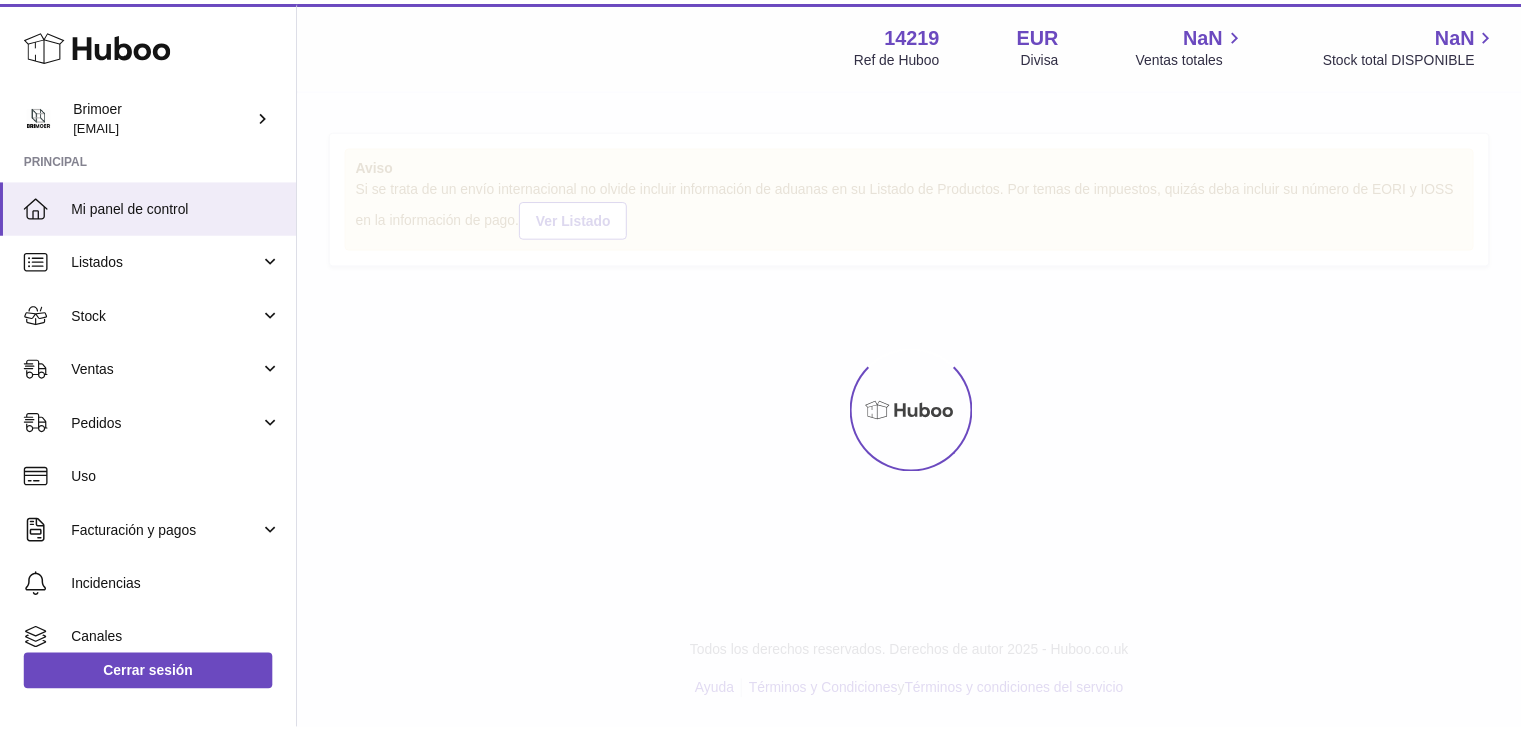 scroll, scrollTop: 0, scrollLeft: 0, axis: both 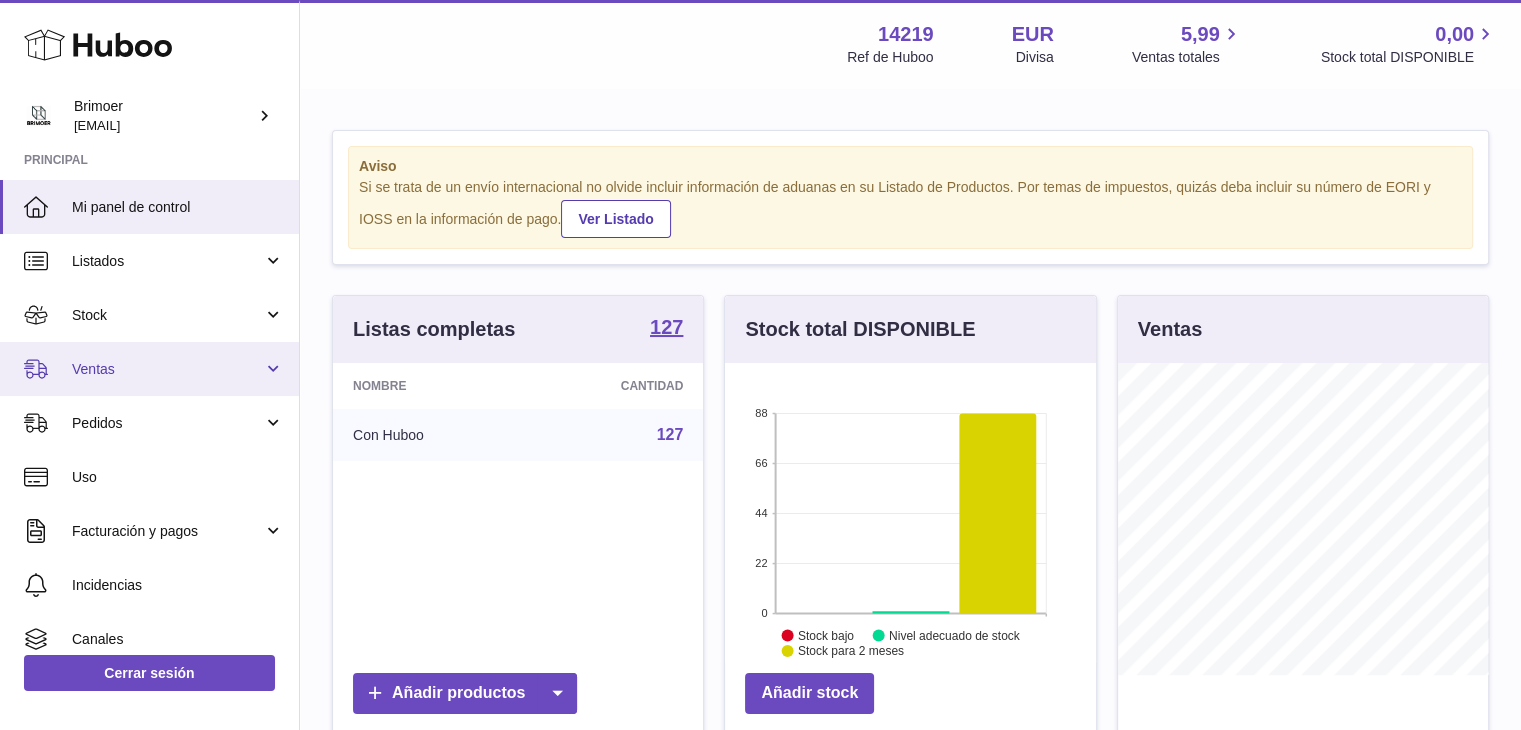 click on "Ventas" at bounding box center (167, 369) 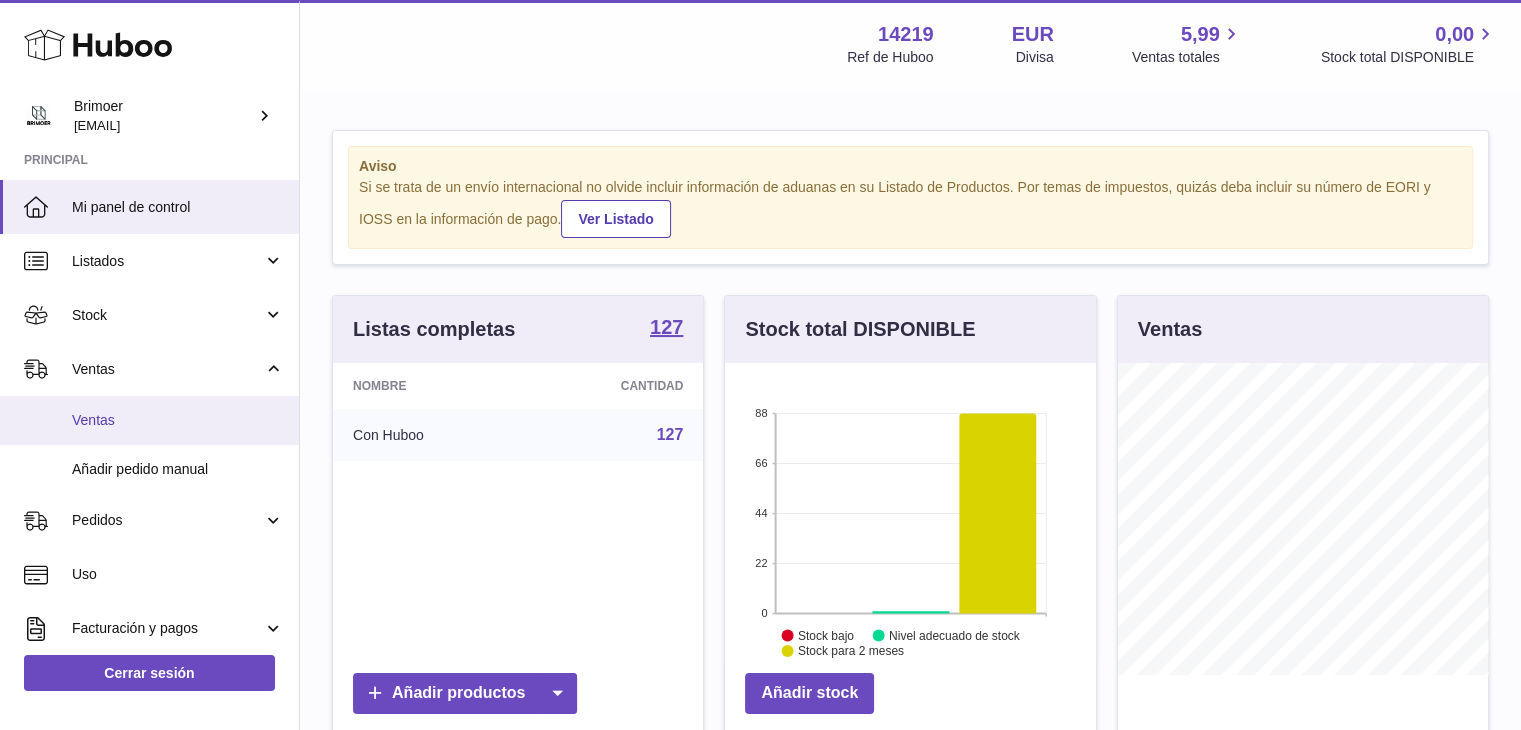 click on "Ventas" at bounding box center (178, 420) 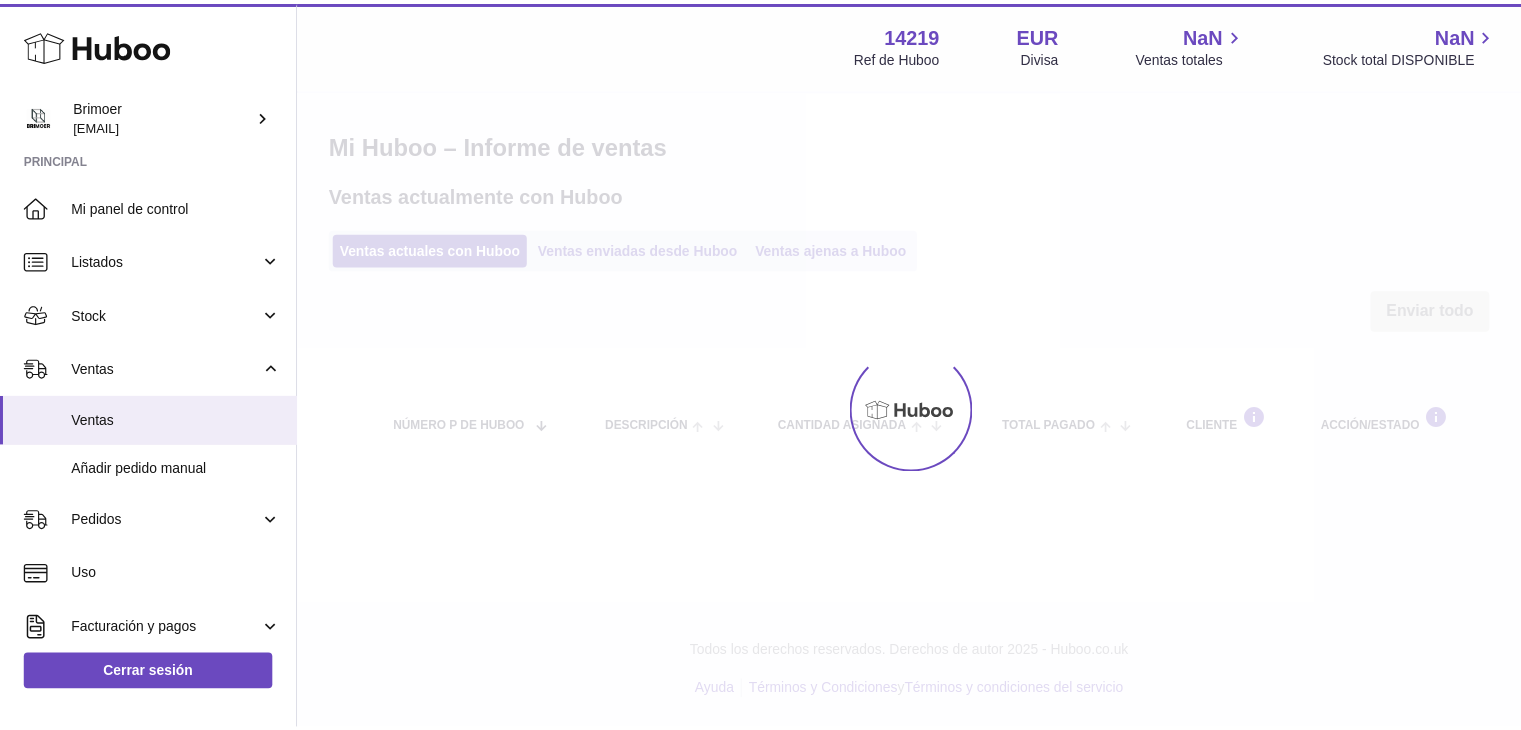 scroll, scrollTop: 0, scrollLeft: 0, axis: both 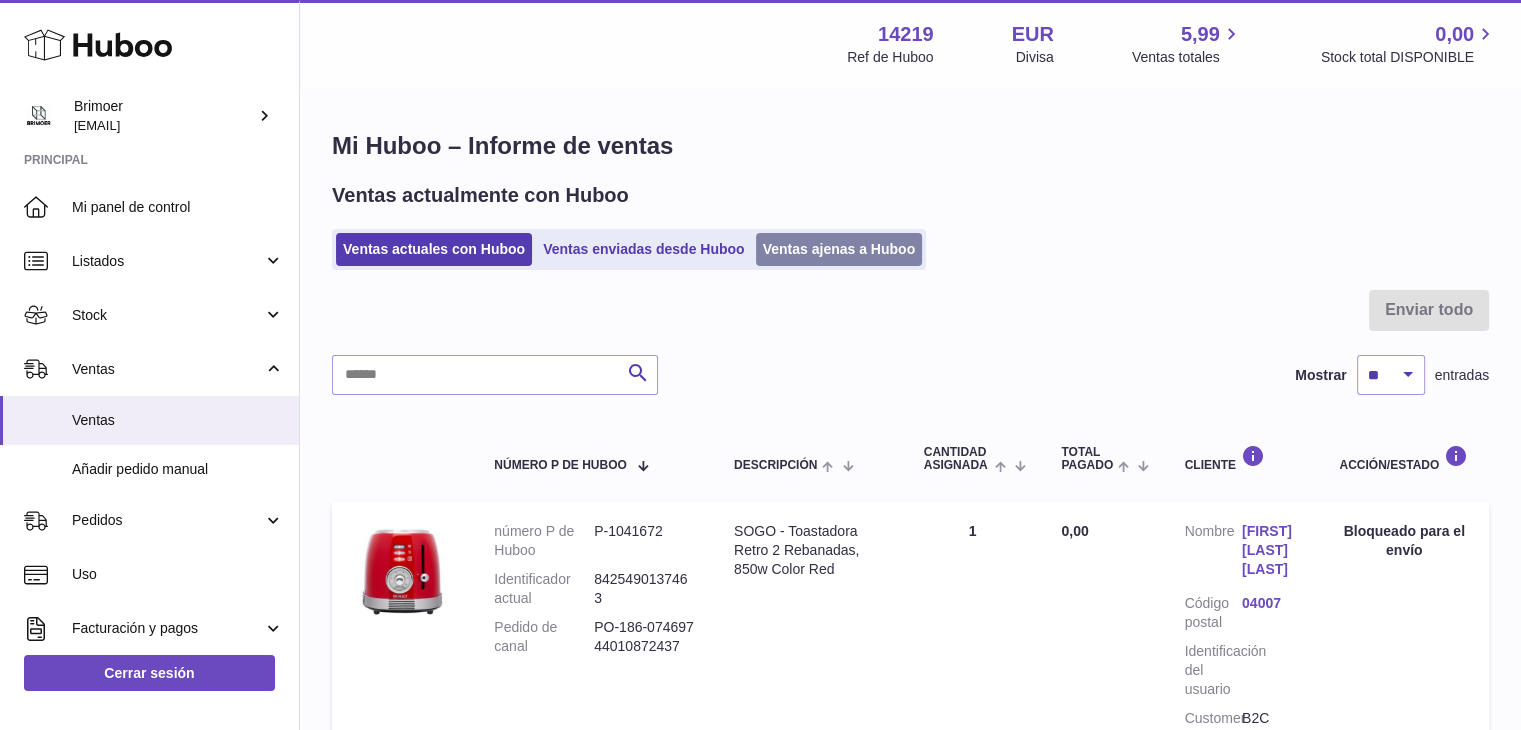 click on "Ventas ajenas a Huboo" at bounding box center [839, 249] 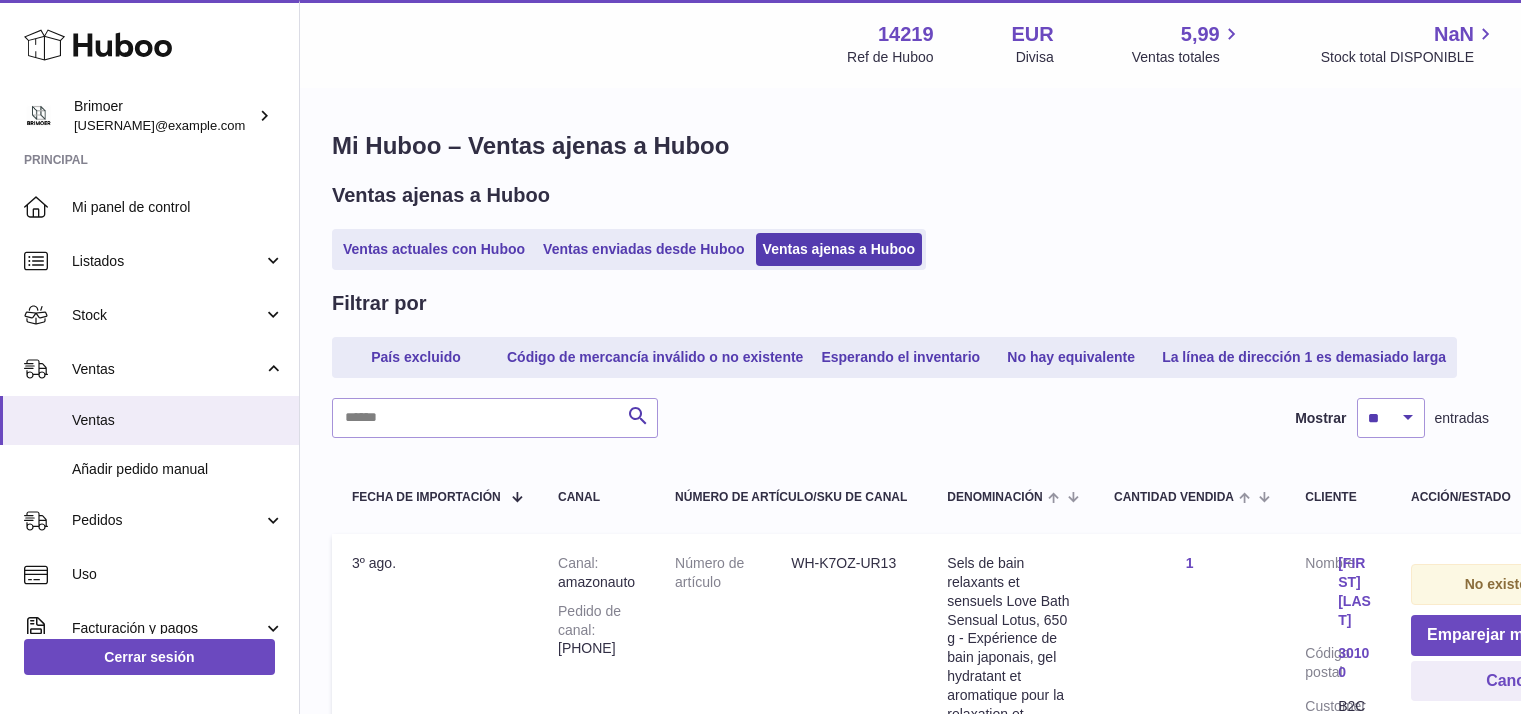 scroll, scrollTop: 0, scrollLeft: 0, axis: both 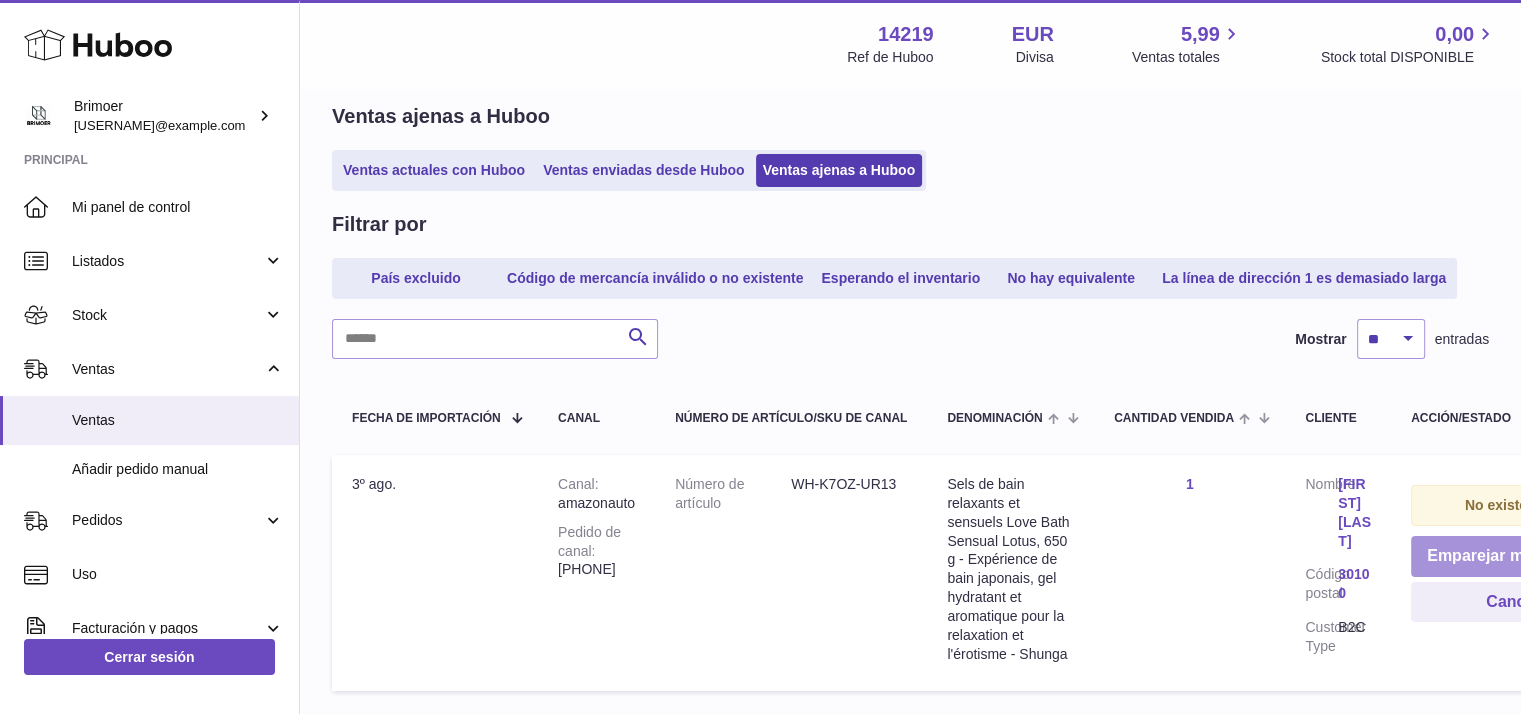 click on "Emparejar manualmente" at bounding box center (1520, 556) 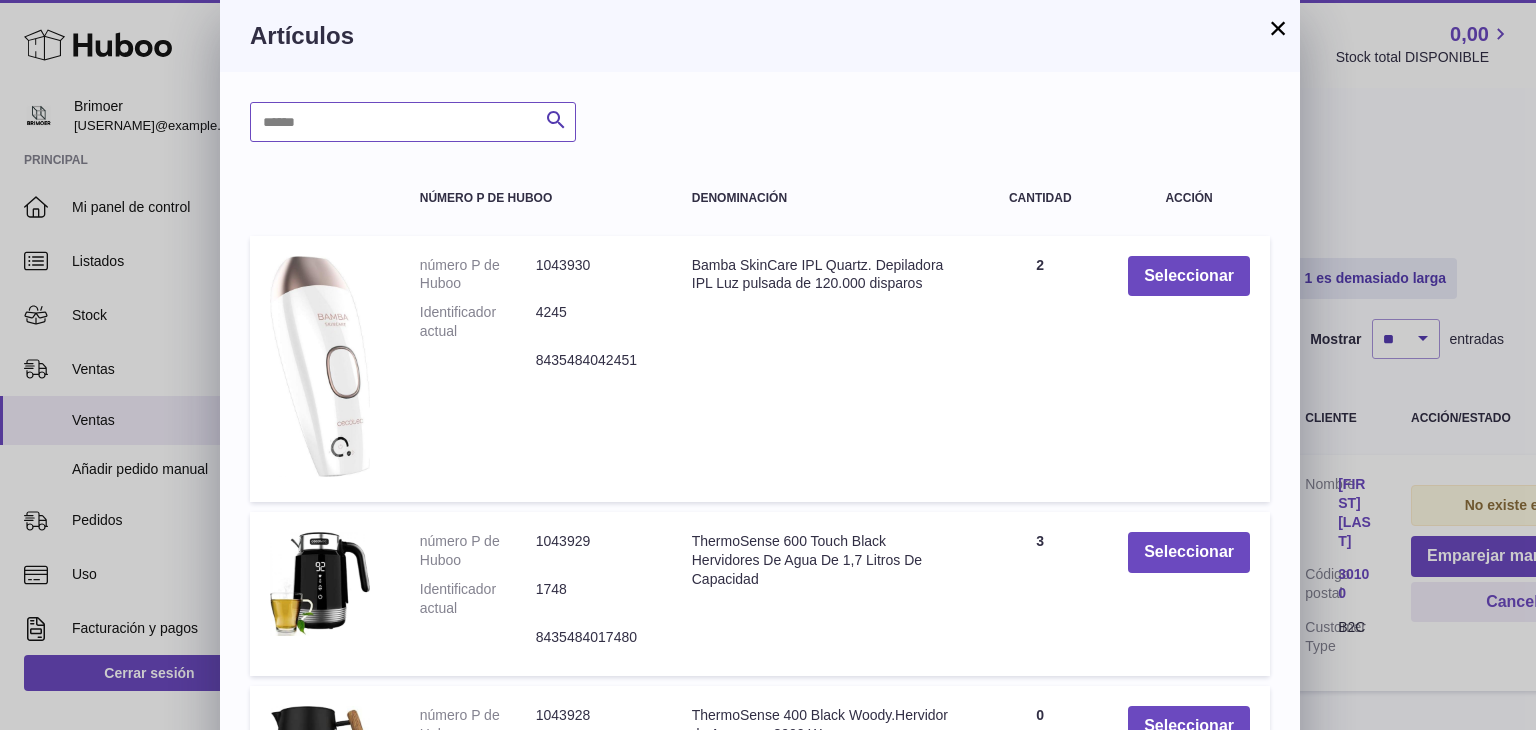 click at bounding box center [413, 122] 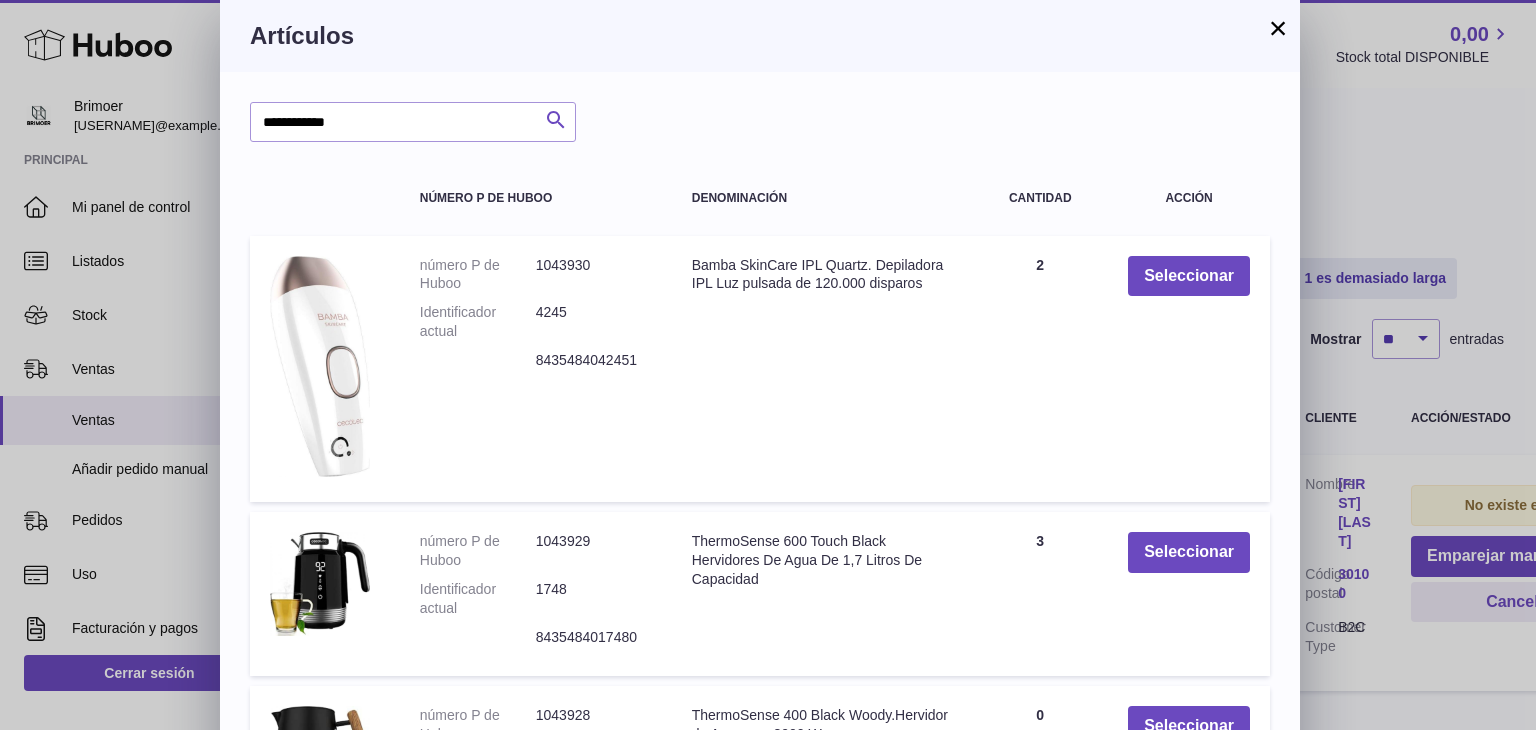 click at bounding box center (556, 120) 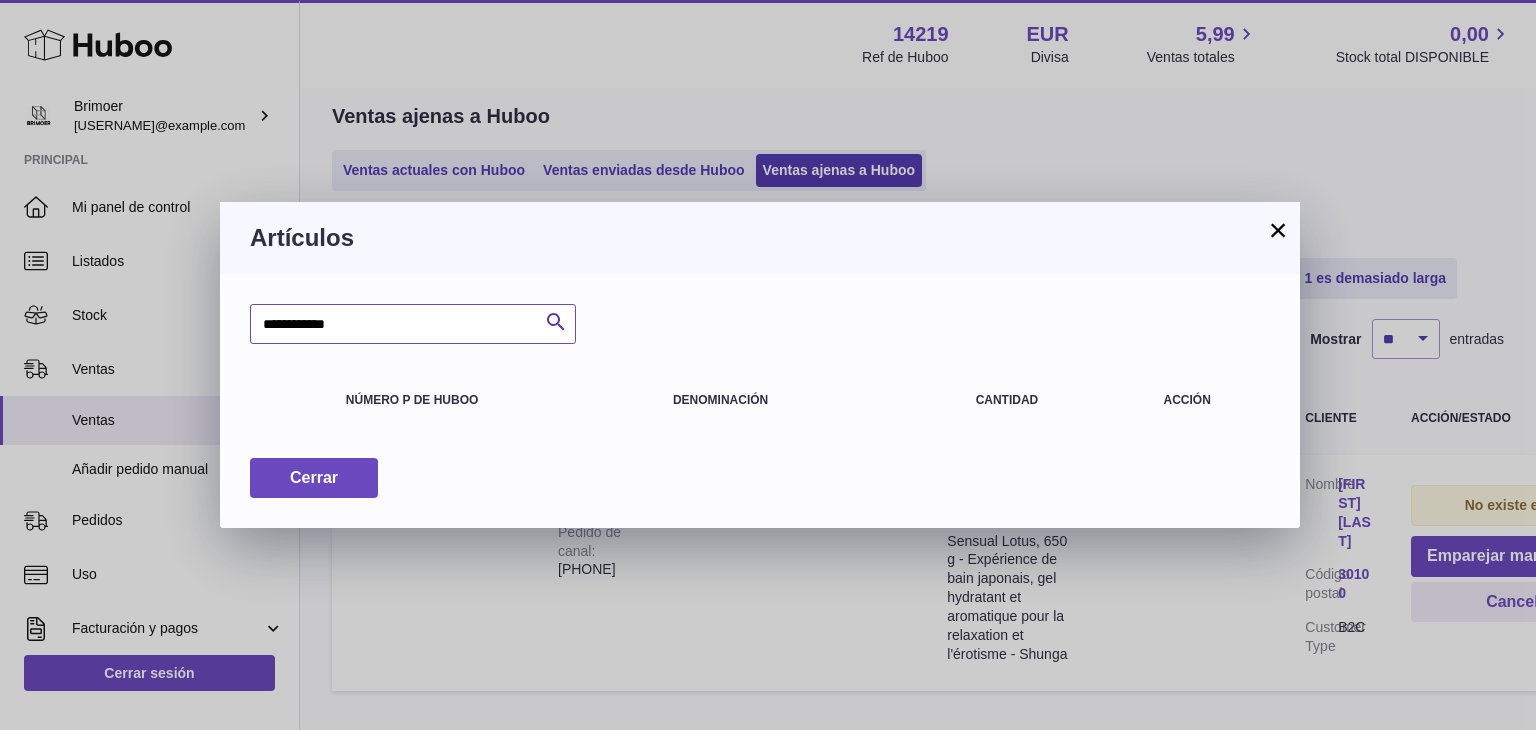 click on "**********" at bounding box center [413, 324] 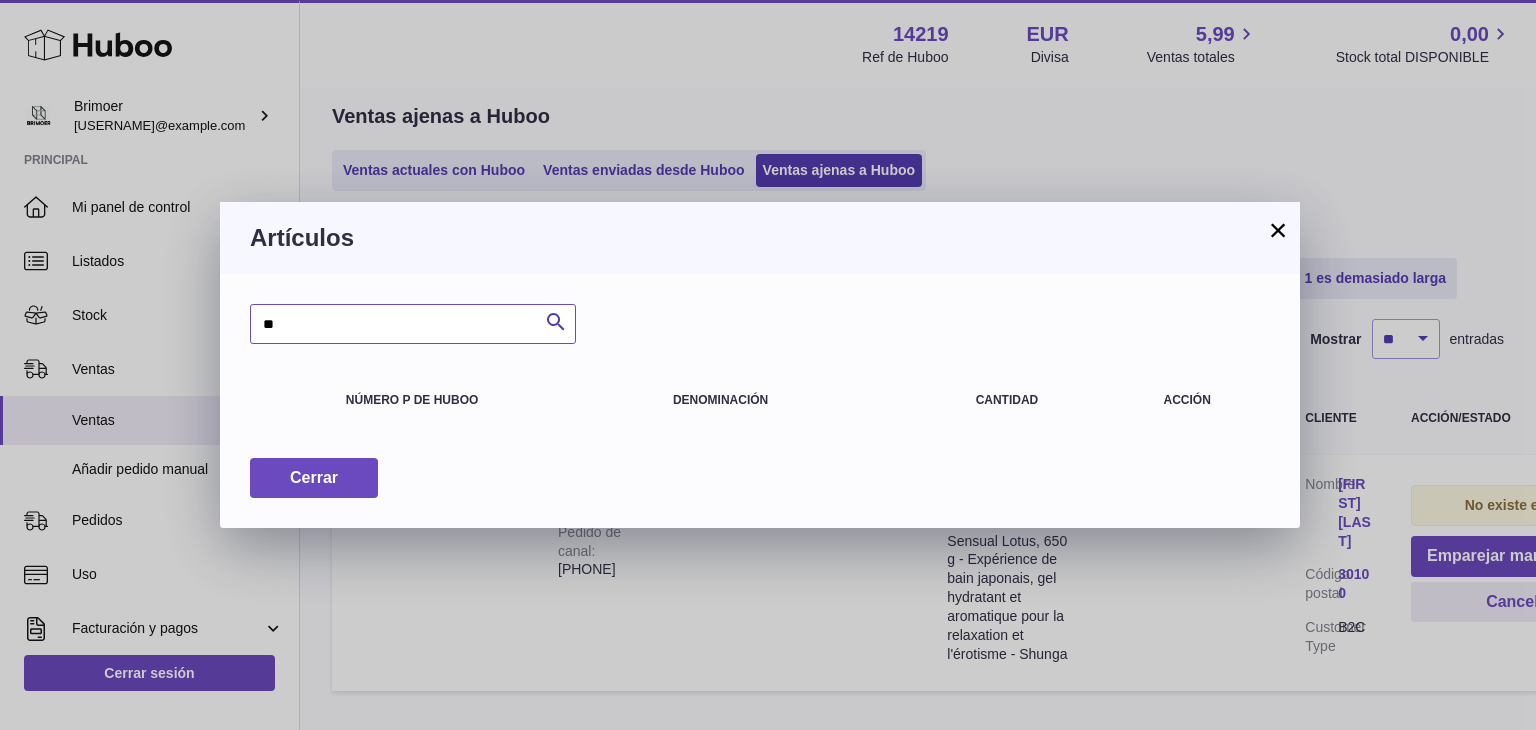 type on "*" 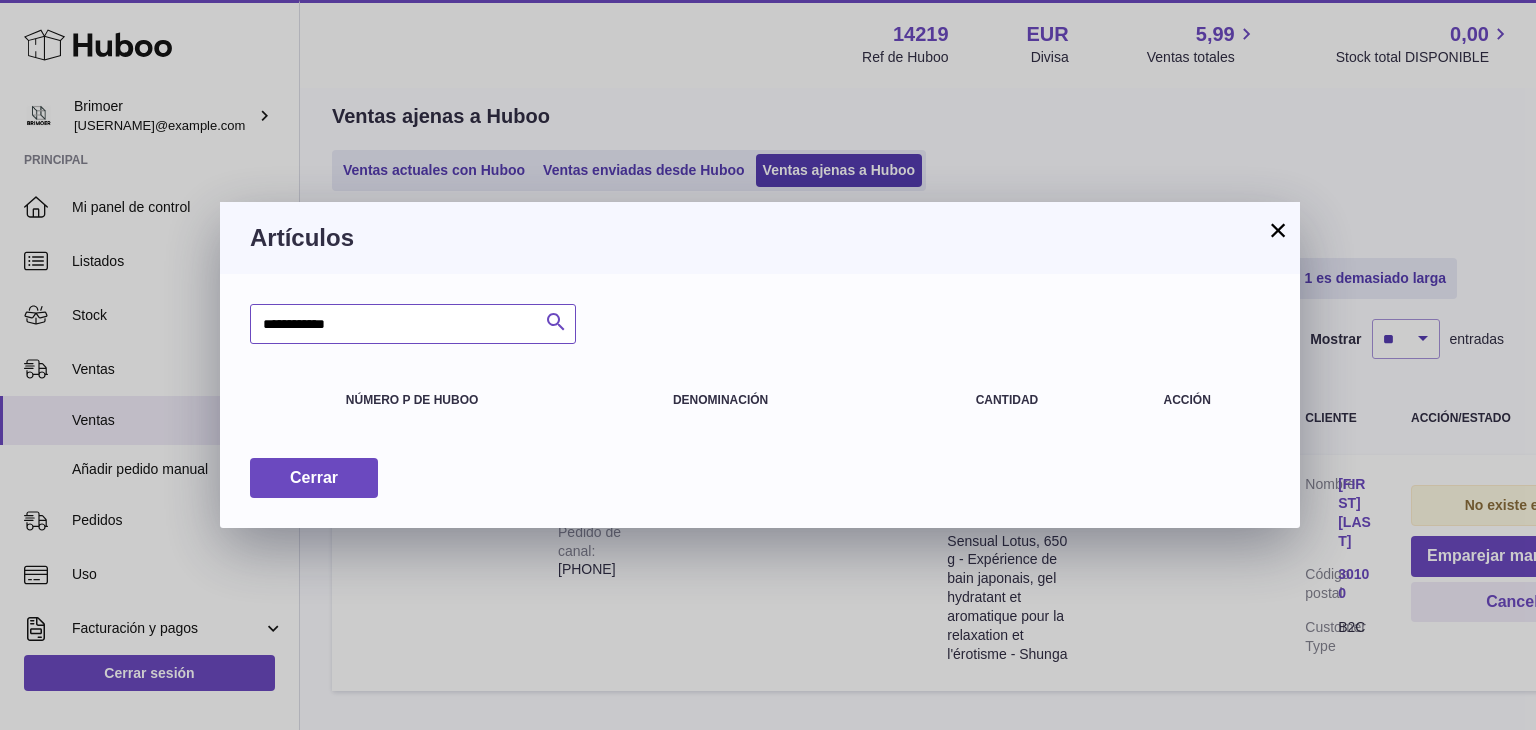 type on "**********" 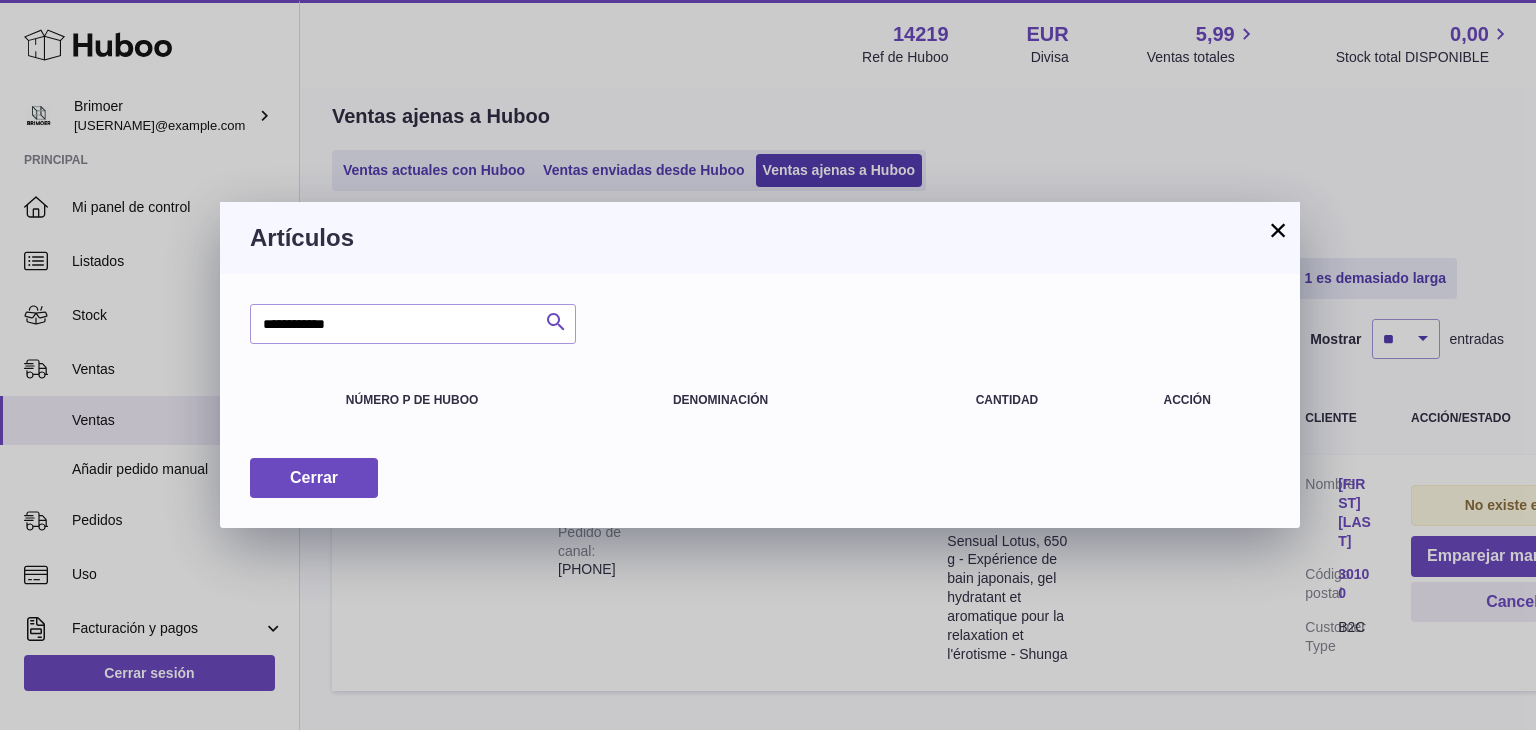 click at bounding box center (556, 322) 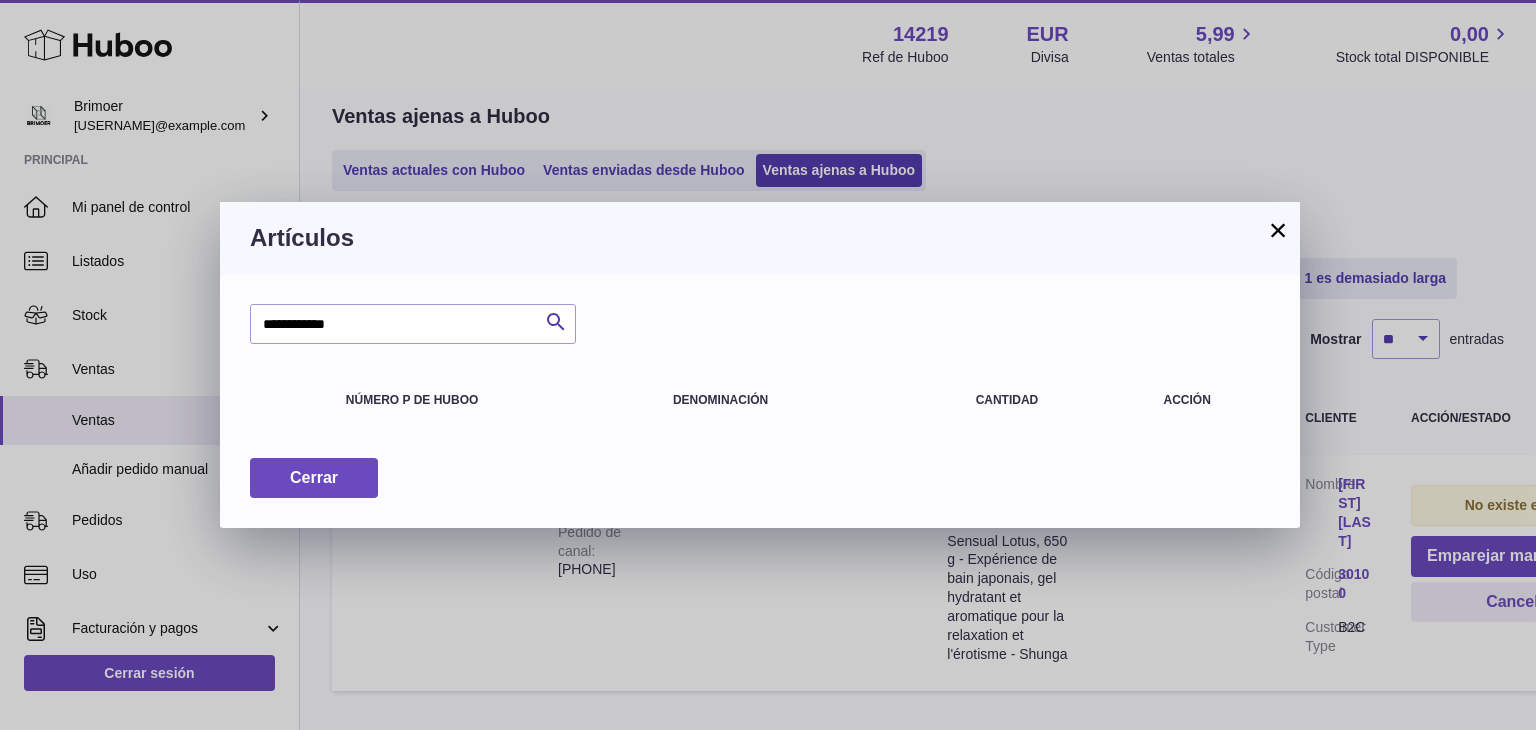 click on "×" at bounding box center [1278, 230] 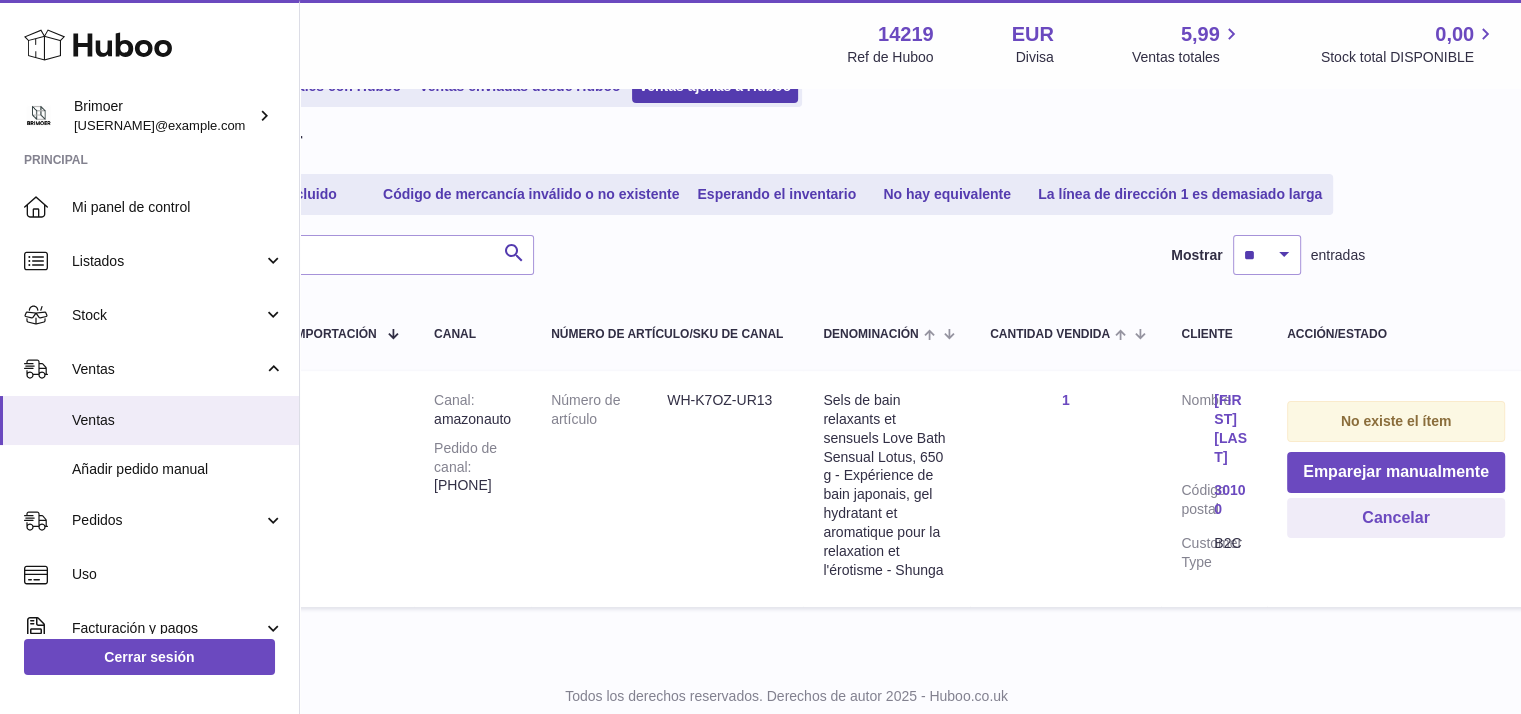 scroll, scrollTop: 0, scrollLeft: 0, axis: both 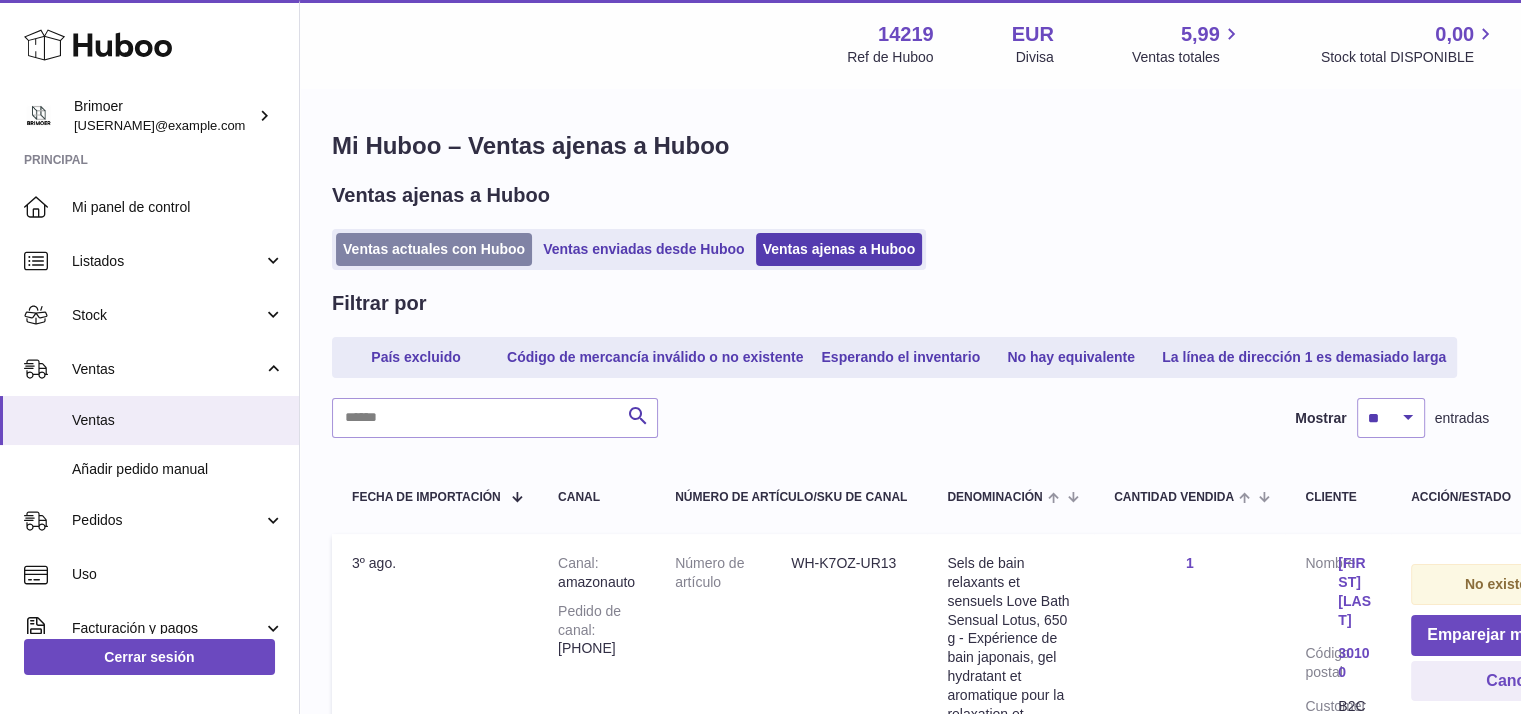click on "Ventas actuales con Huboo" at bounding box center [434, 249] 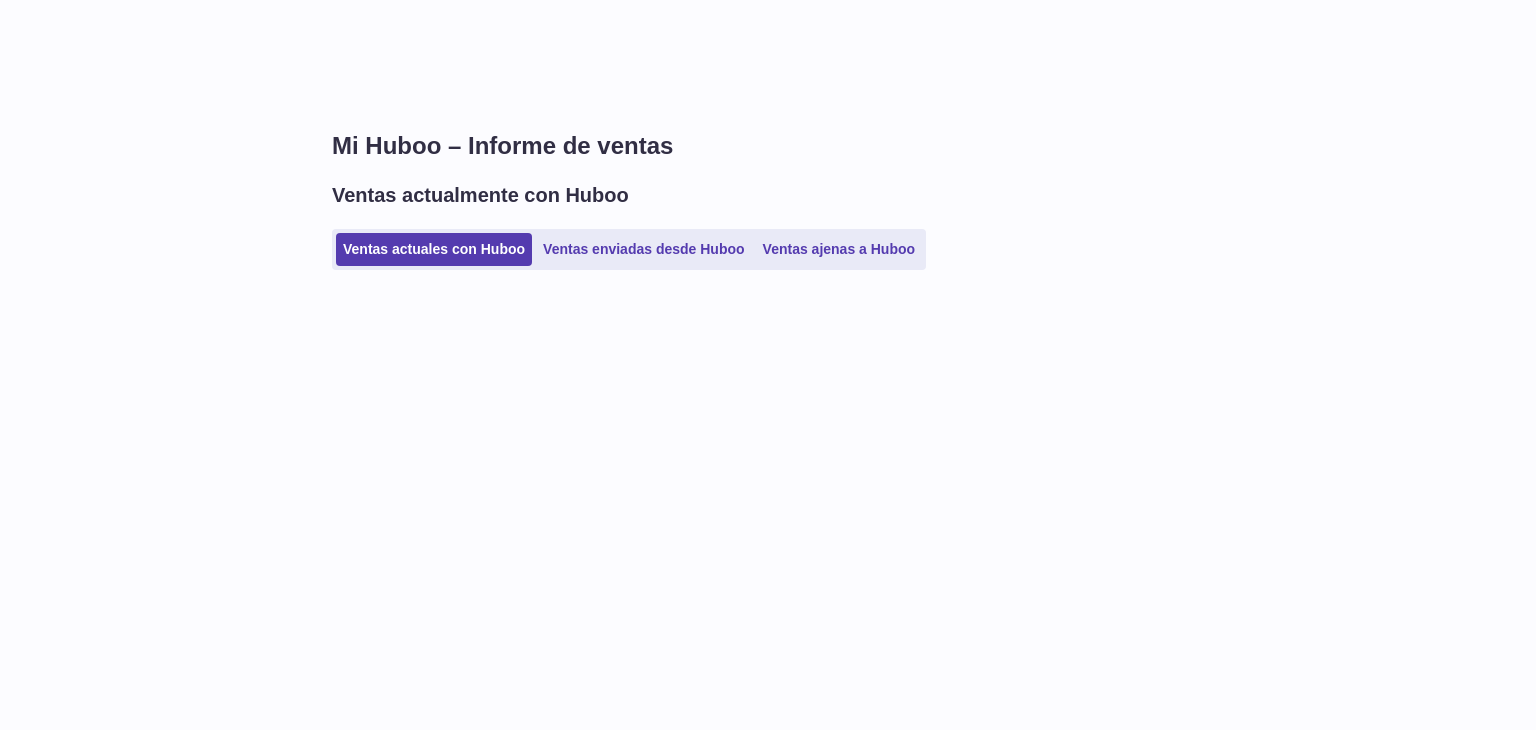 scroll, scrollTop: 0, scrollLeft: 0, axis: both 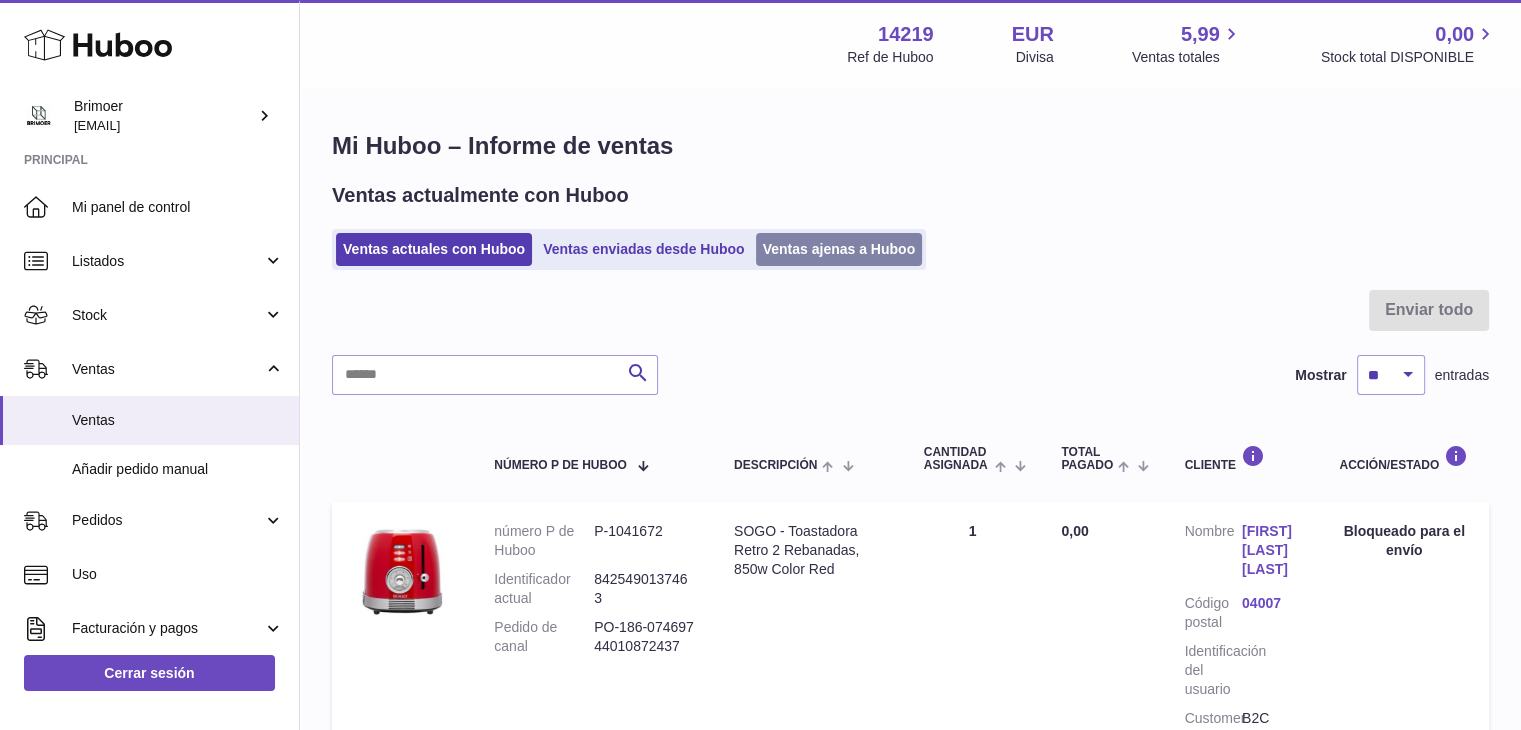 click on "Ventas ajenas a Huboo" at bounding box center (839, 249) 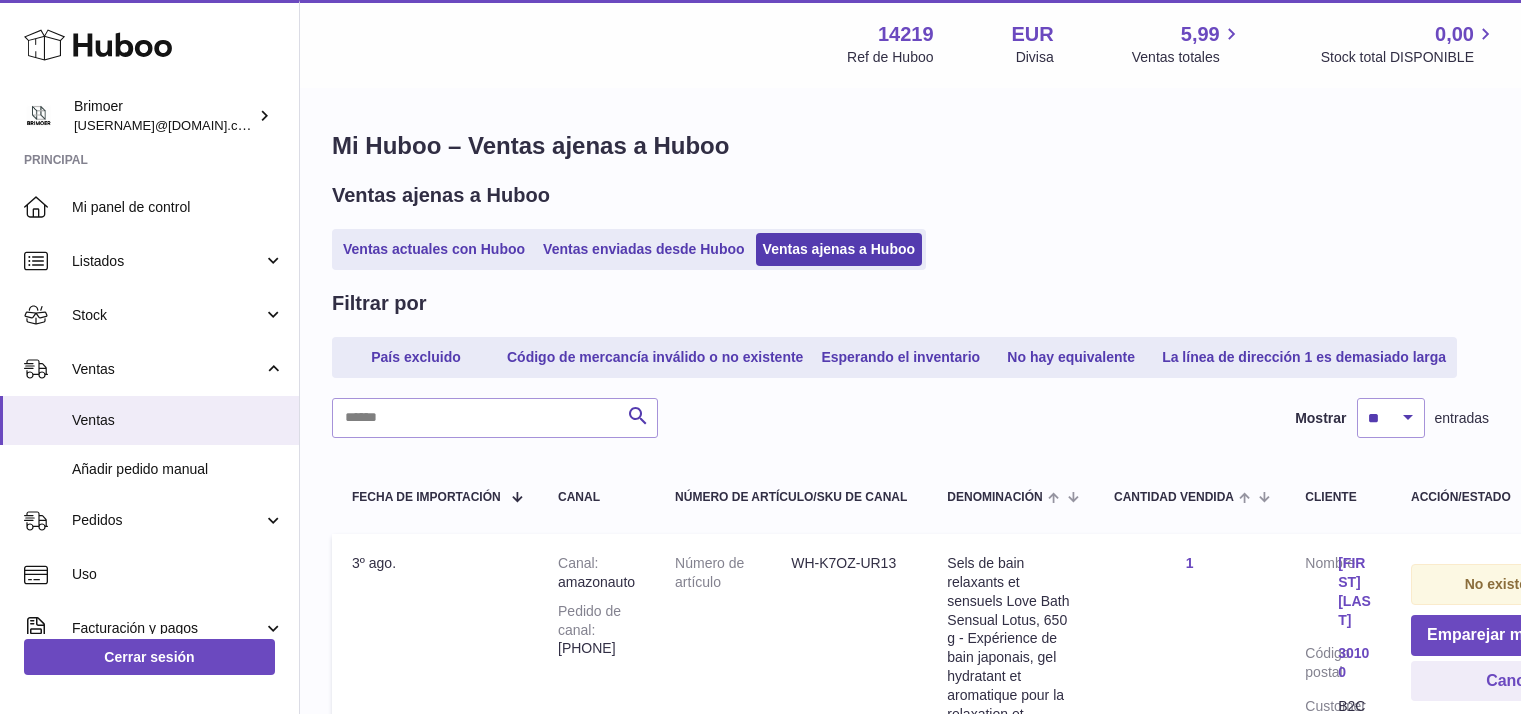 scroll, scrollTop: 0, scrollLeft: 0, axis: both 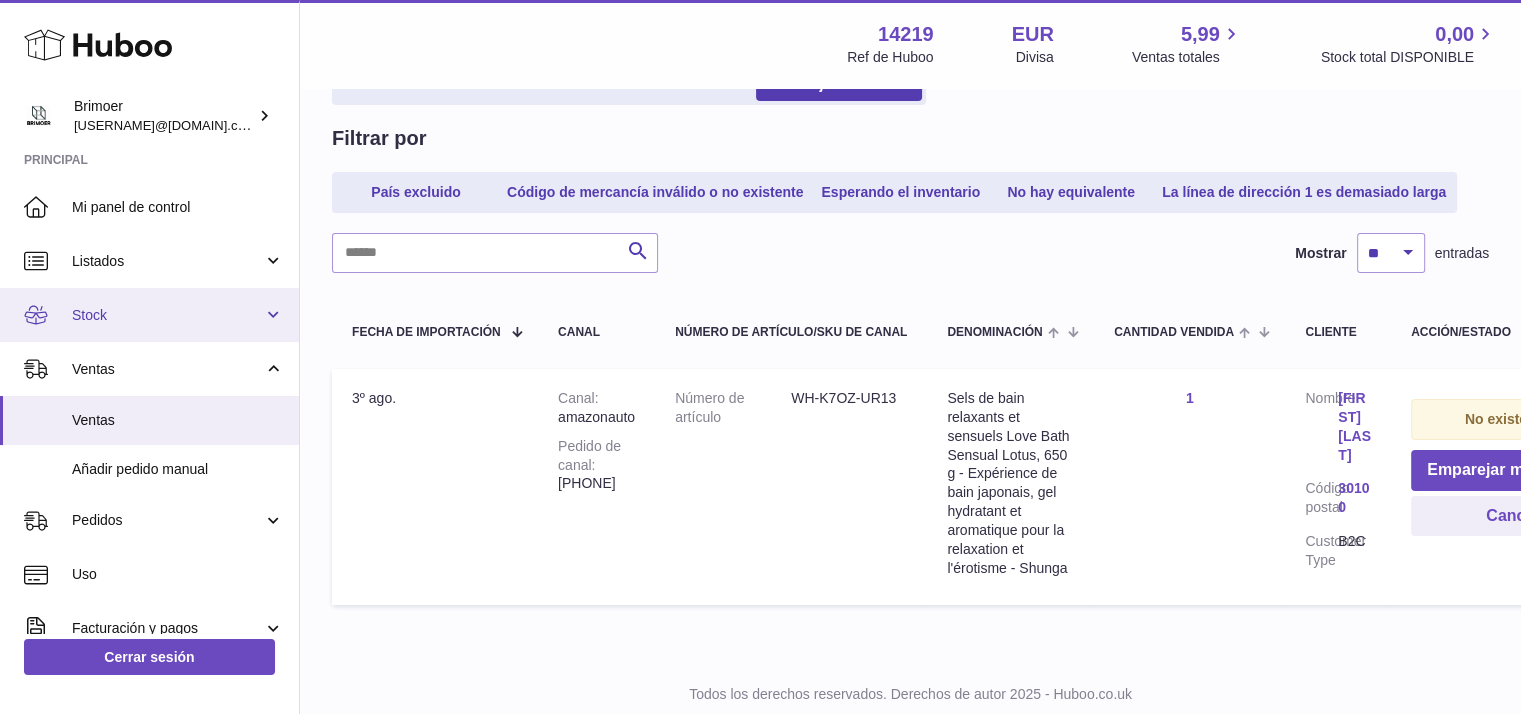 click on "Stock" at bounding box center [167, 315] 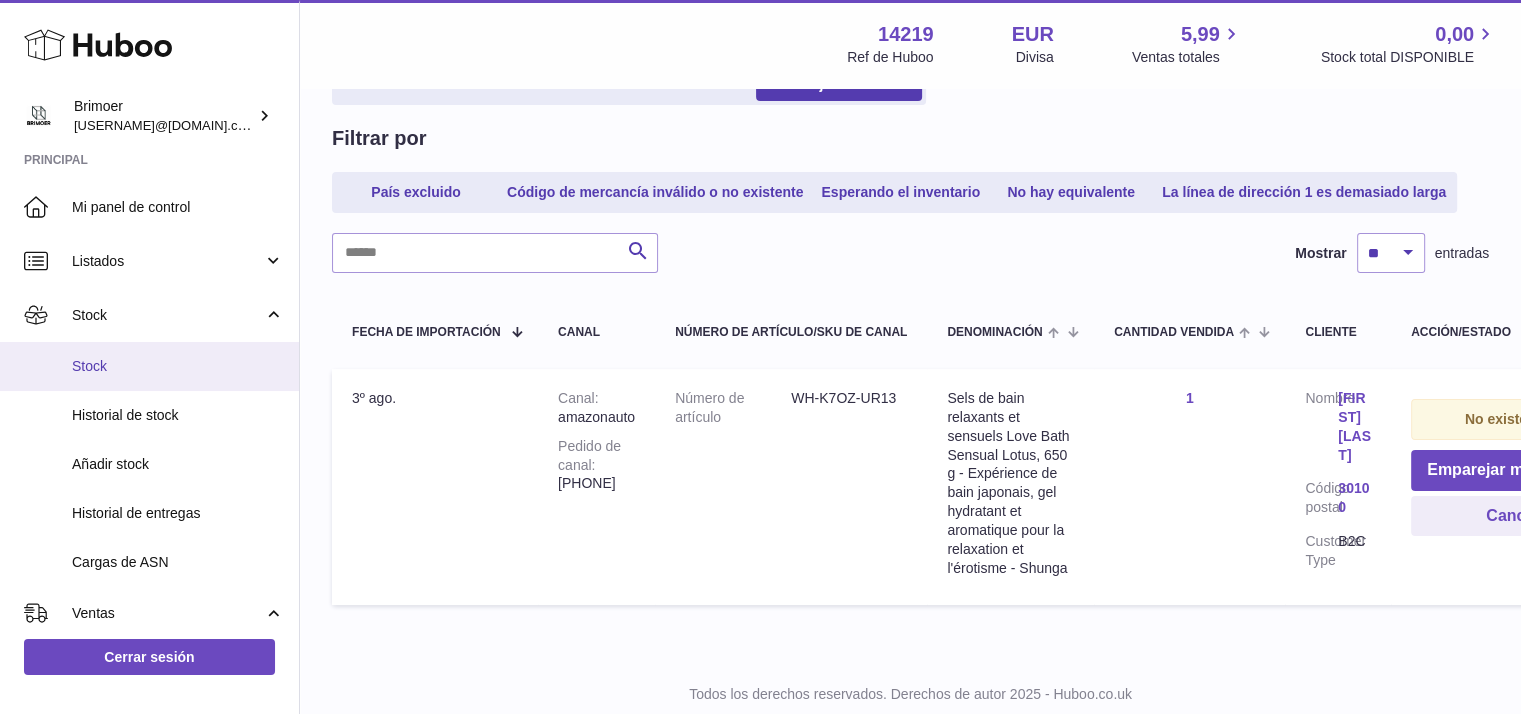 click on "Stock" at bounding box center [178, 366] 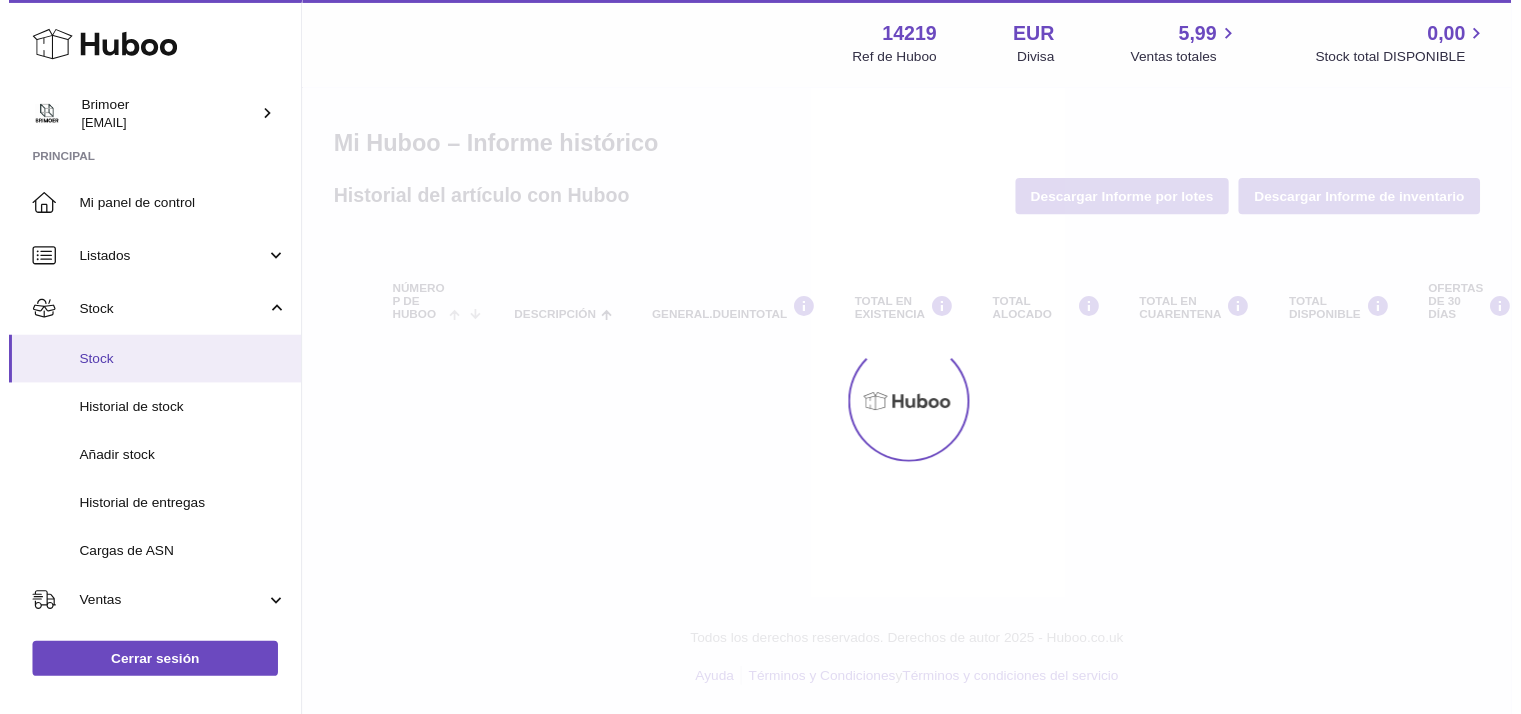scroll, scrollTop: 0, scrollLeft: 0, axis: both 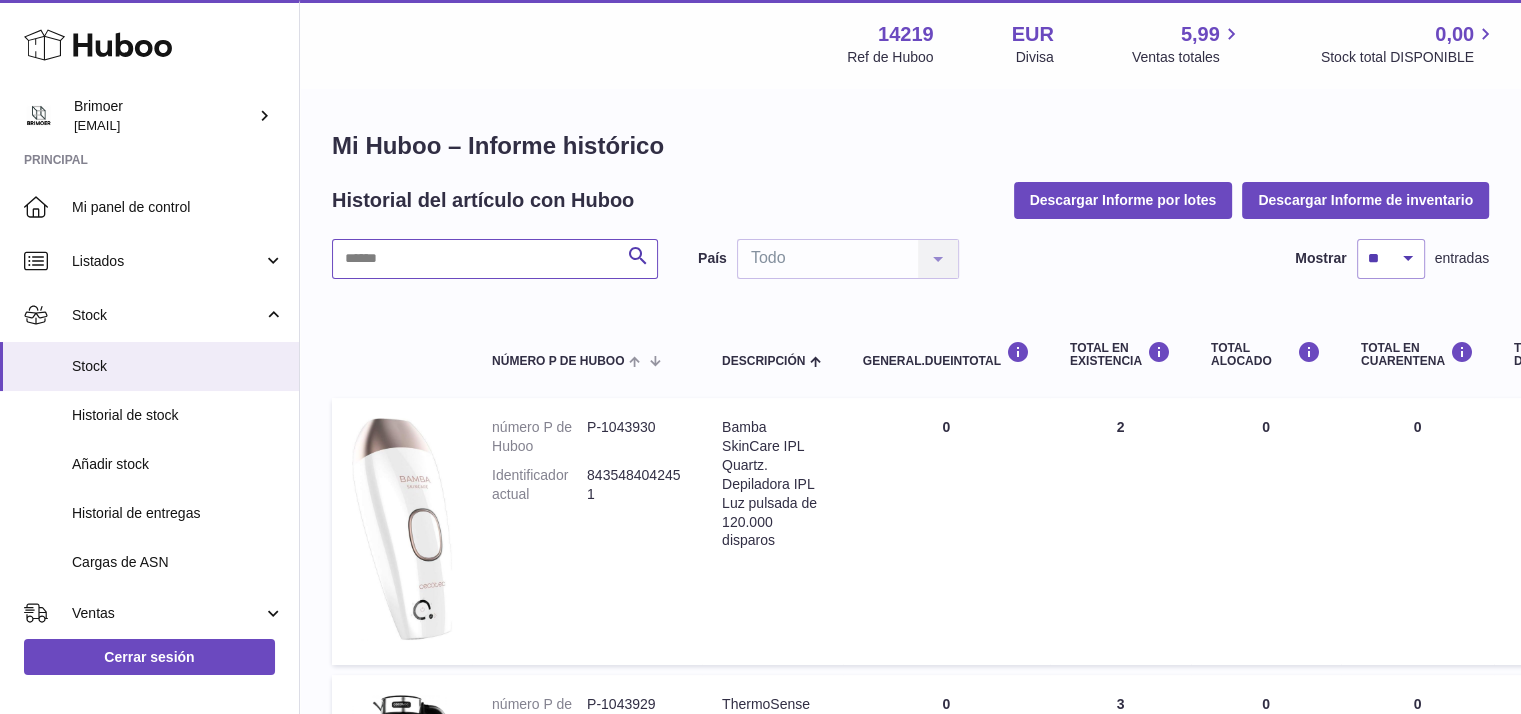 click at bounding box center (495, 259) 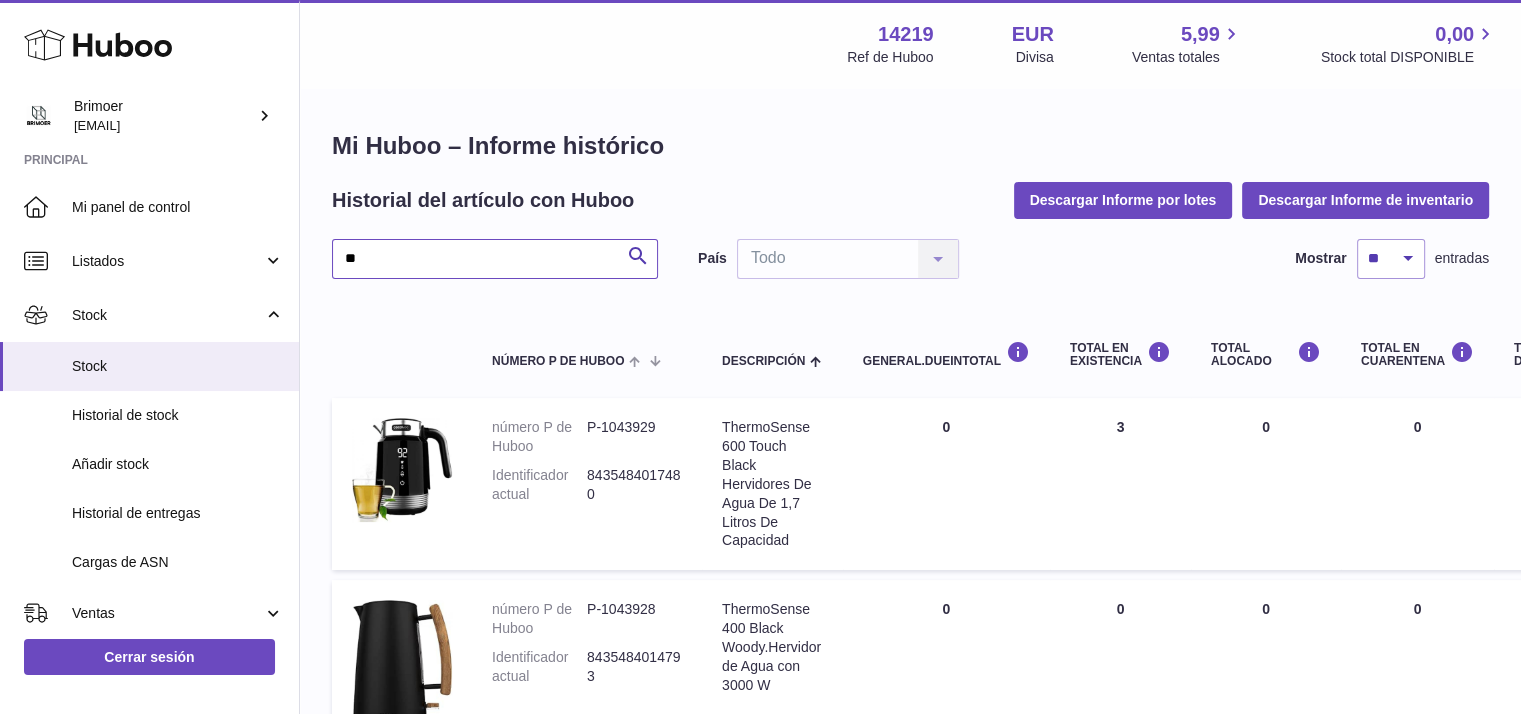 type on "*" 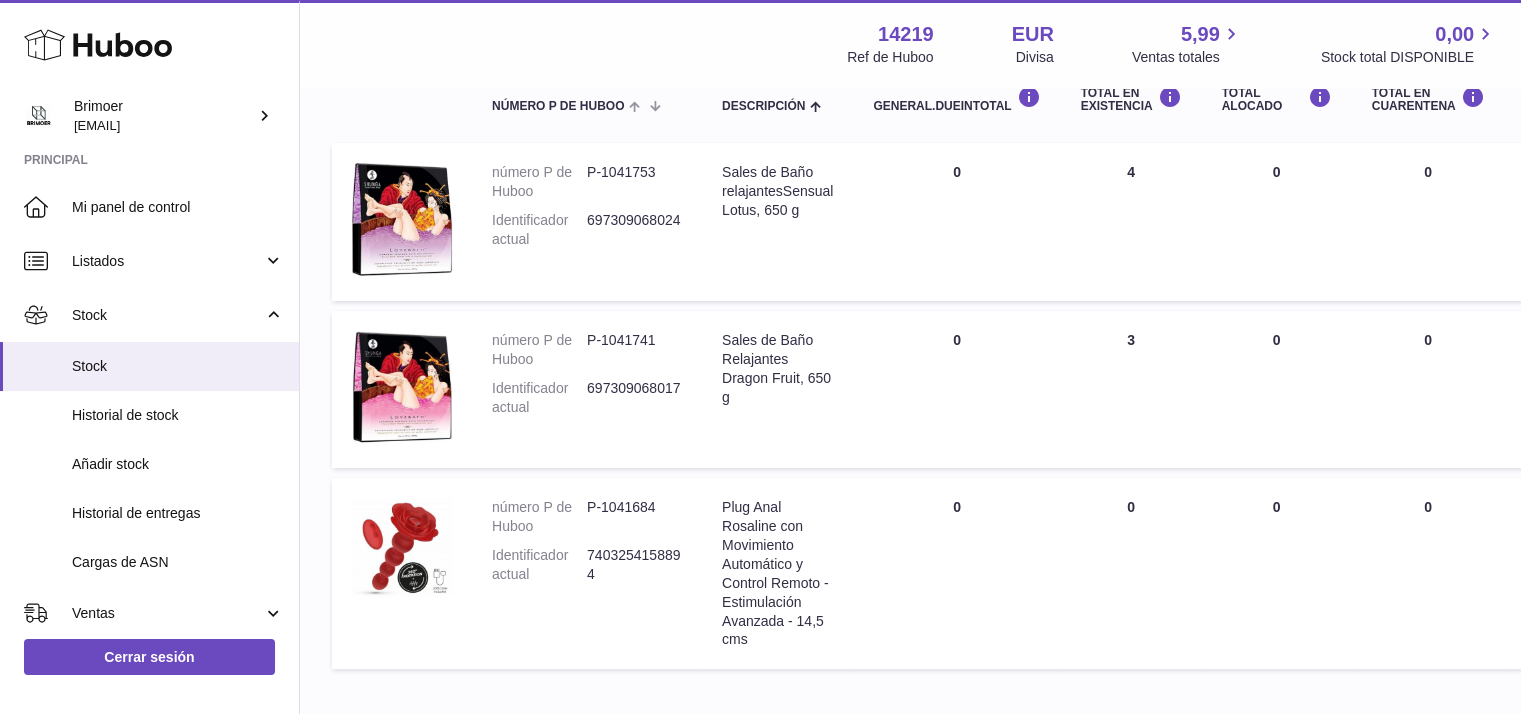 scroll, scrollTop: 253, scrollLeft: 0, axis: vertical 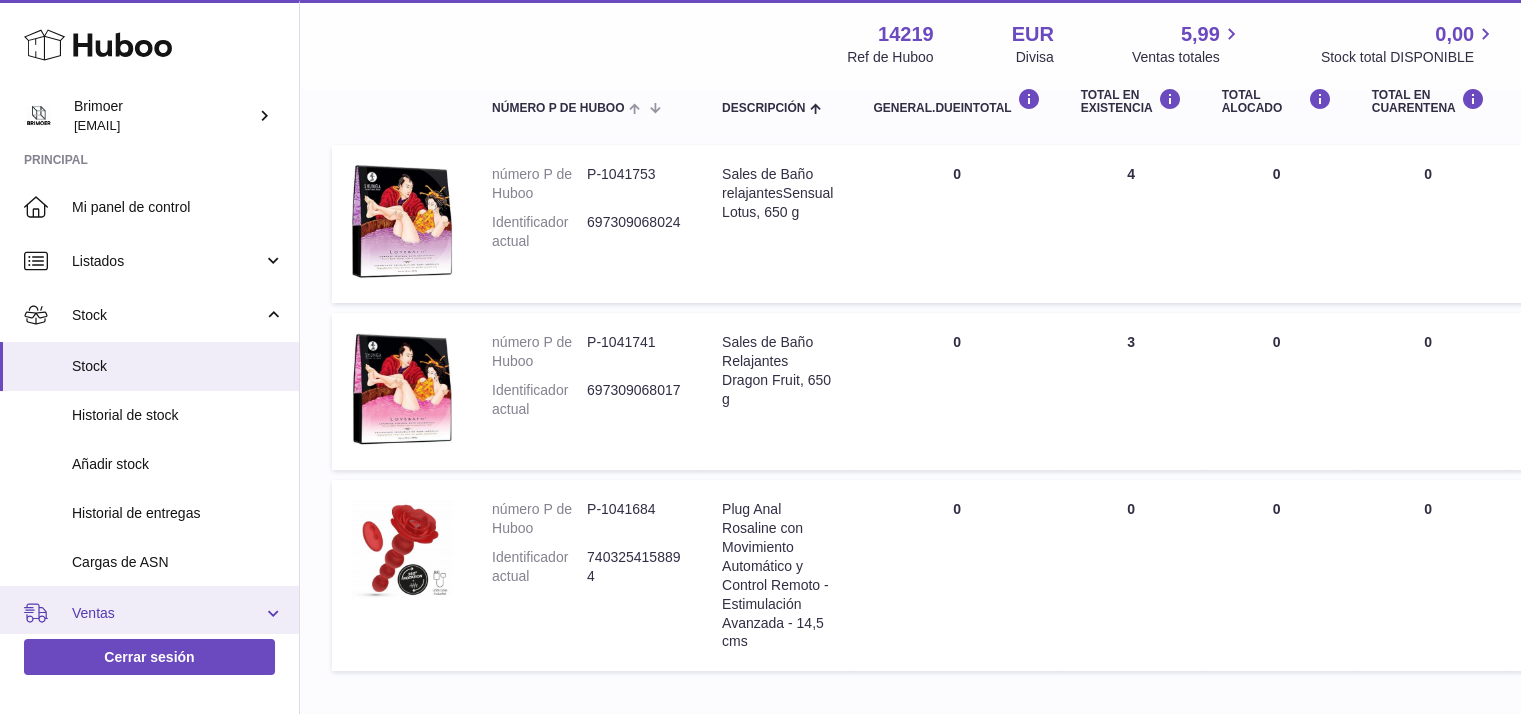 type on "***" 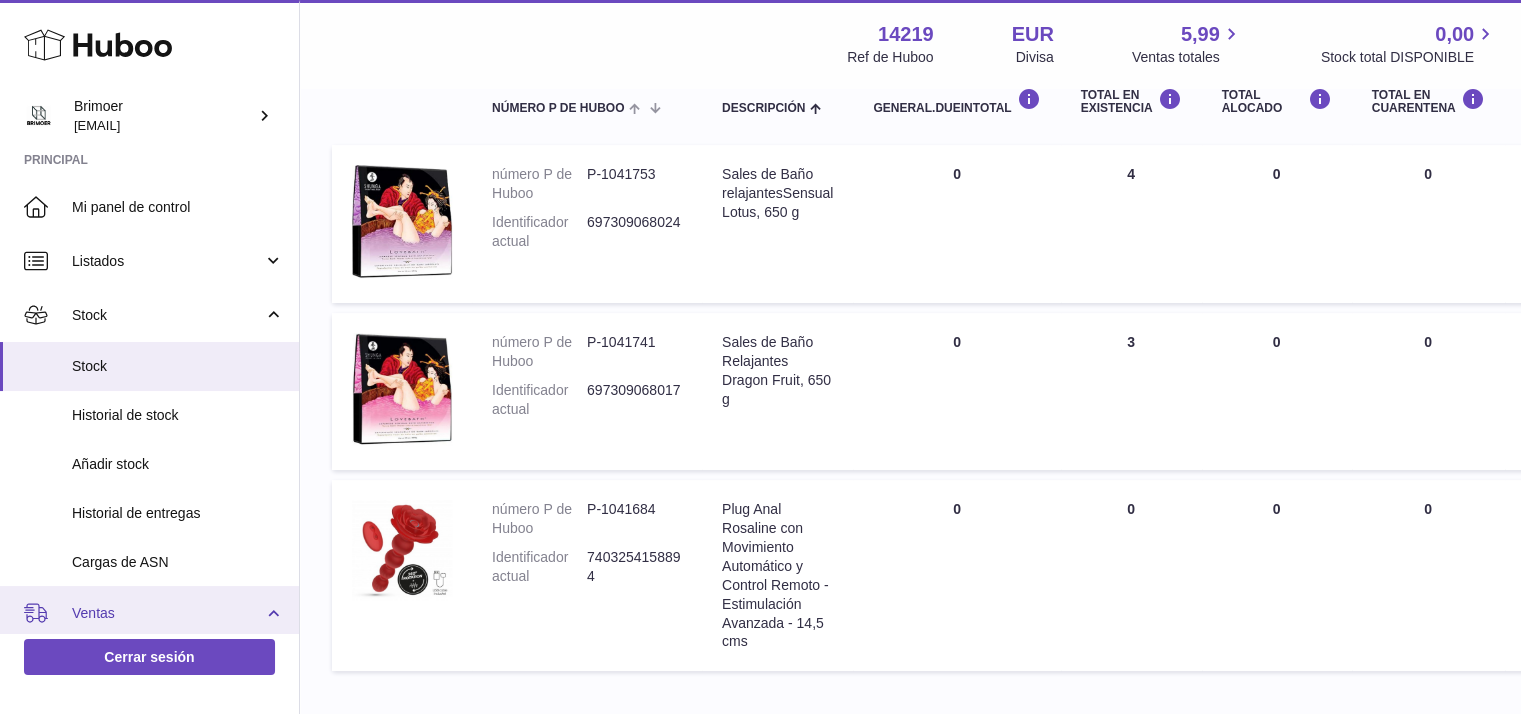 click on "Ventas" at bounding box center (167, 613) 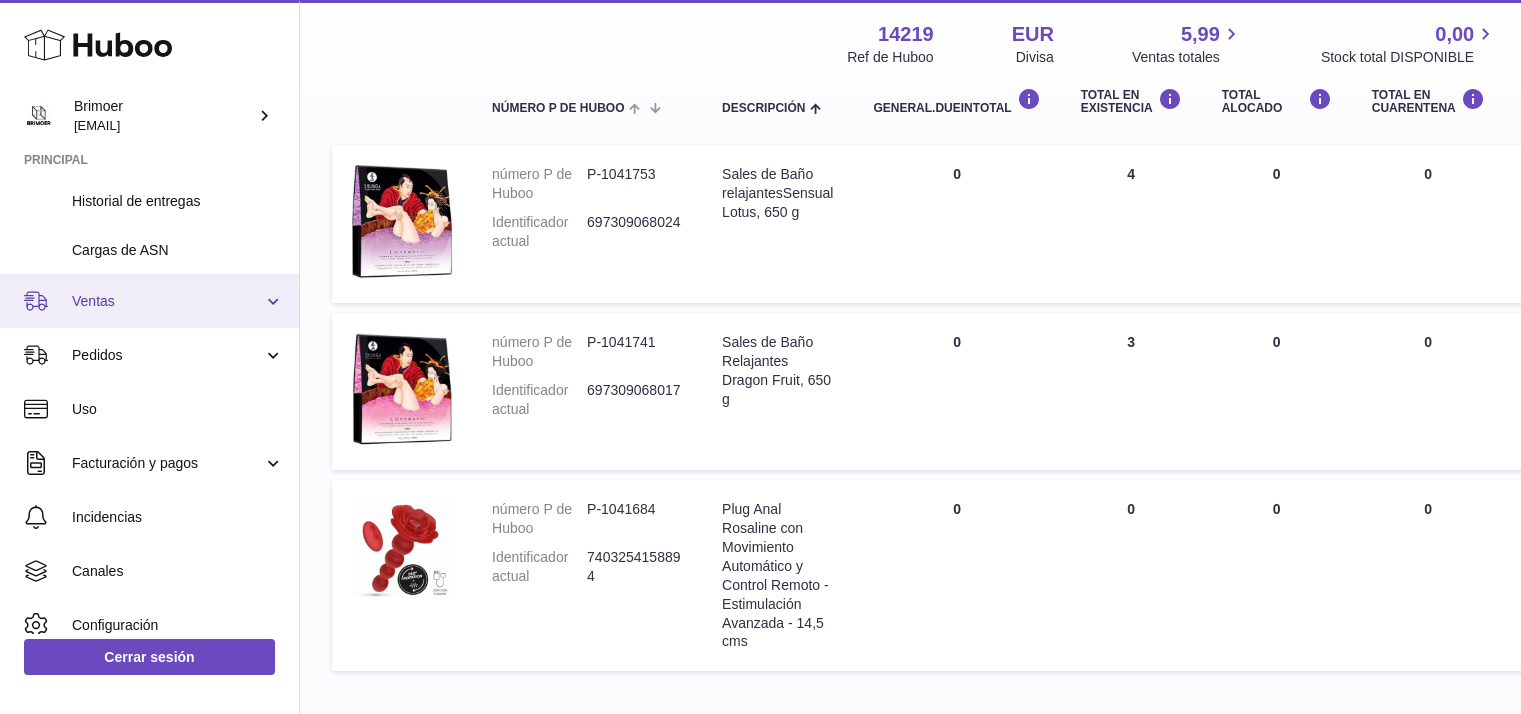 scroll, scrollTop: 364, scrollLeft: 0, axis: vertical 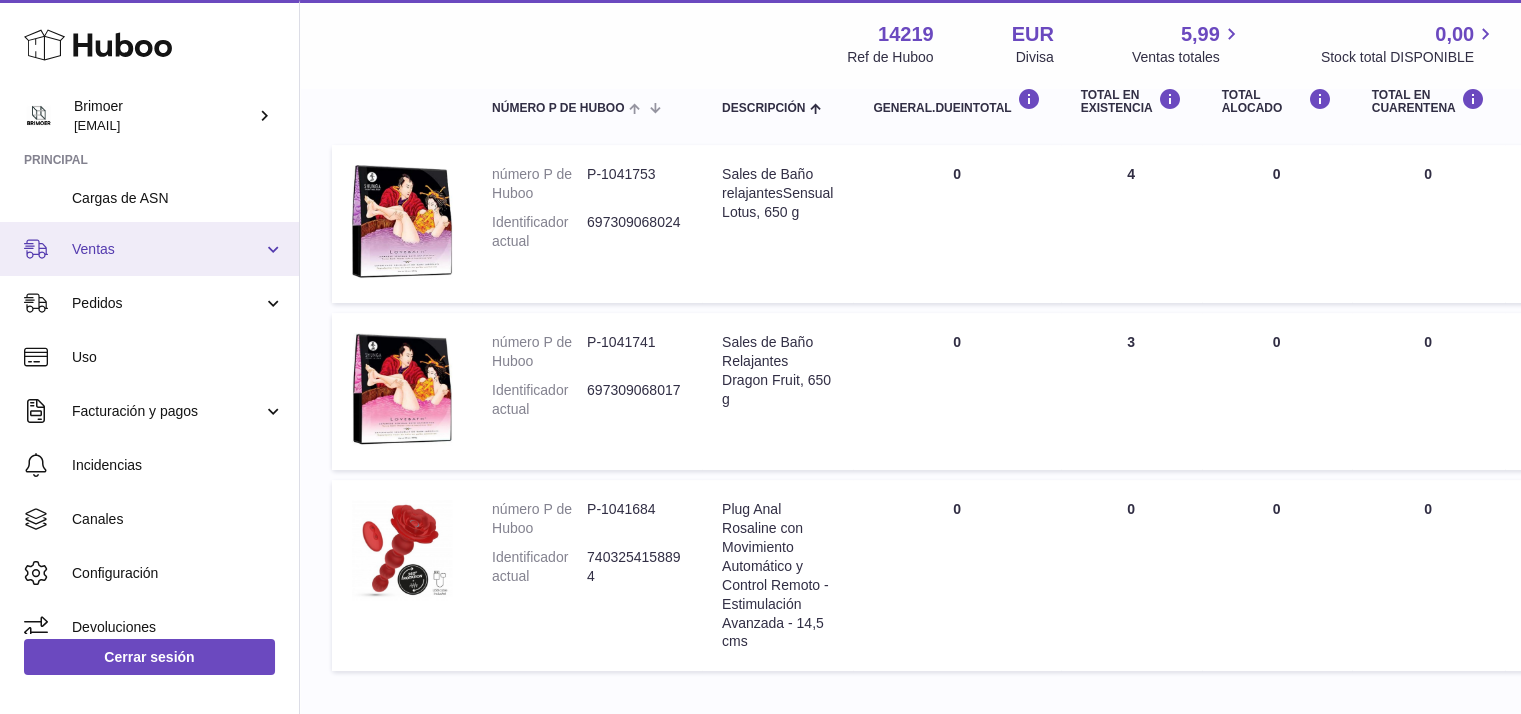 click on "Ventas" at bounding box center (167, 249) 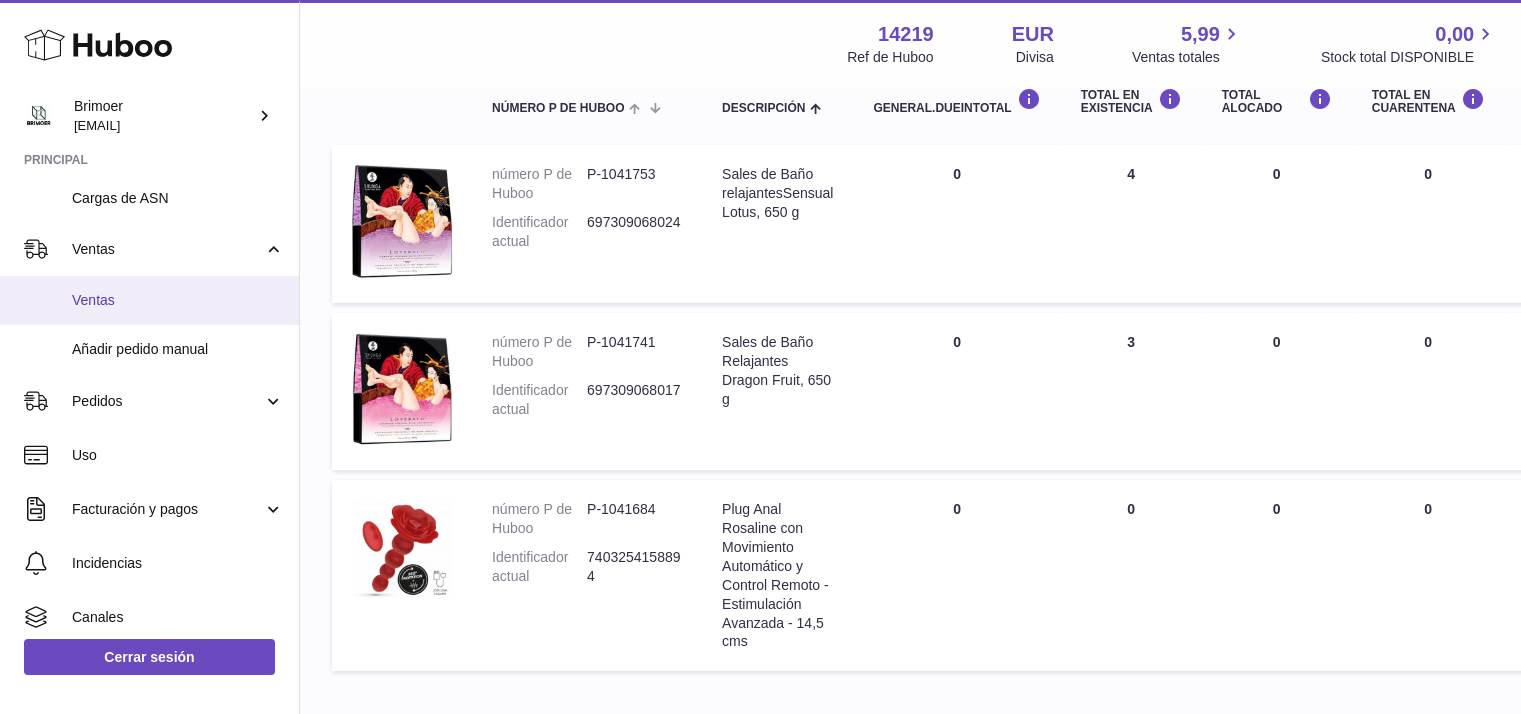 click on "Ventas" at bounding box center (149, 300) 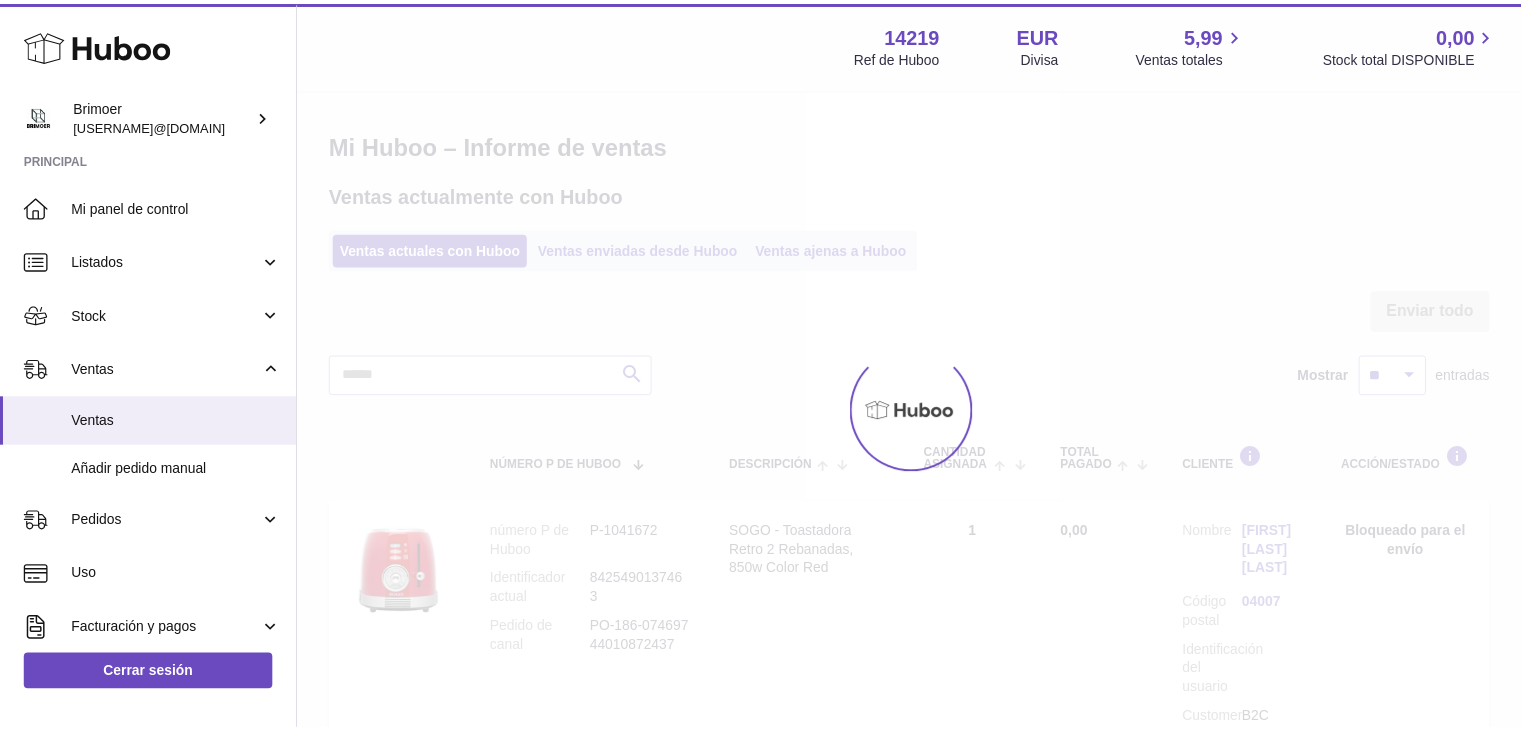 scroll, scrollTop: 0, scrollLeft: 0, axis: both 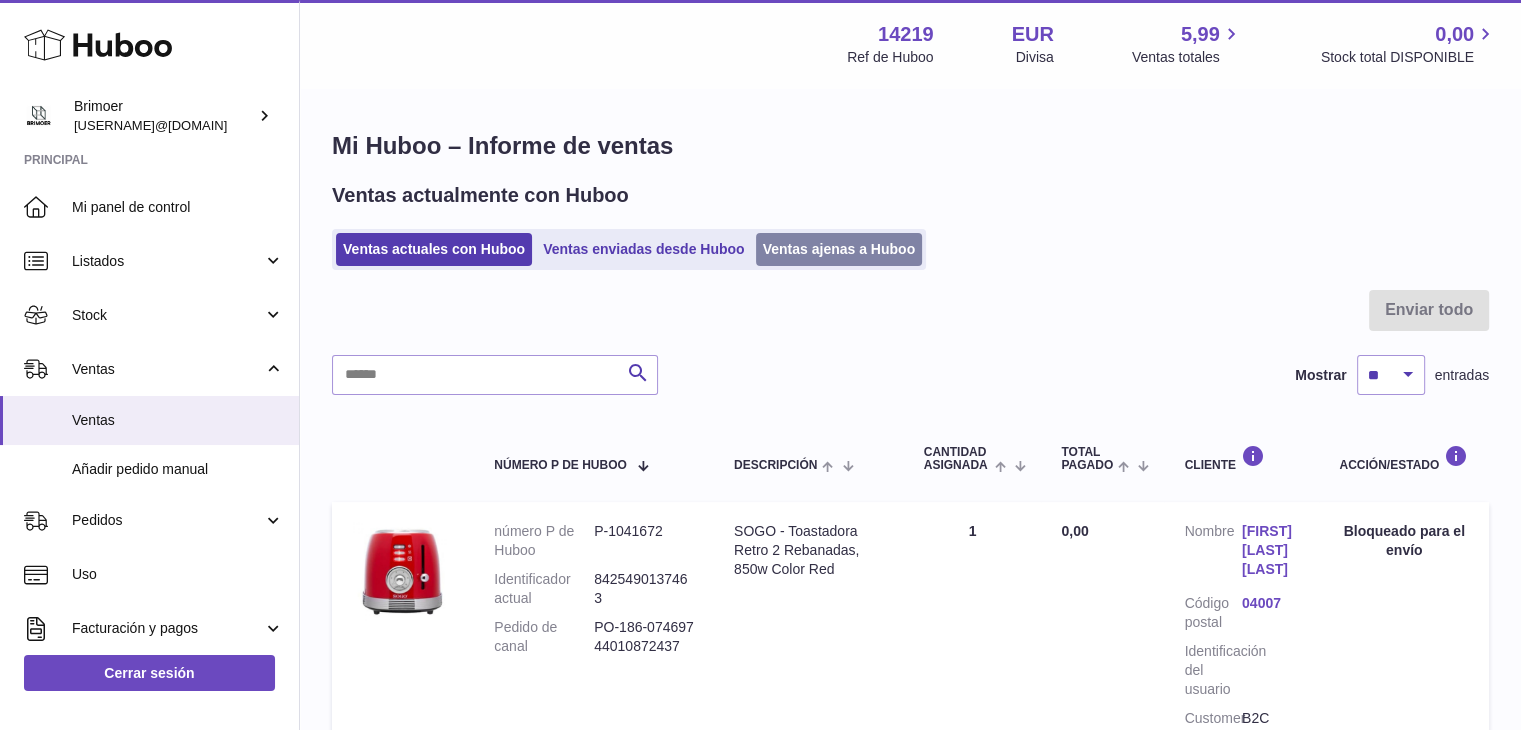 click on "Ventas ajenas a Huboo" at bounding box center (839, 249) 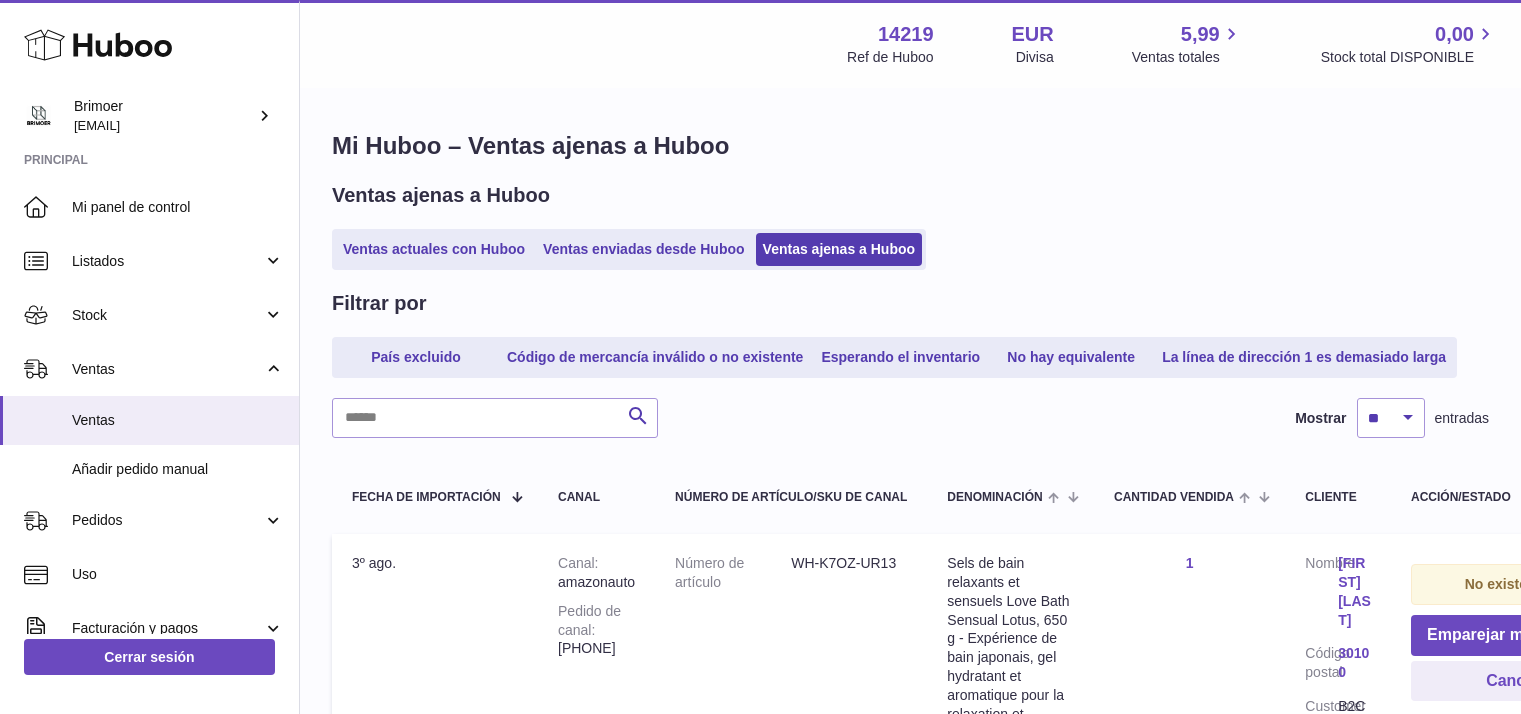 scroll, scrollTop: 0, scrollLeft: 0, axis: both 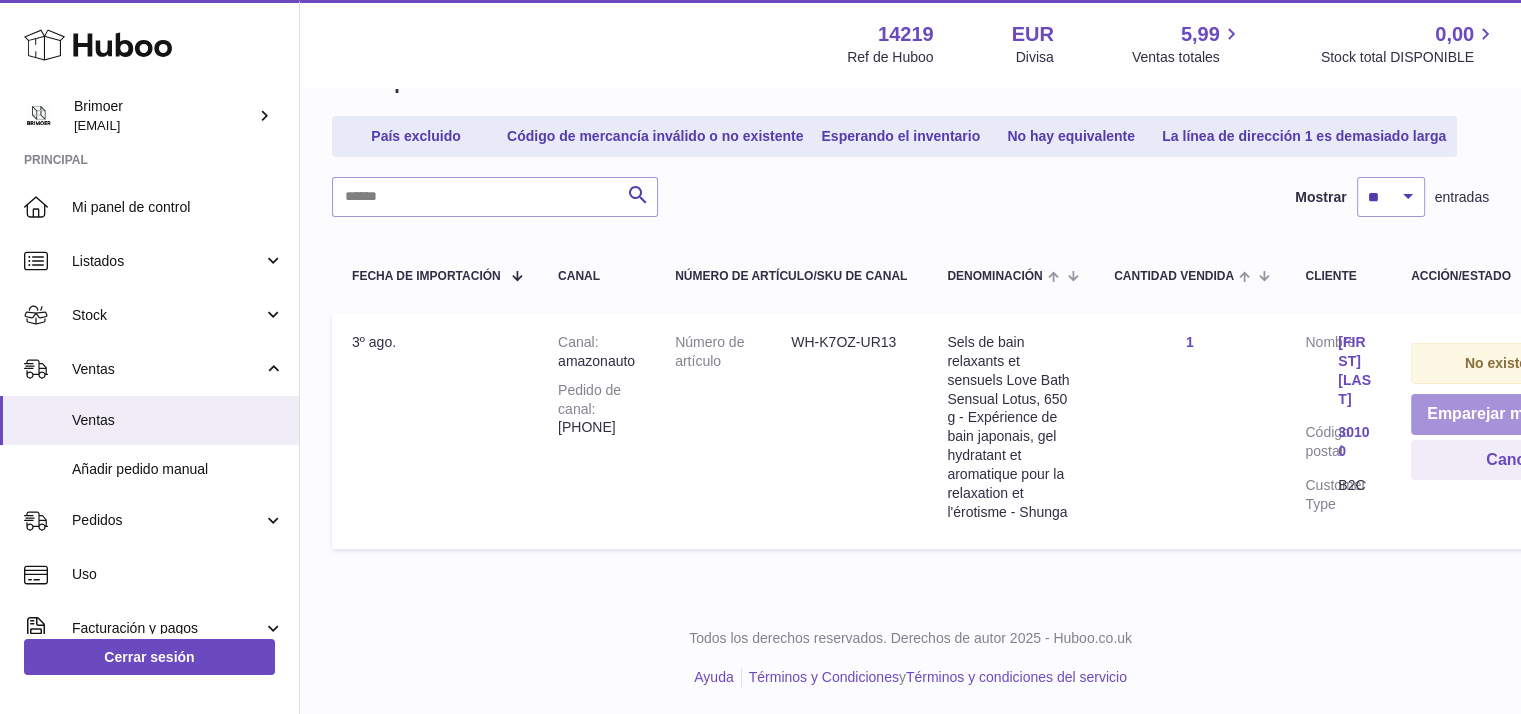 click on "Emparejar manualmente" at bounding box center (1520, 414) 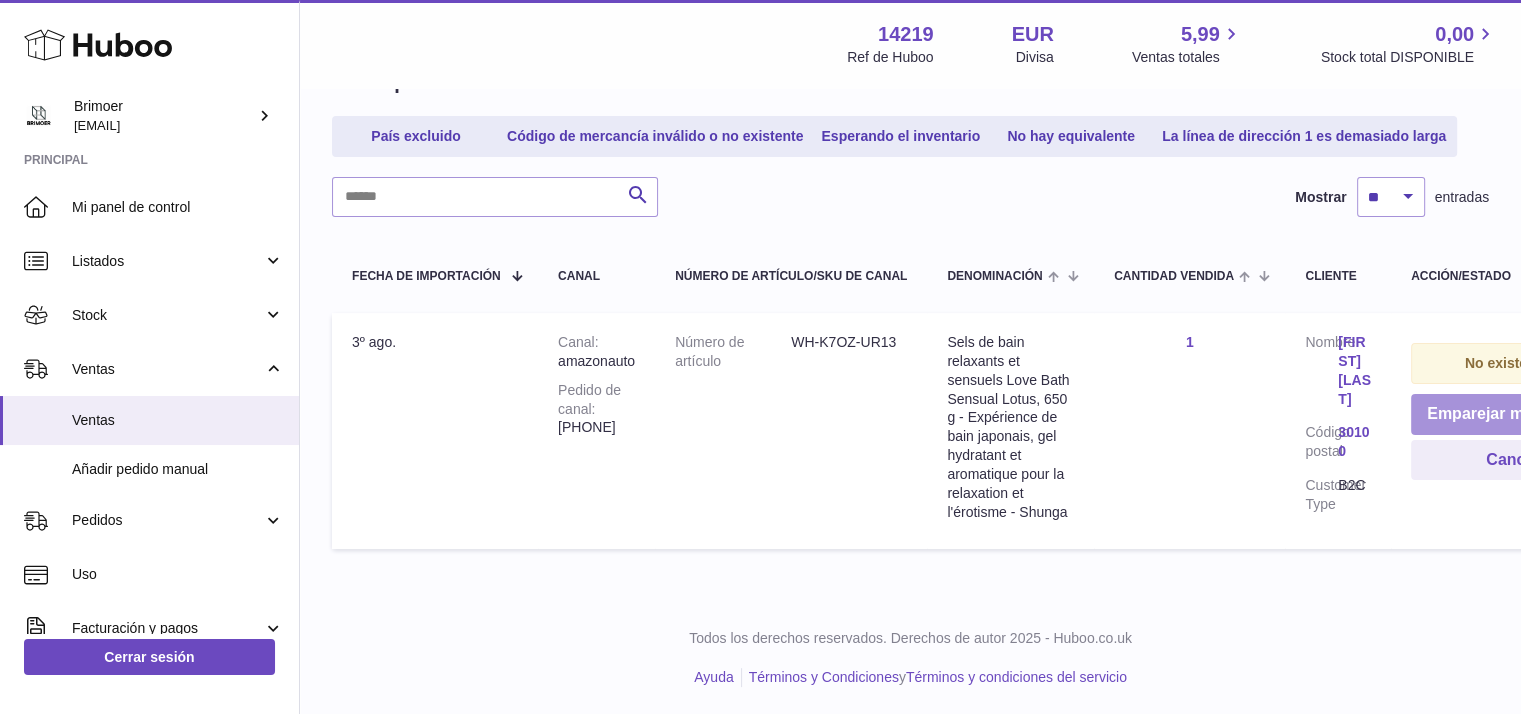 scroll, scrollTop: 207, scrollLeft: 0, axis: vertical 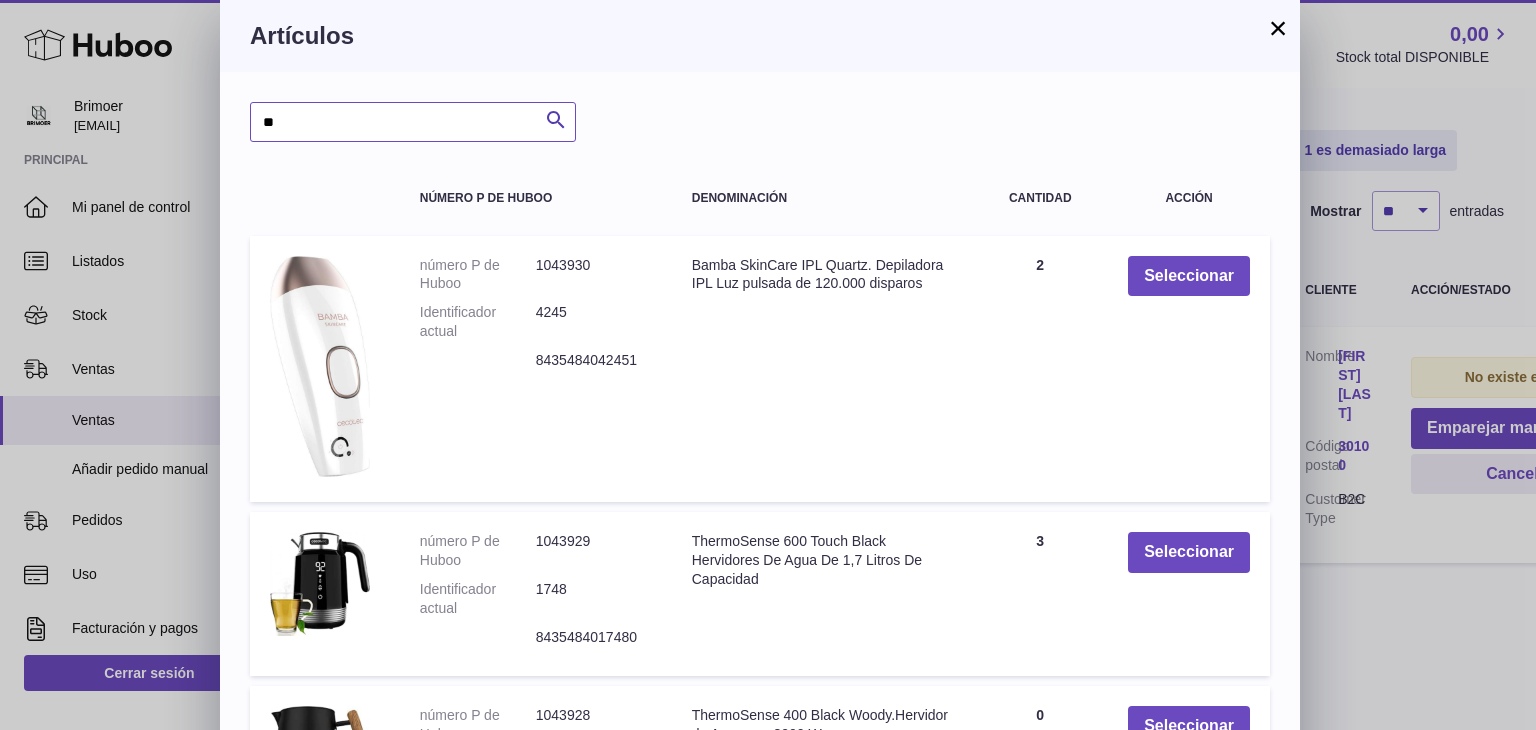 click on "**" at bounding box center (413, 122) 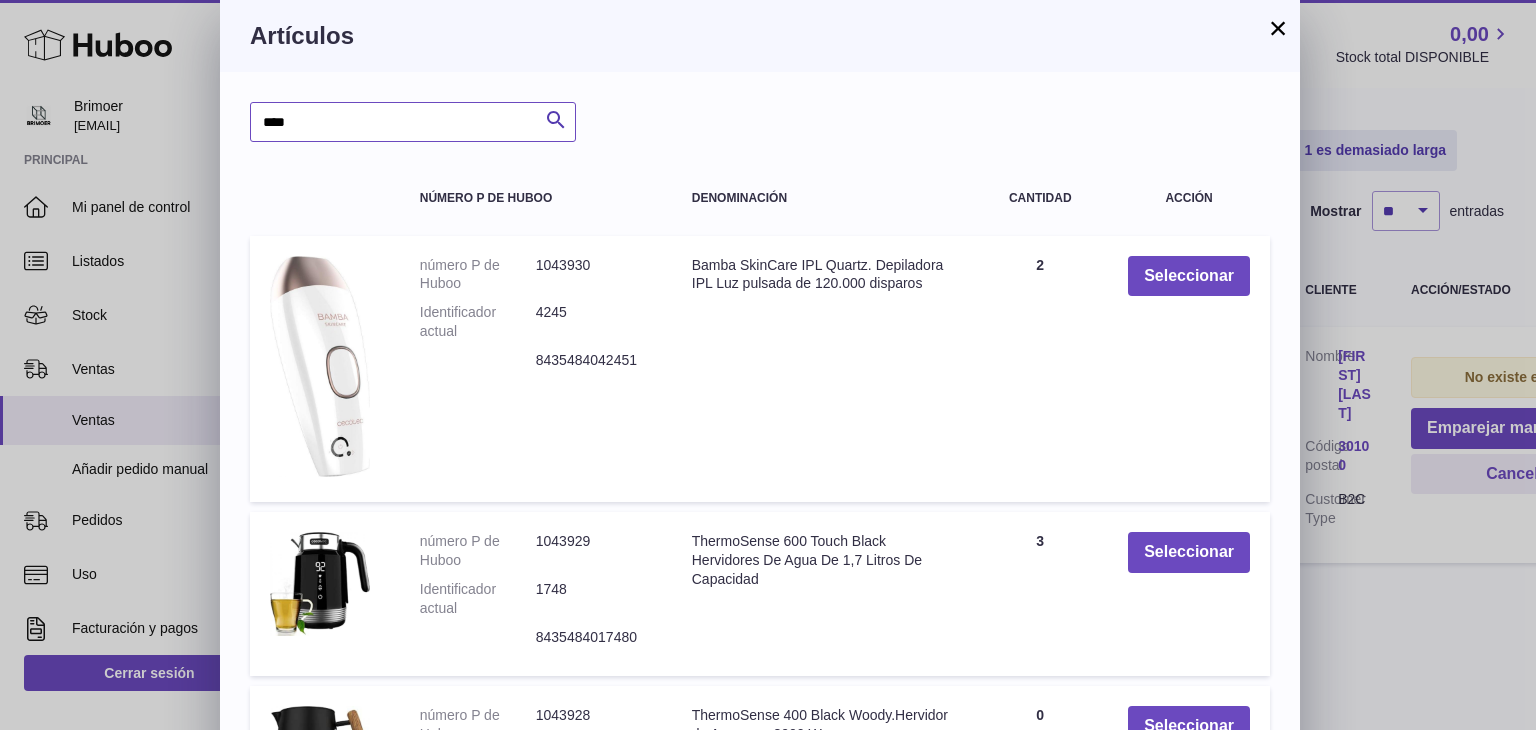 type on "***" 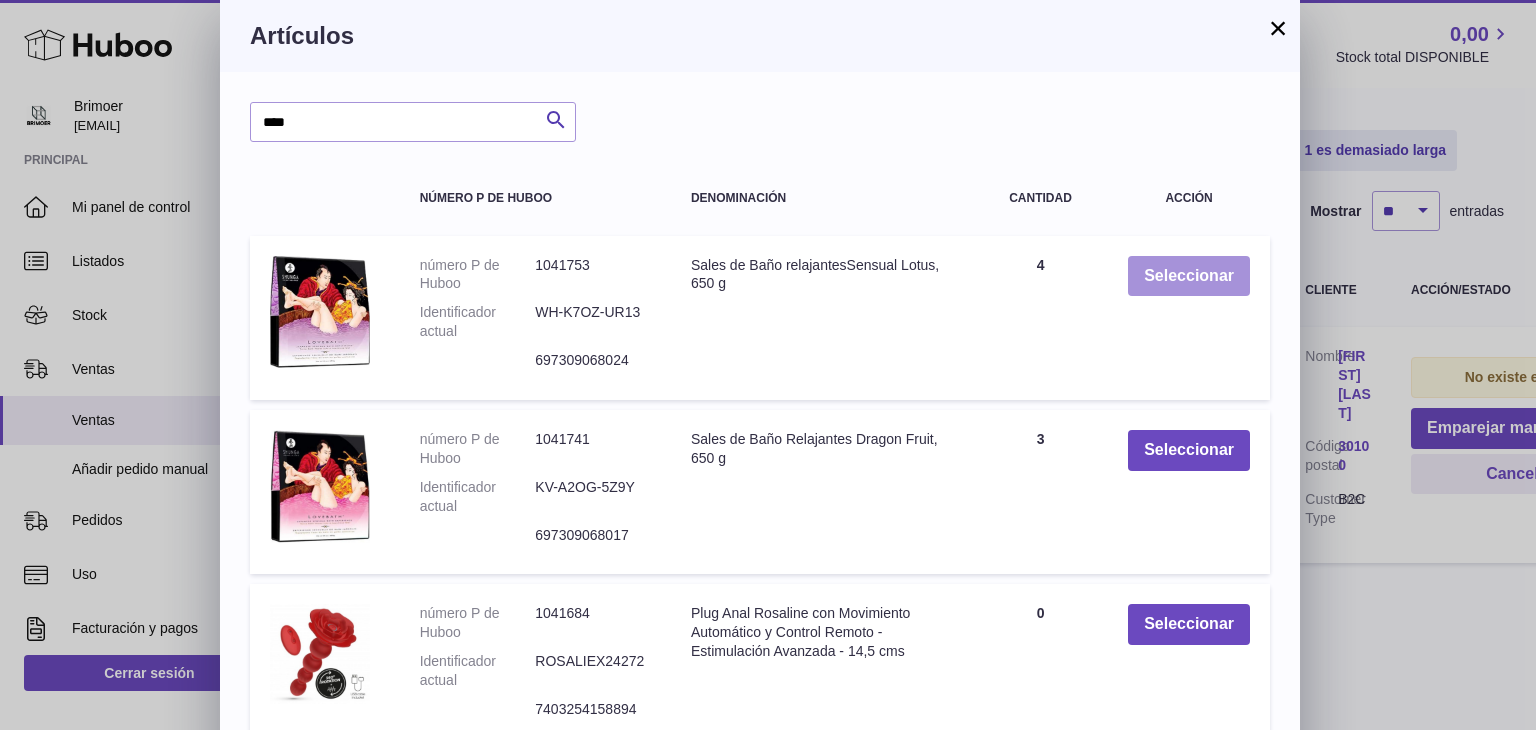 click on "Seleccionar" at bounding box center (1189, 276) 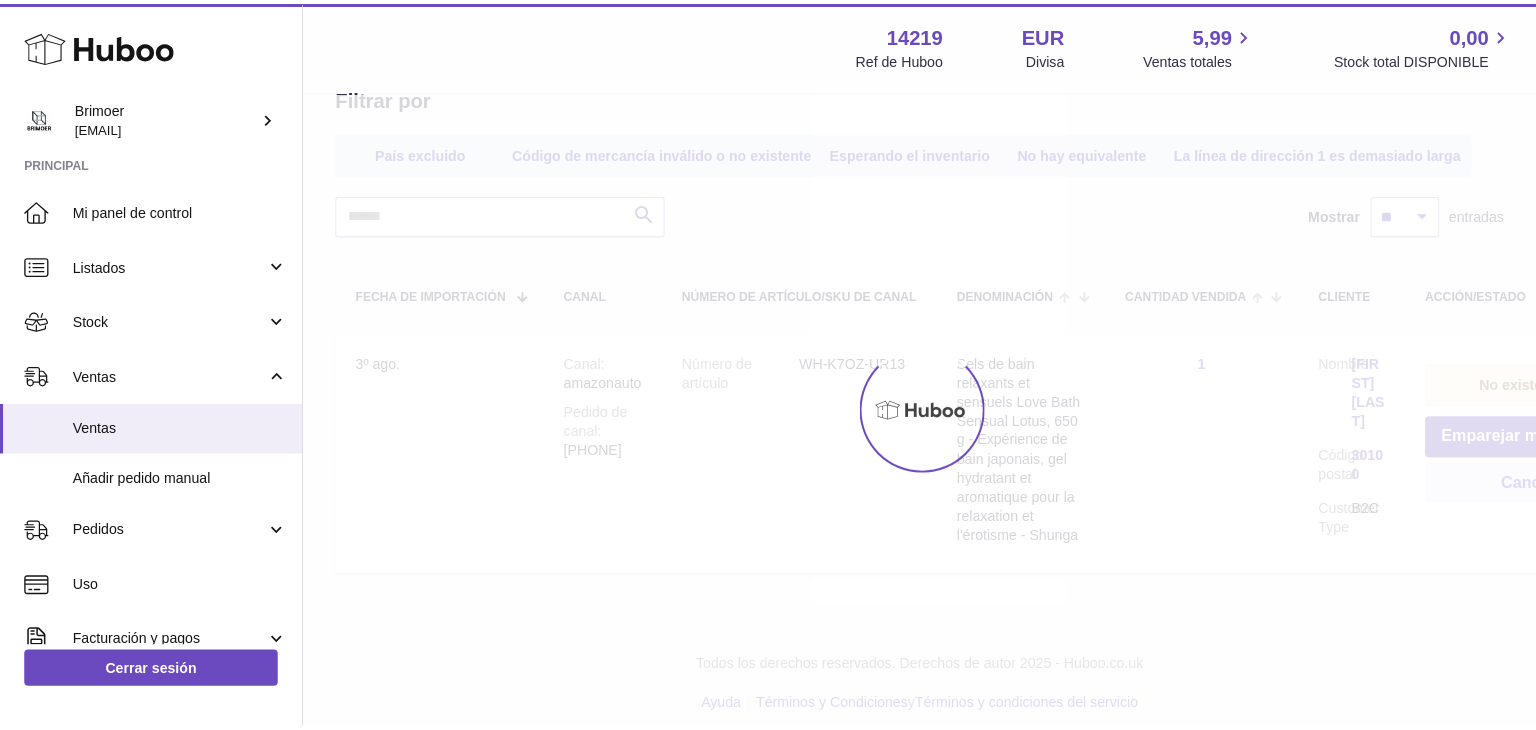 scroll, scrollTop: 0, scrollLeft: 0, axis: both 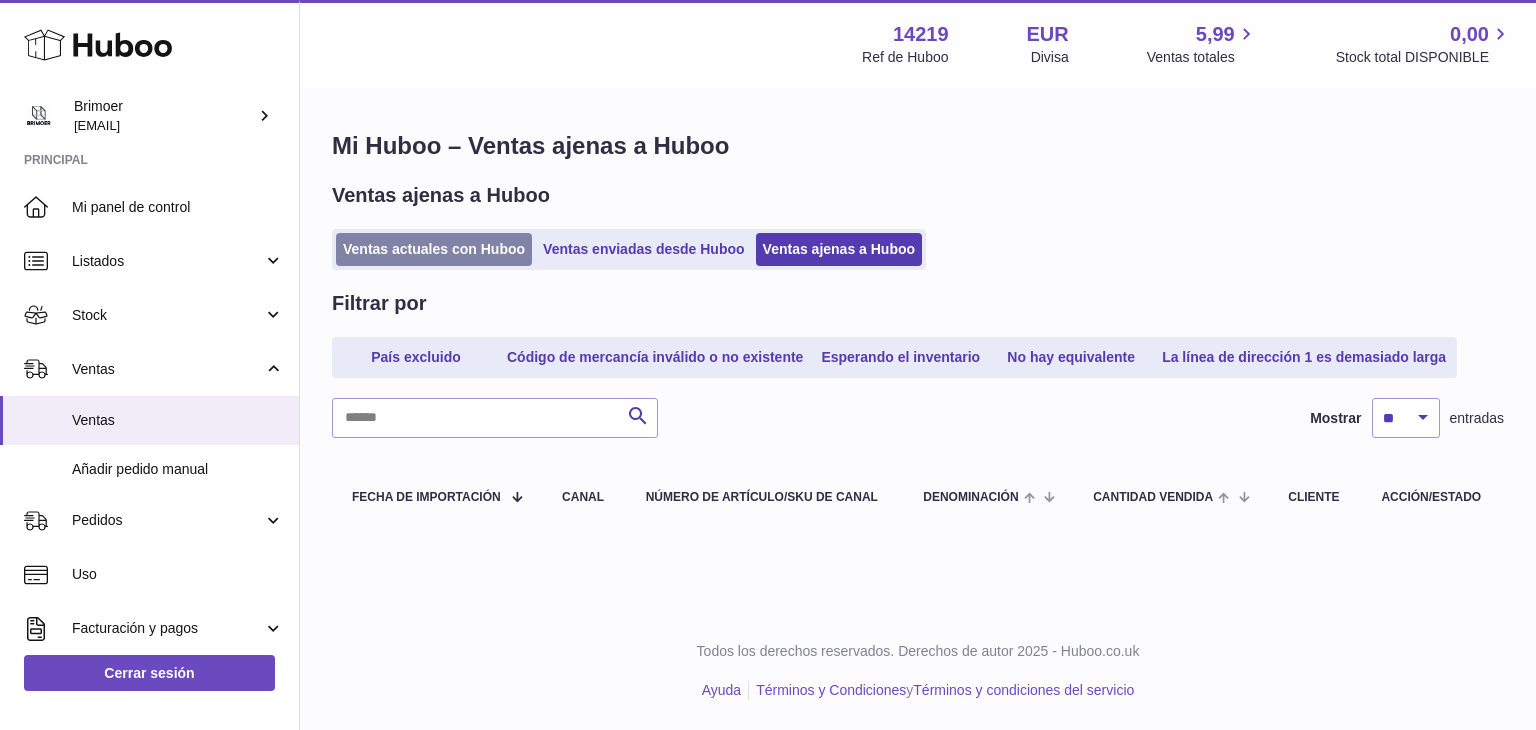 click on "Ventas actuales con Huboo" at bounding box center (434, 249) 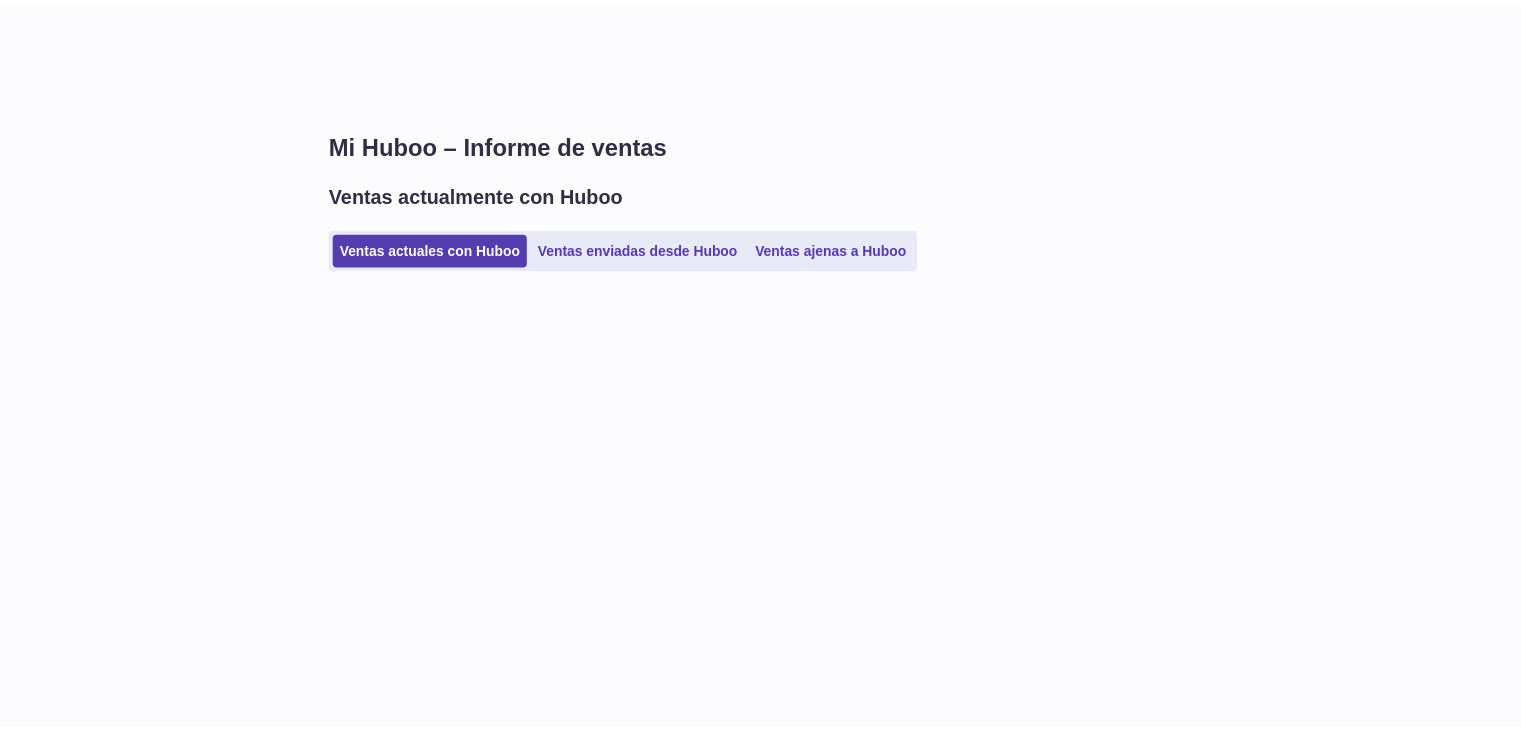 scroll, scrollTop: 0, scrollLeft: 0, axis: both 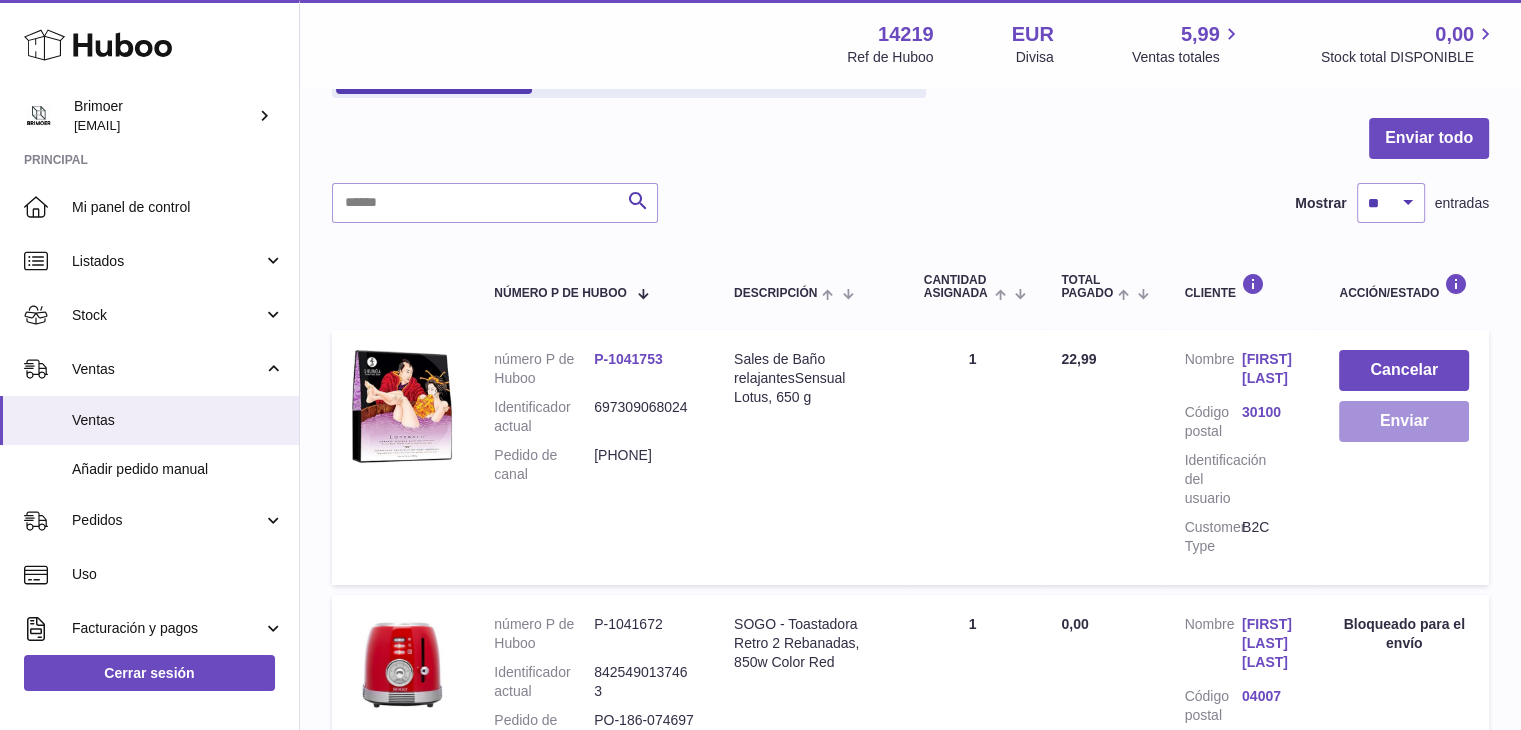 click on "Enviar" at bounding box center (1404, 421) 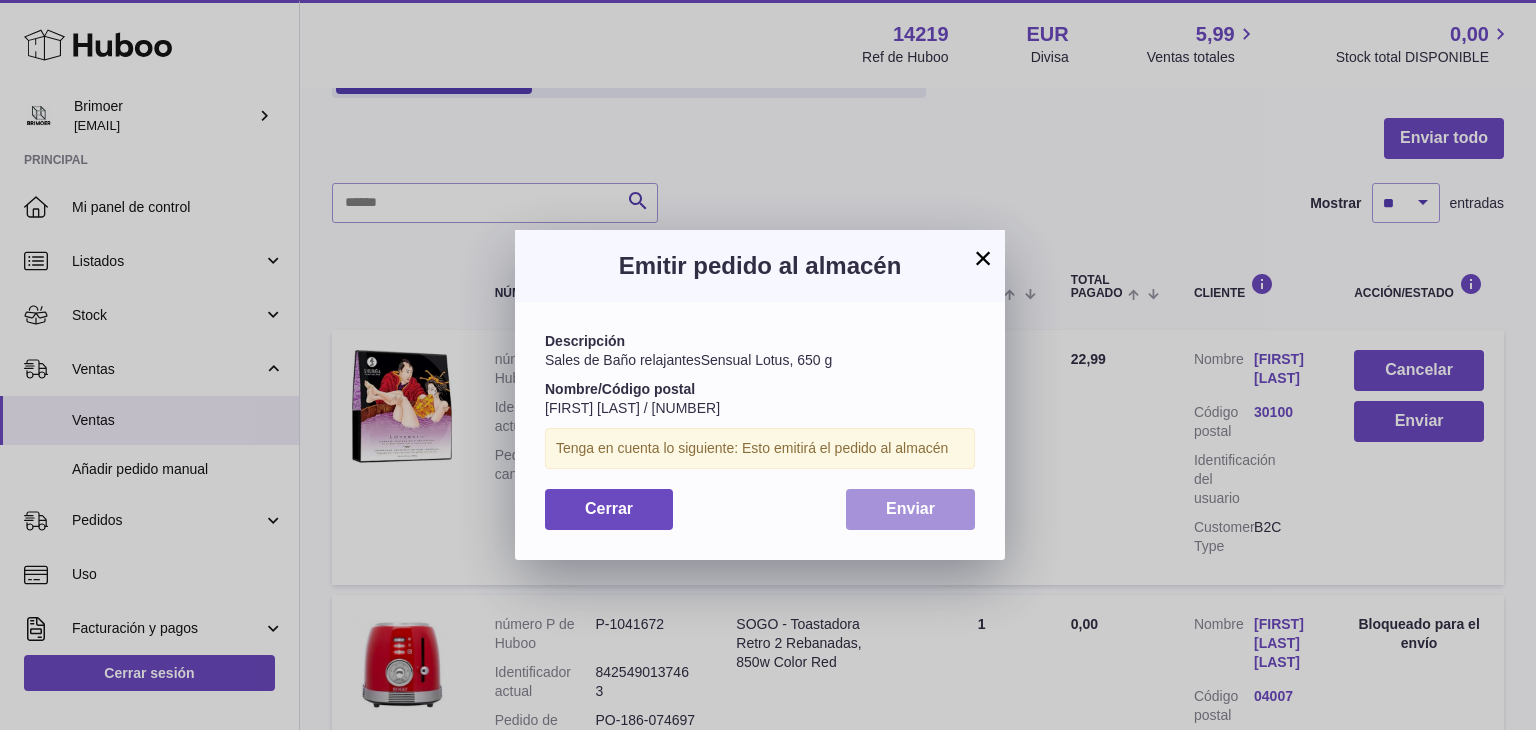 click on "Enviar" at bounding box center (910, 508) 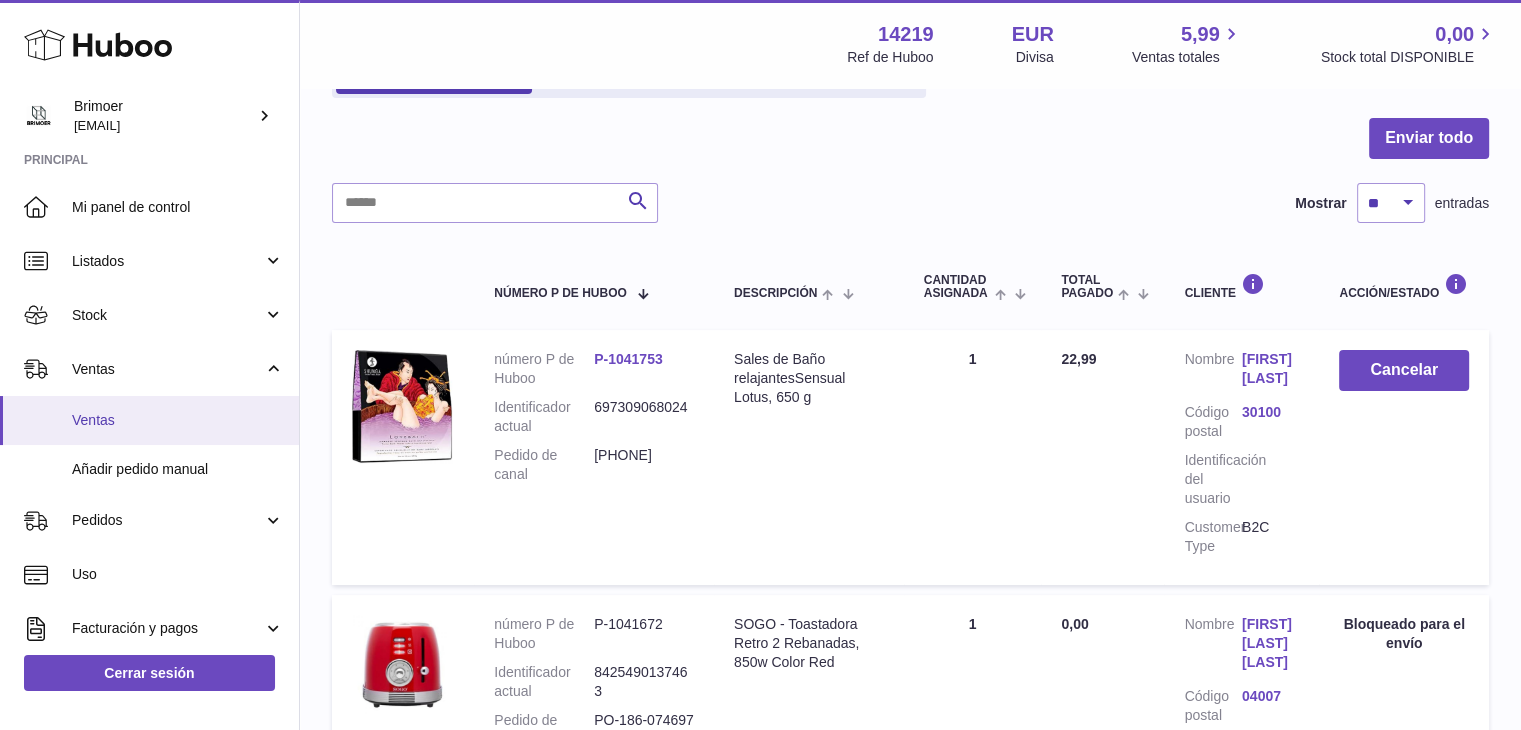 click on "Ventas" at bounding box center [178, 420] 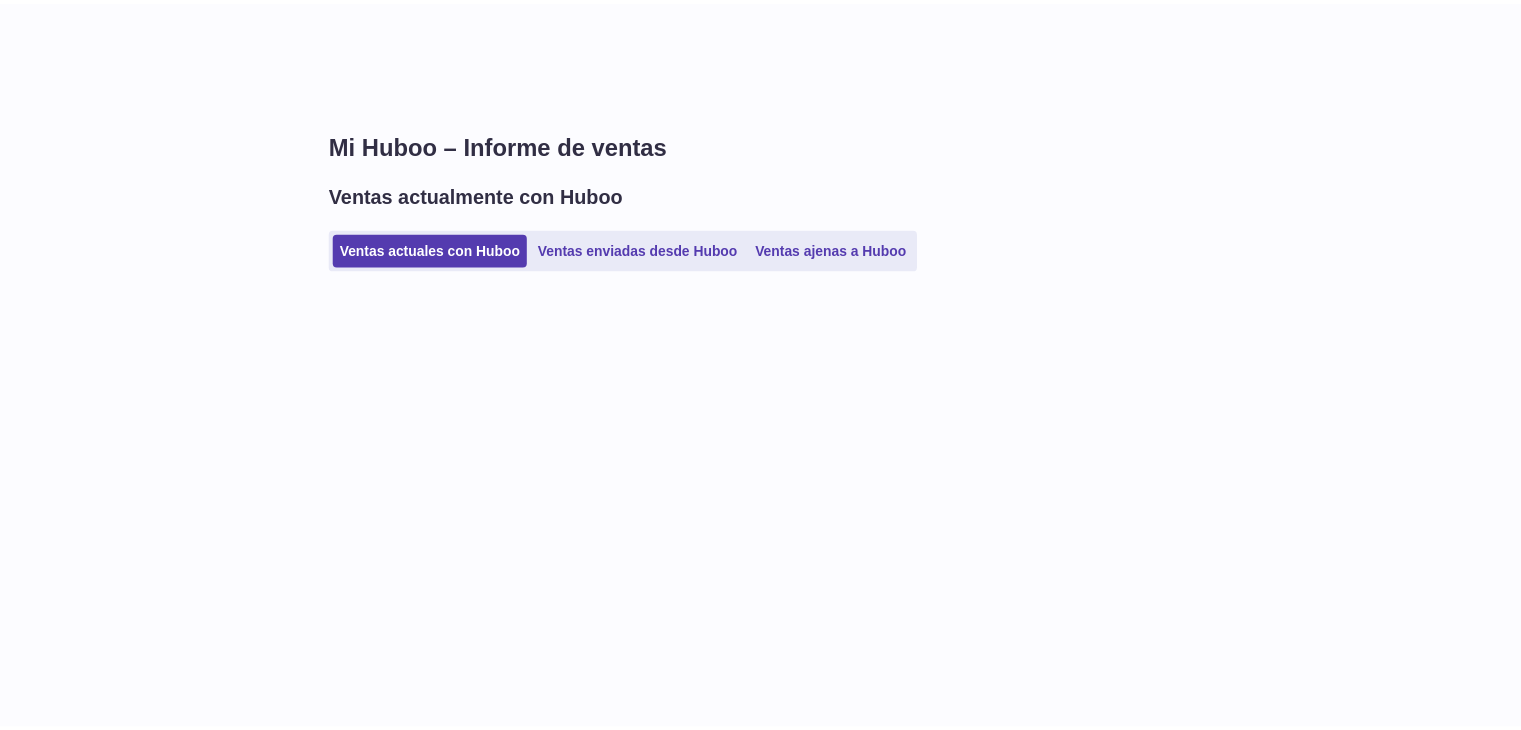 scroll, scrollTop: 0, scrollLeft: 0, axis: both 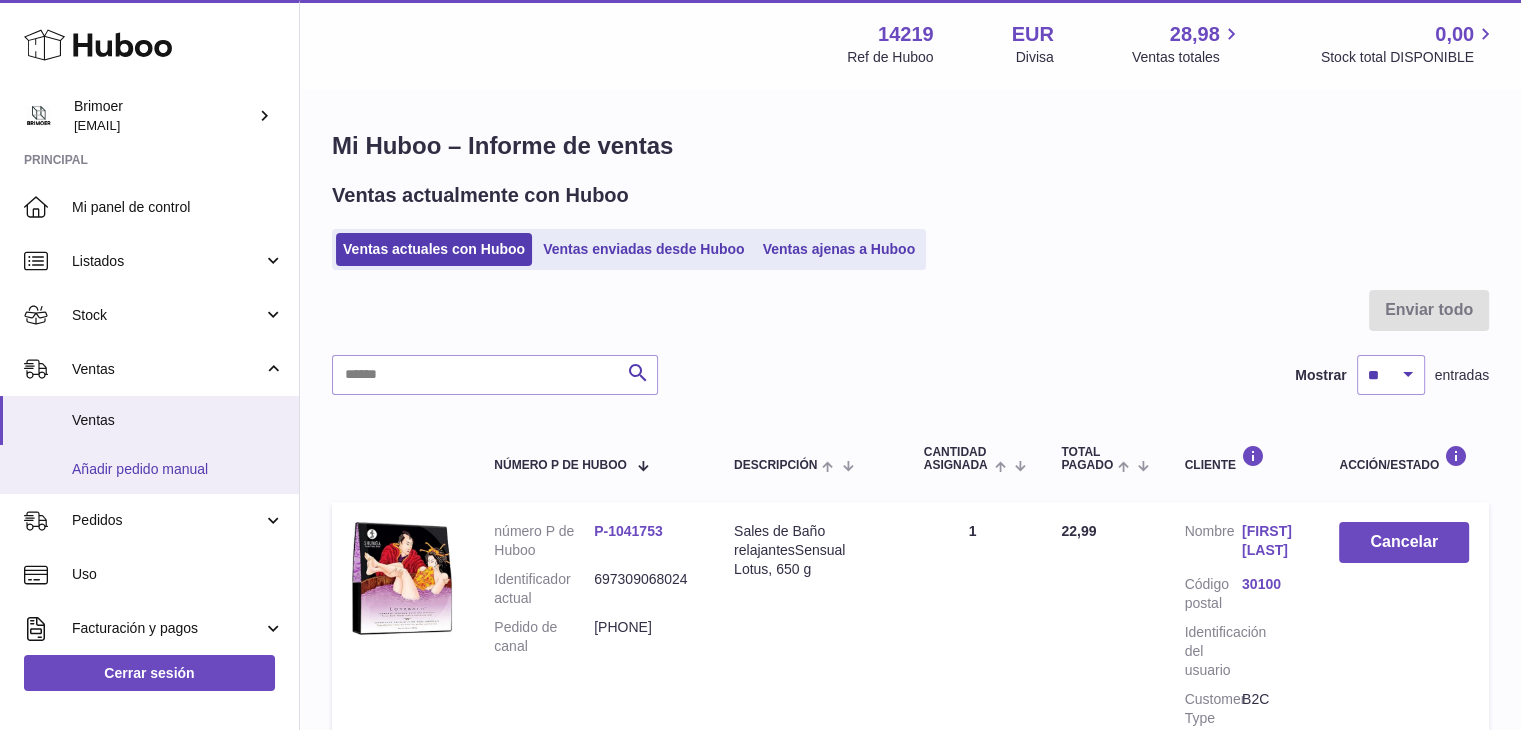 click on "Añadir pedido manual" at bounding box center [178, 469] 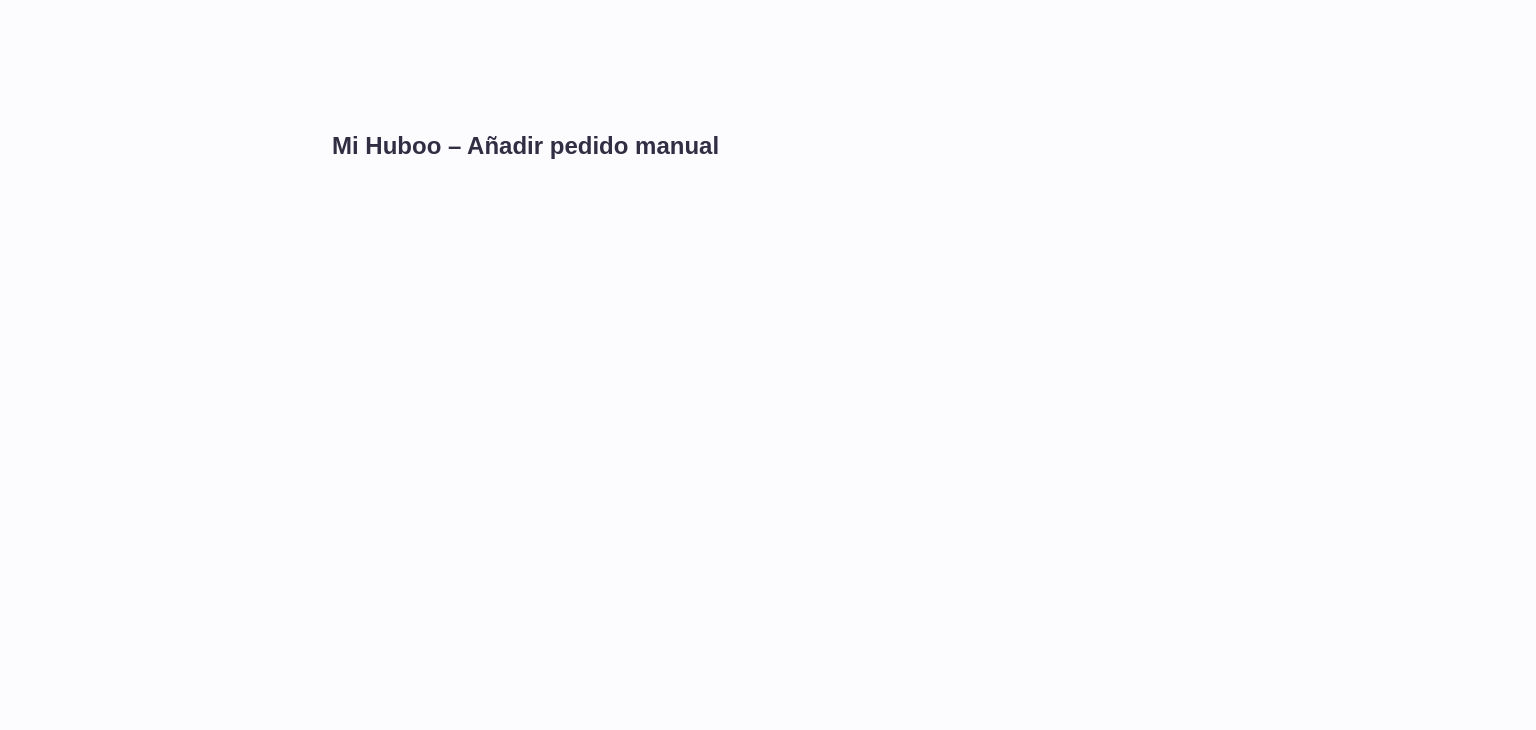 scroll, scrollTop: 0, scrollLeft: 0, axis: both 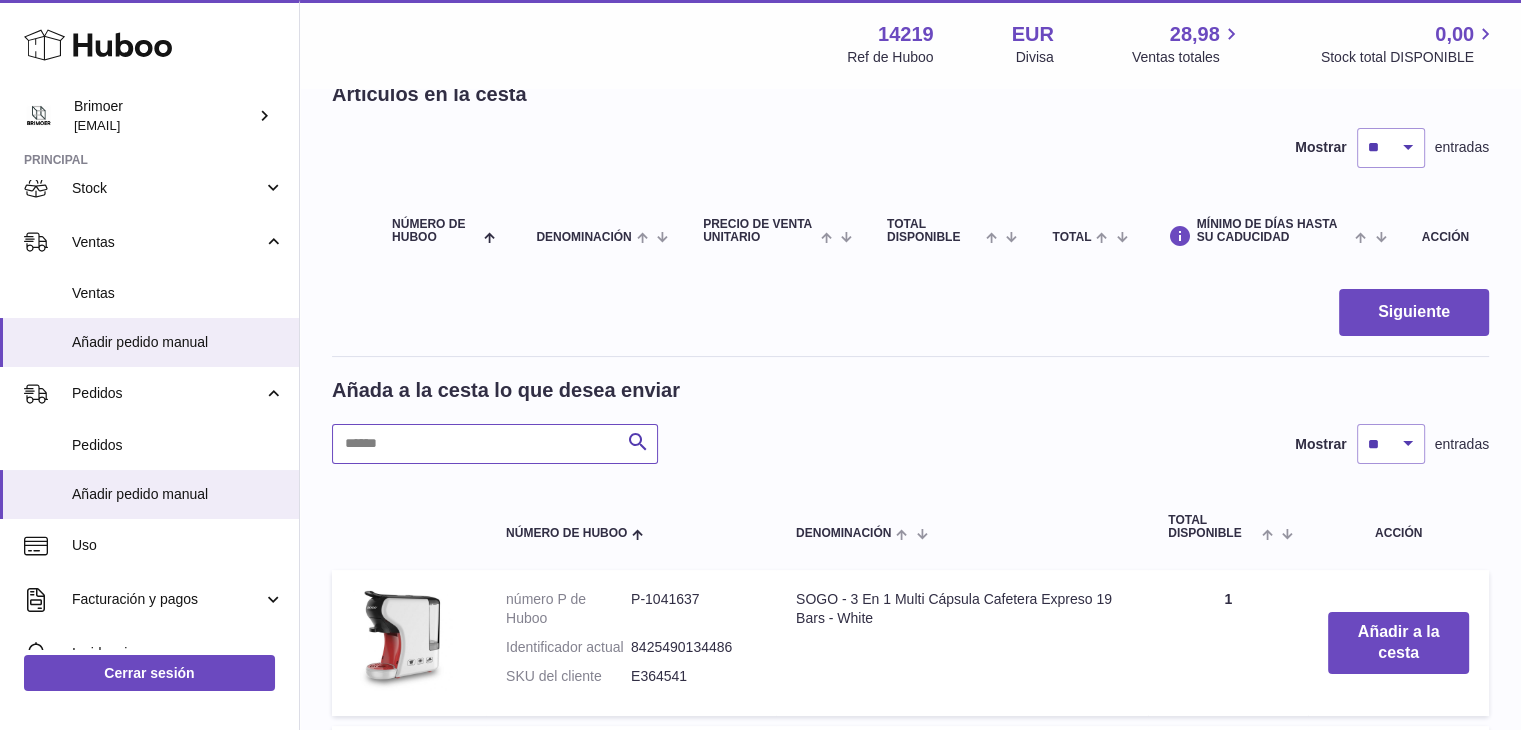 click at bounding box center (495, 444) 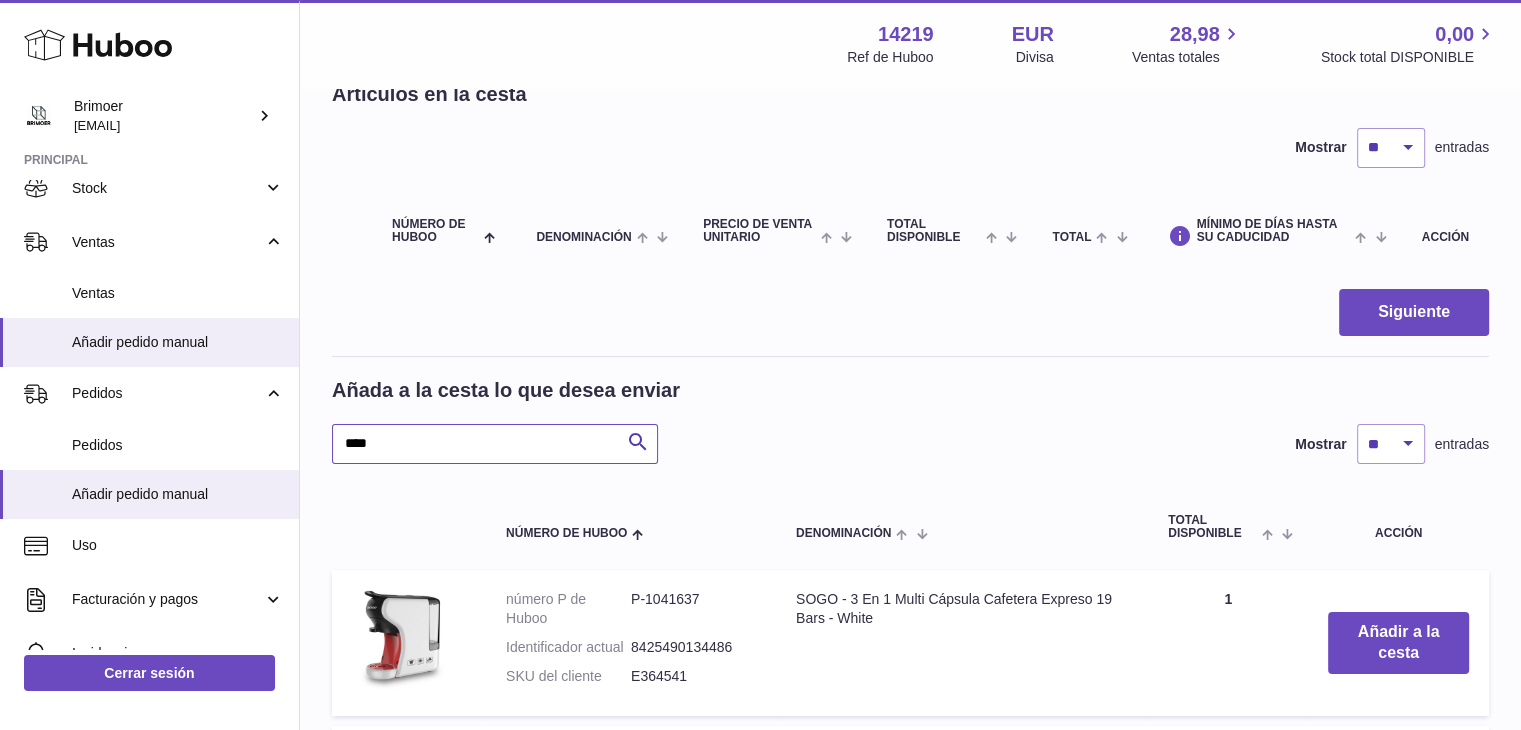 type on "****" 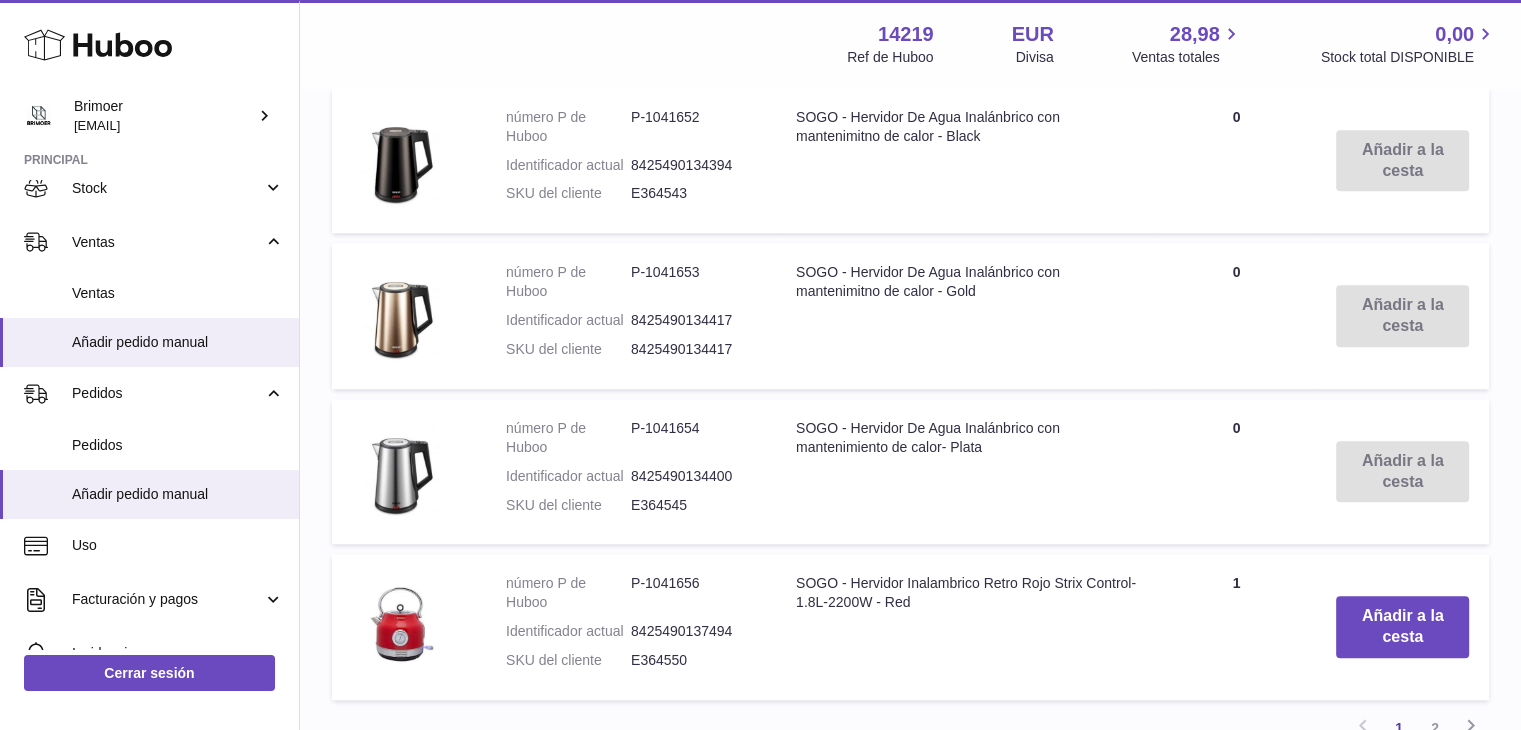 scroll, scrollTop: 1762, scrollLeft: 0, axis: vertical 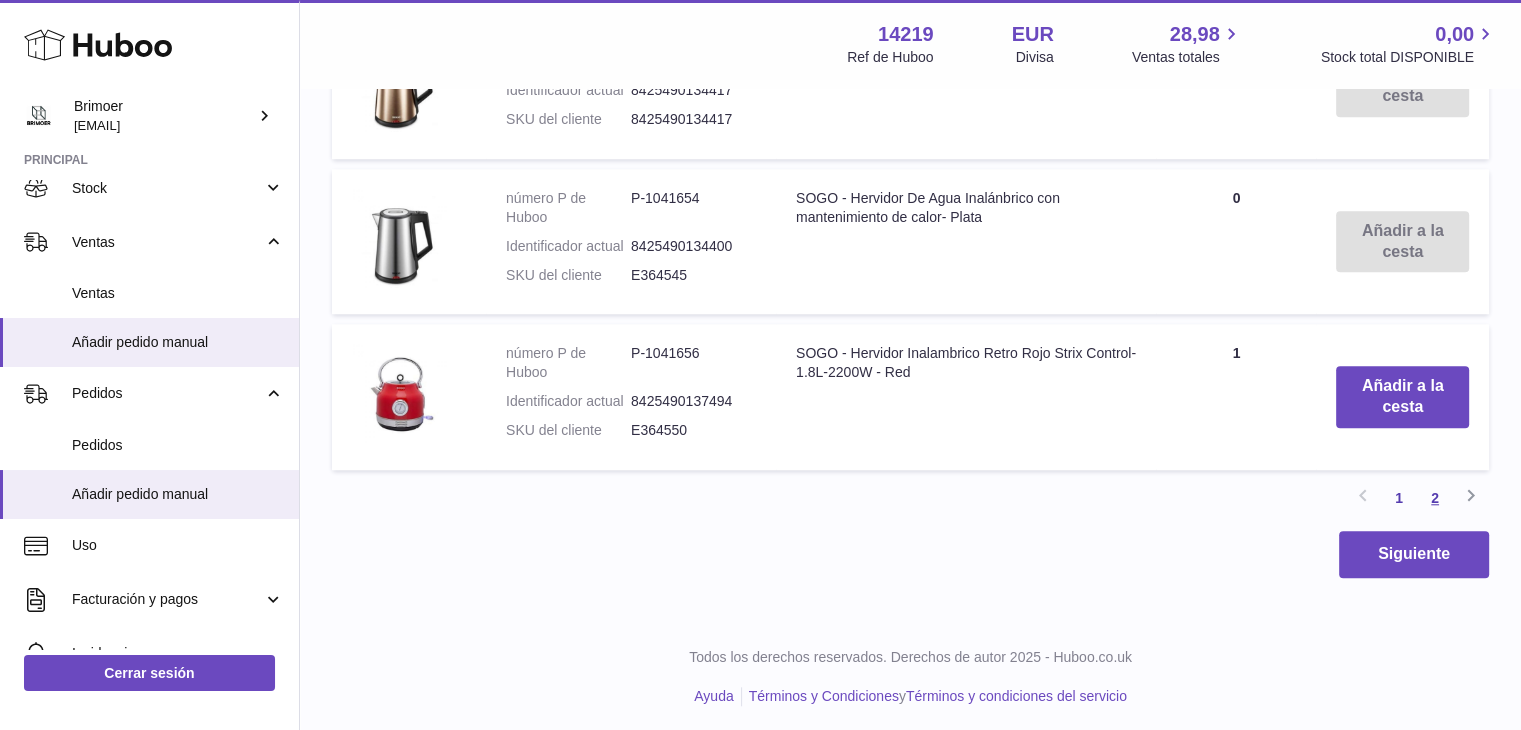click on "2" at bounding box center [1435, 498] 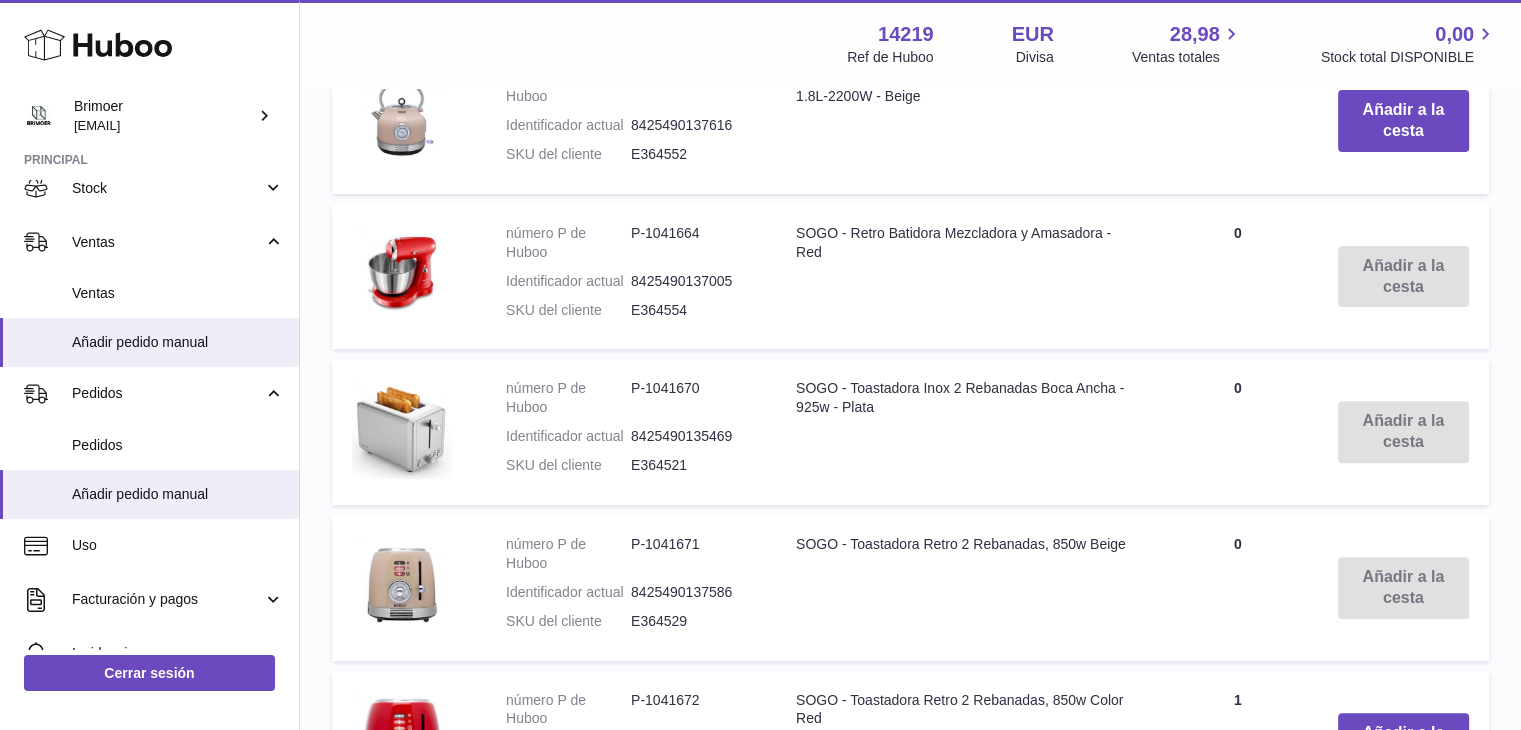 scroll, scrollTop: 639, scrollLeft: 0, axis: vertical 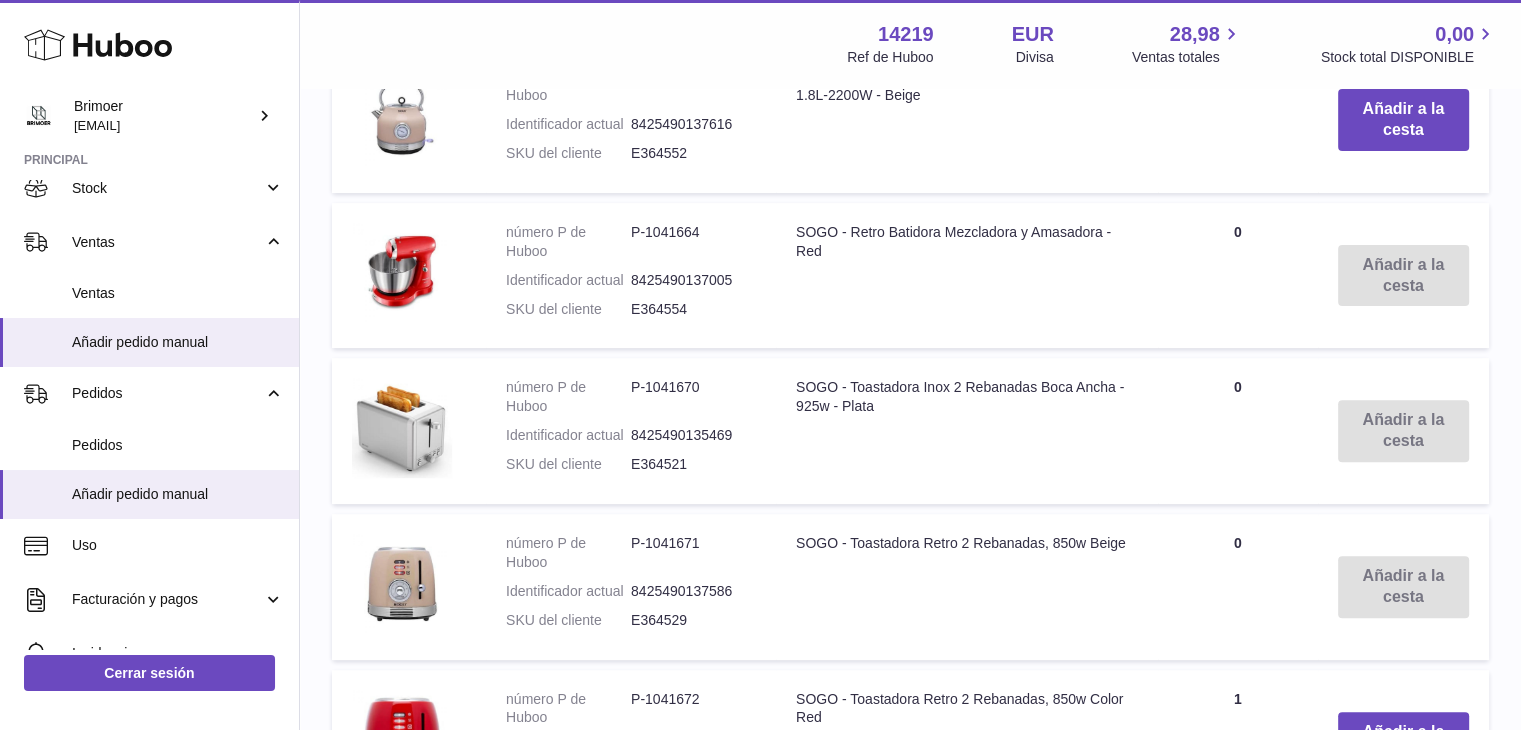 click on "Añadir a la cesta" at bounding box center [1403, 276] 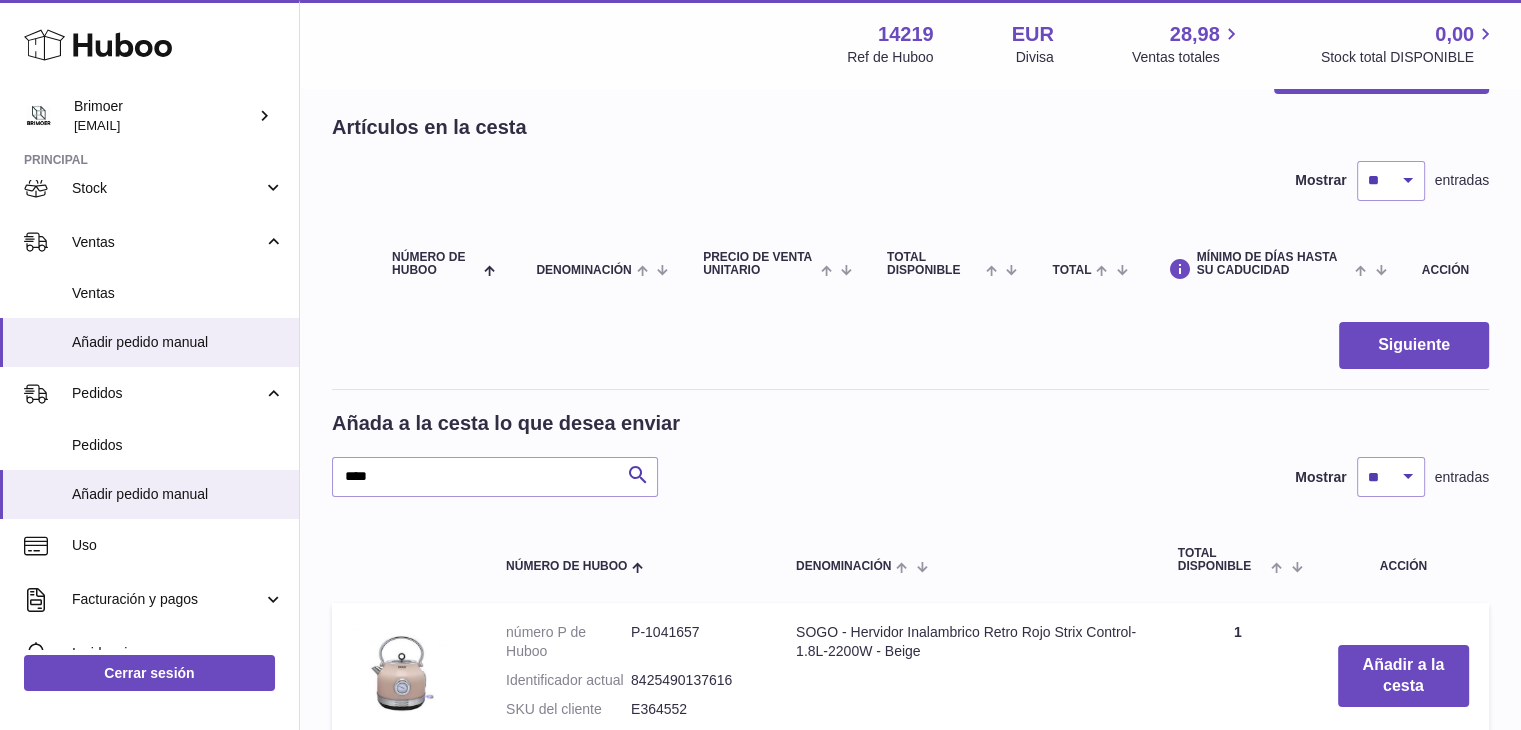 scroll, scrollTop: 0, scrollLeft: 0, axis: both 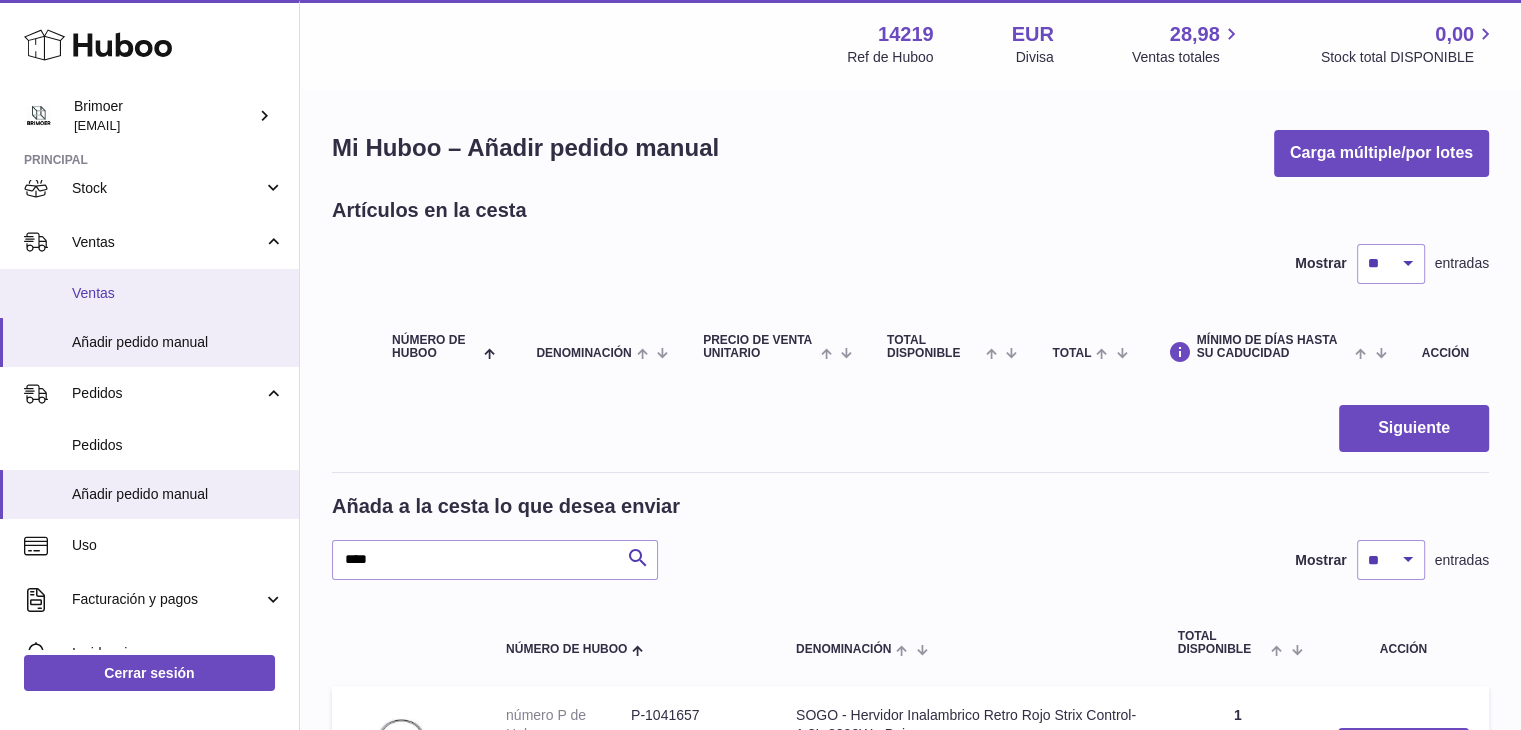 click on "Ventas" at bounding box center [178, 293] 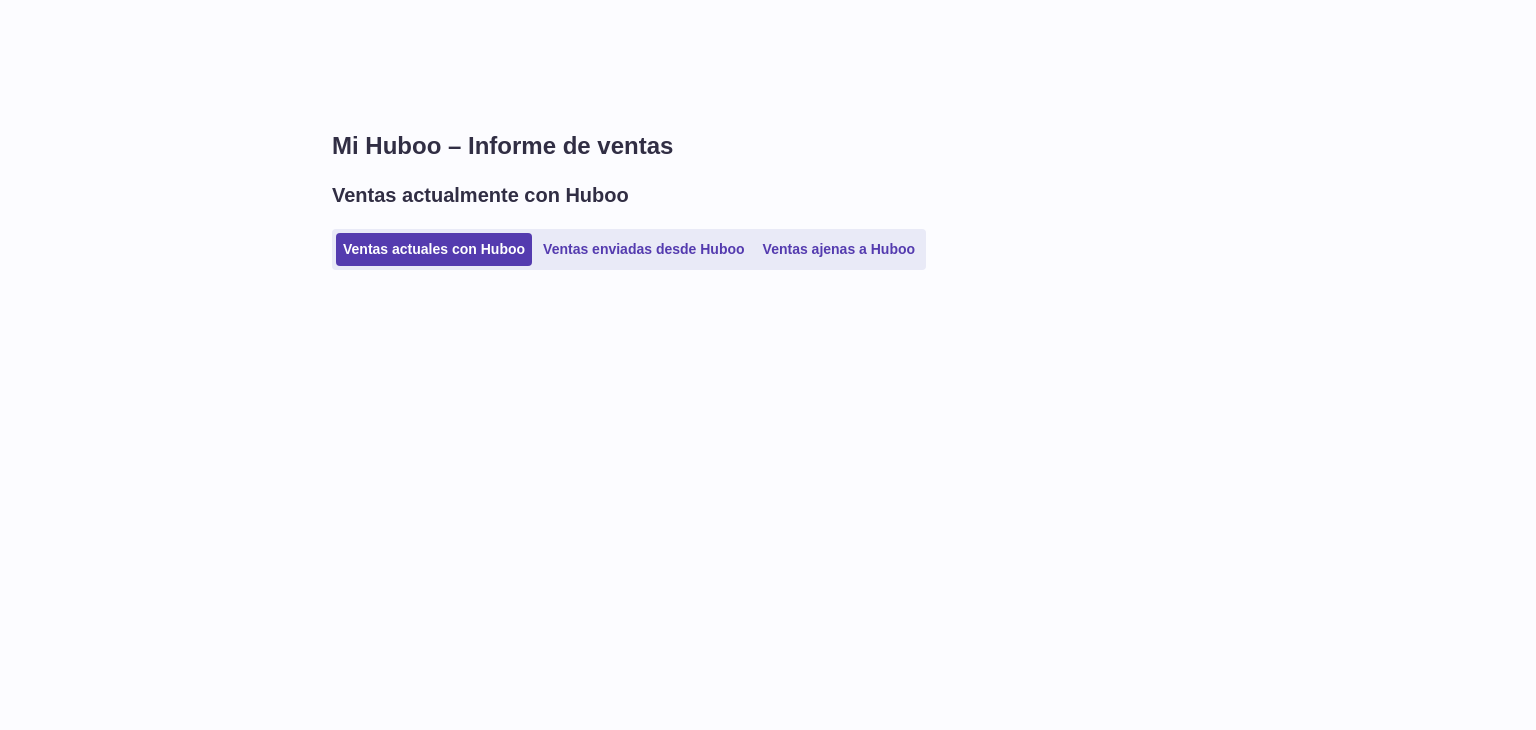 scroll, scrollTop: 0, scrollLeft: 0, axis: both 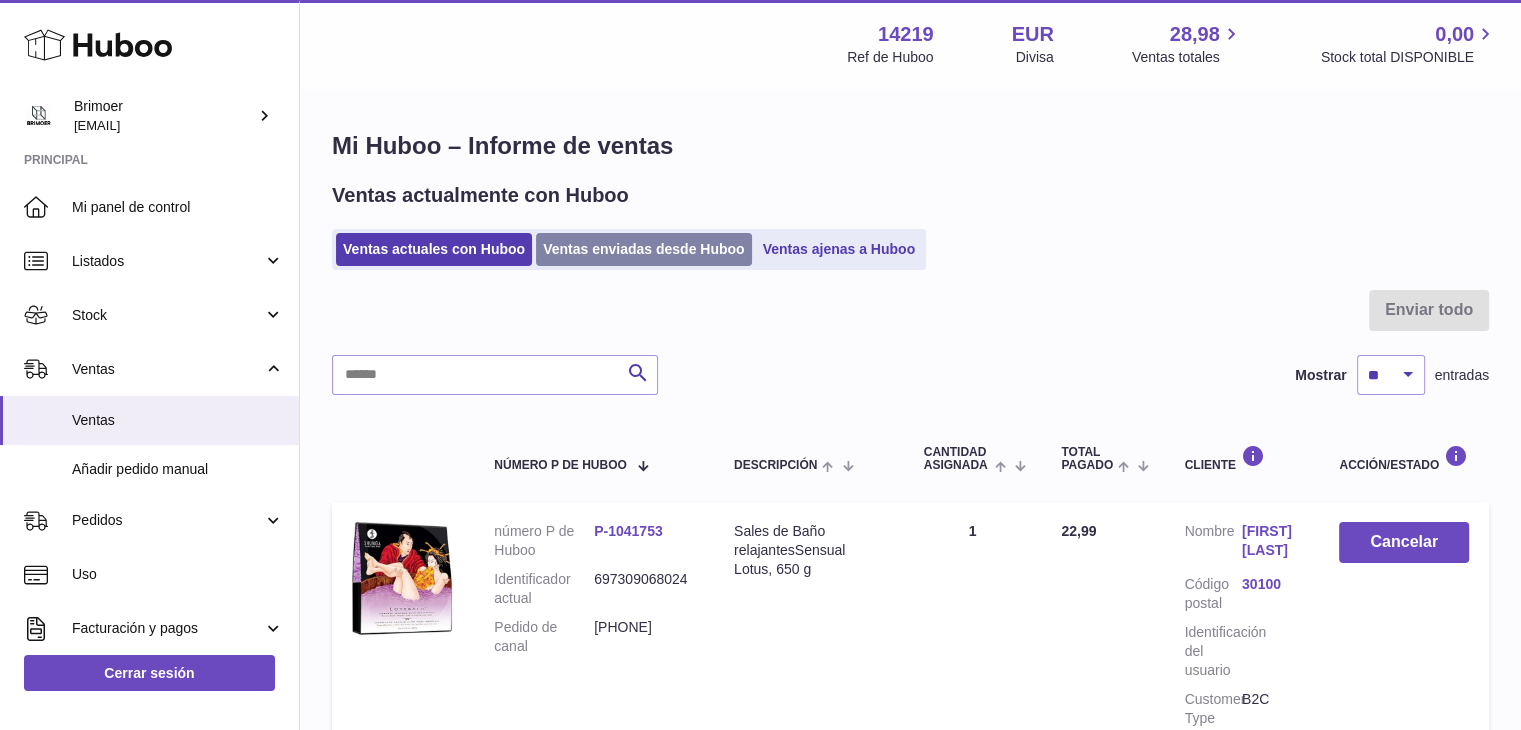 click on "Ventas enviadas desde Huboo" at bounding box center [644, 249] 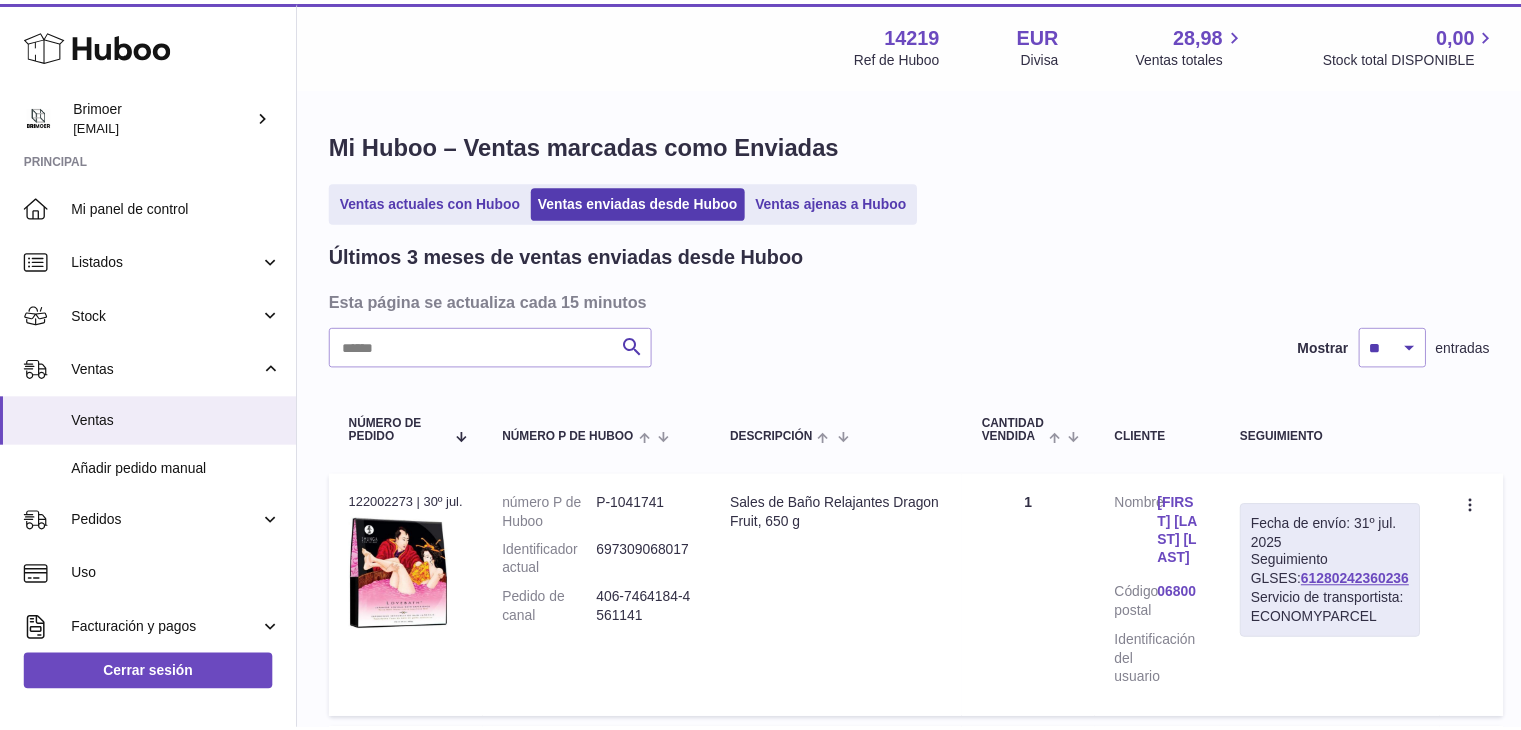 scroll, scrollTop: 0, scrollLeft: 0, axis: both 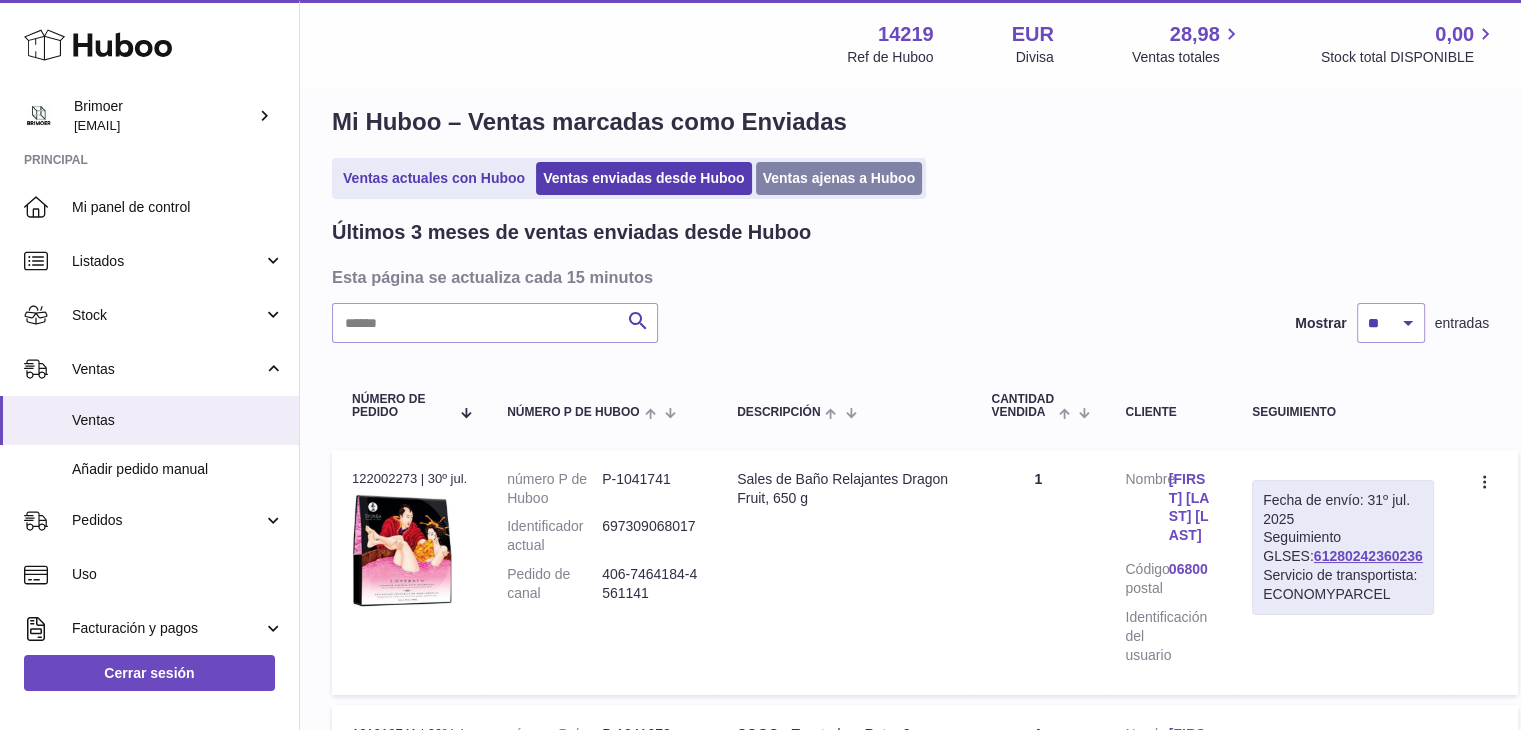 click on "Ventas ajenas a Huboo" at bounding box center (839, 178) 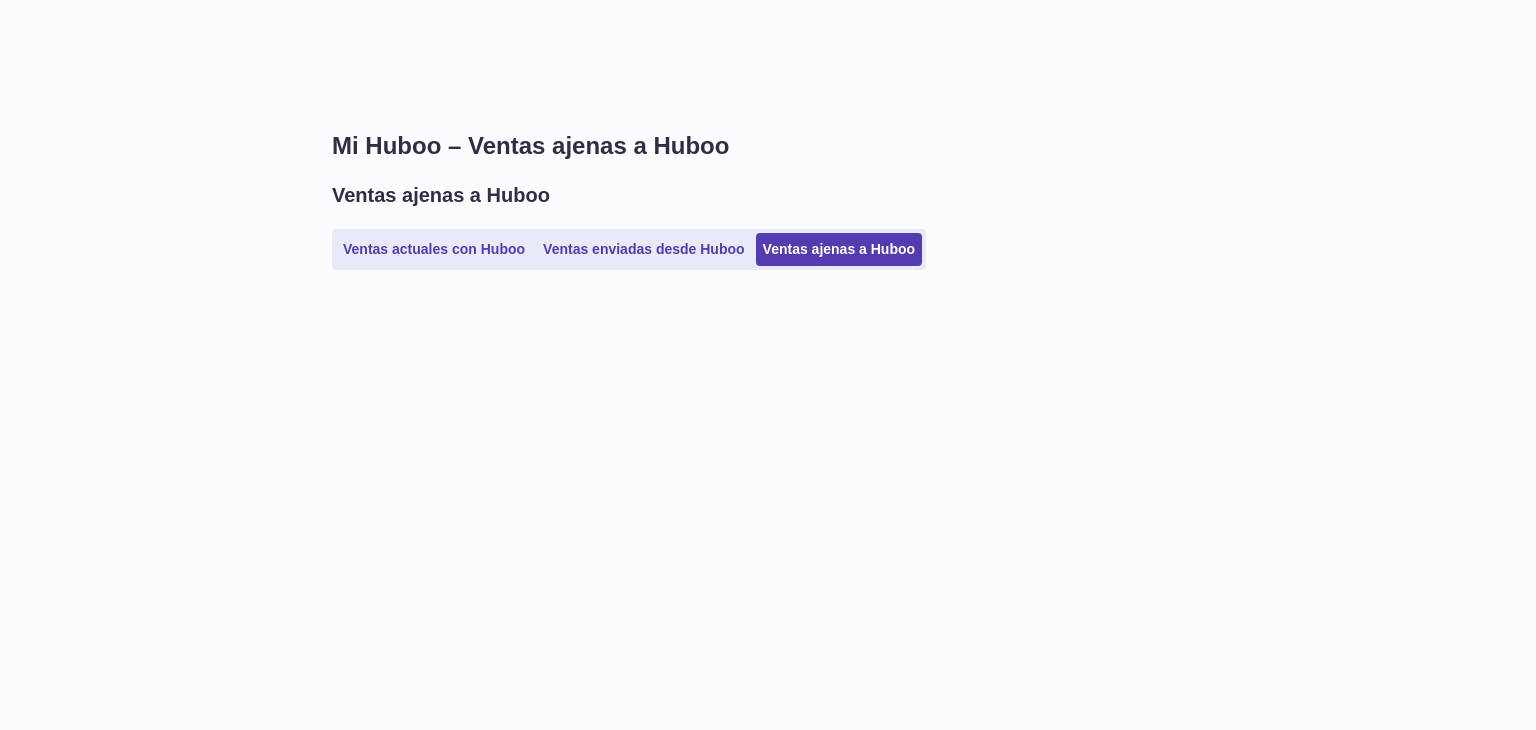 scroll, scrollTop: 0, scrollLeft: 0, axis: both 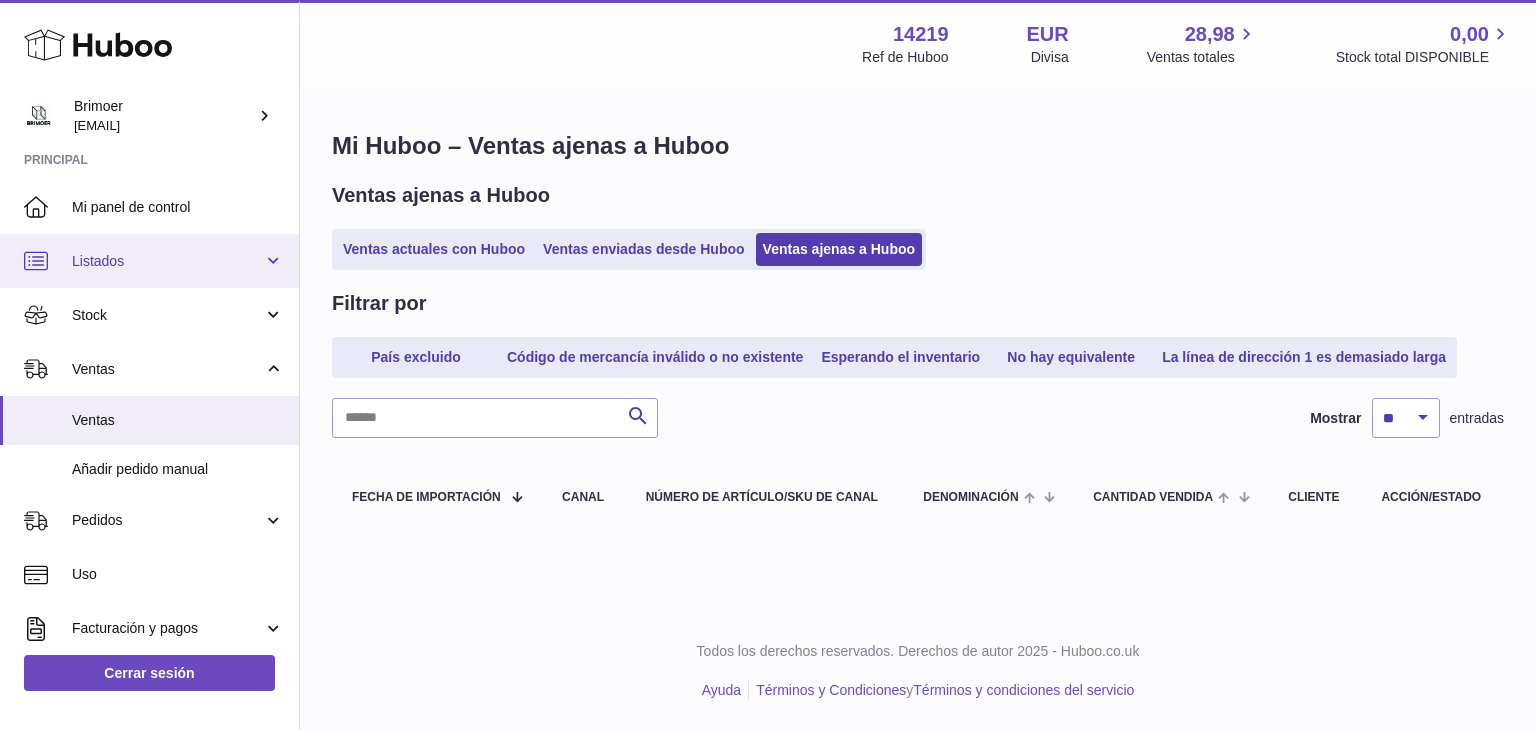 click on "Listados" at bounding box center (167, 261) 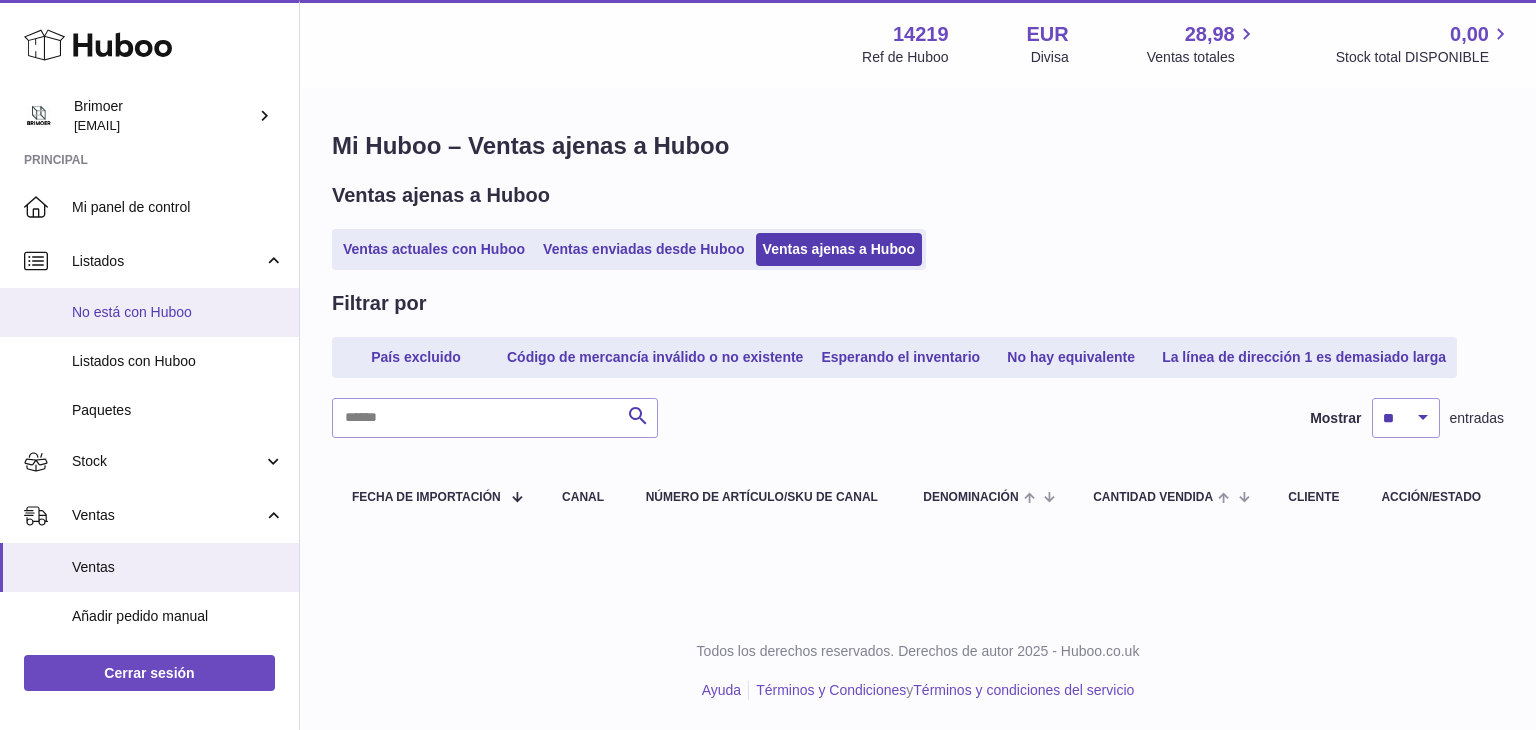 click on "No está con Huboo" at bounding box center (178, 312) 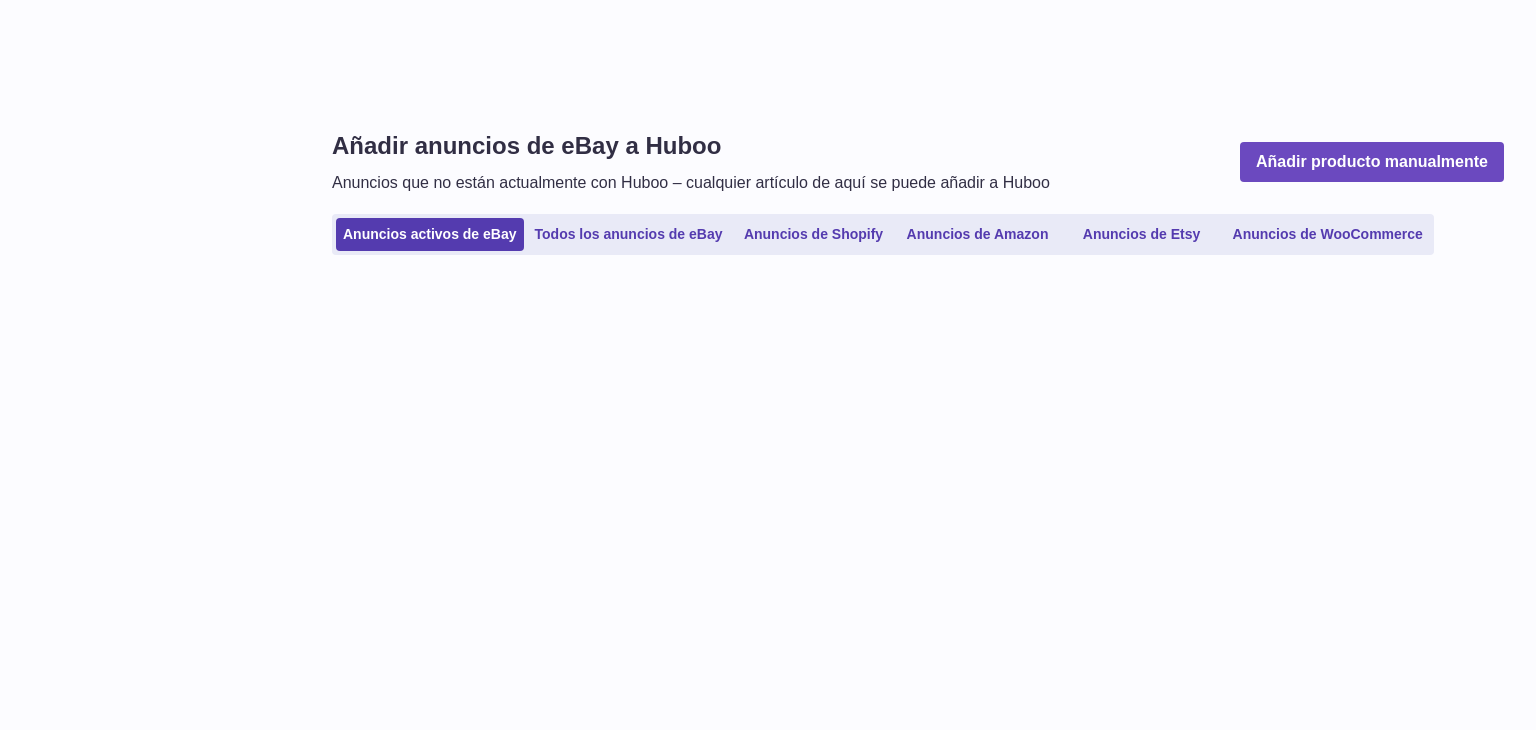 scroll, scrollTop: 0, scrollLeft: 0, axis: both 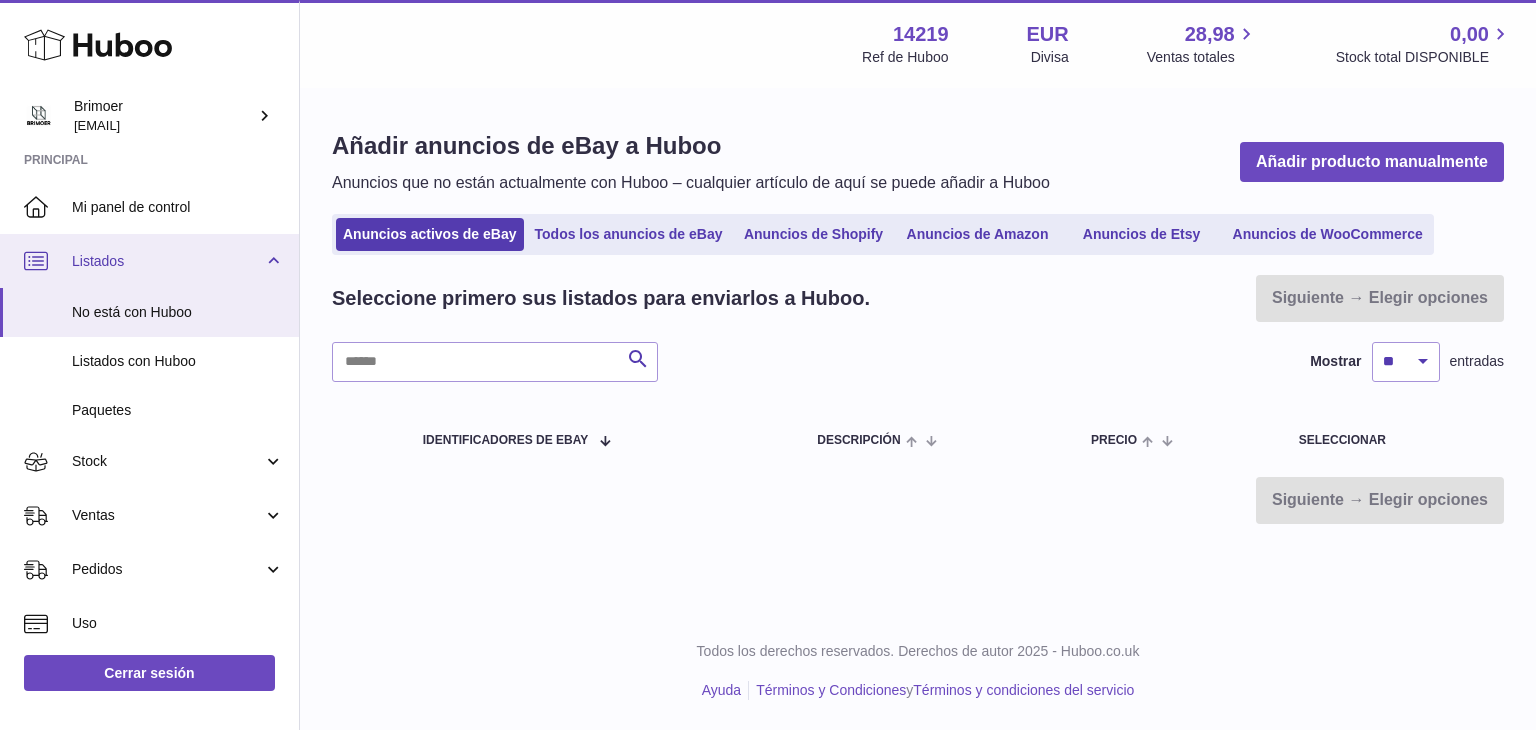 click on "Listados" at bounding box center (167, 261) 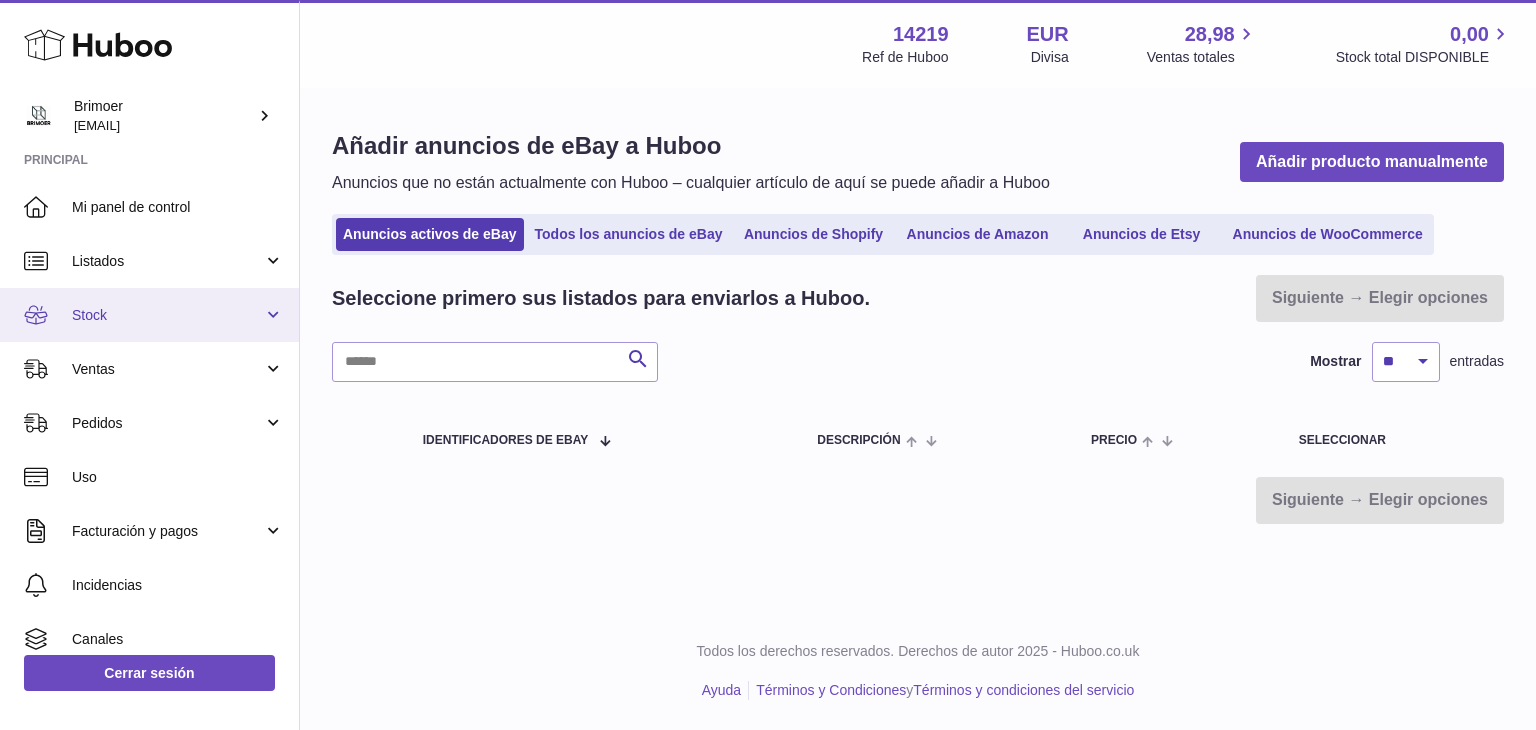 click on "Stock" at bounding box center [167, 315] 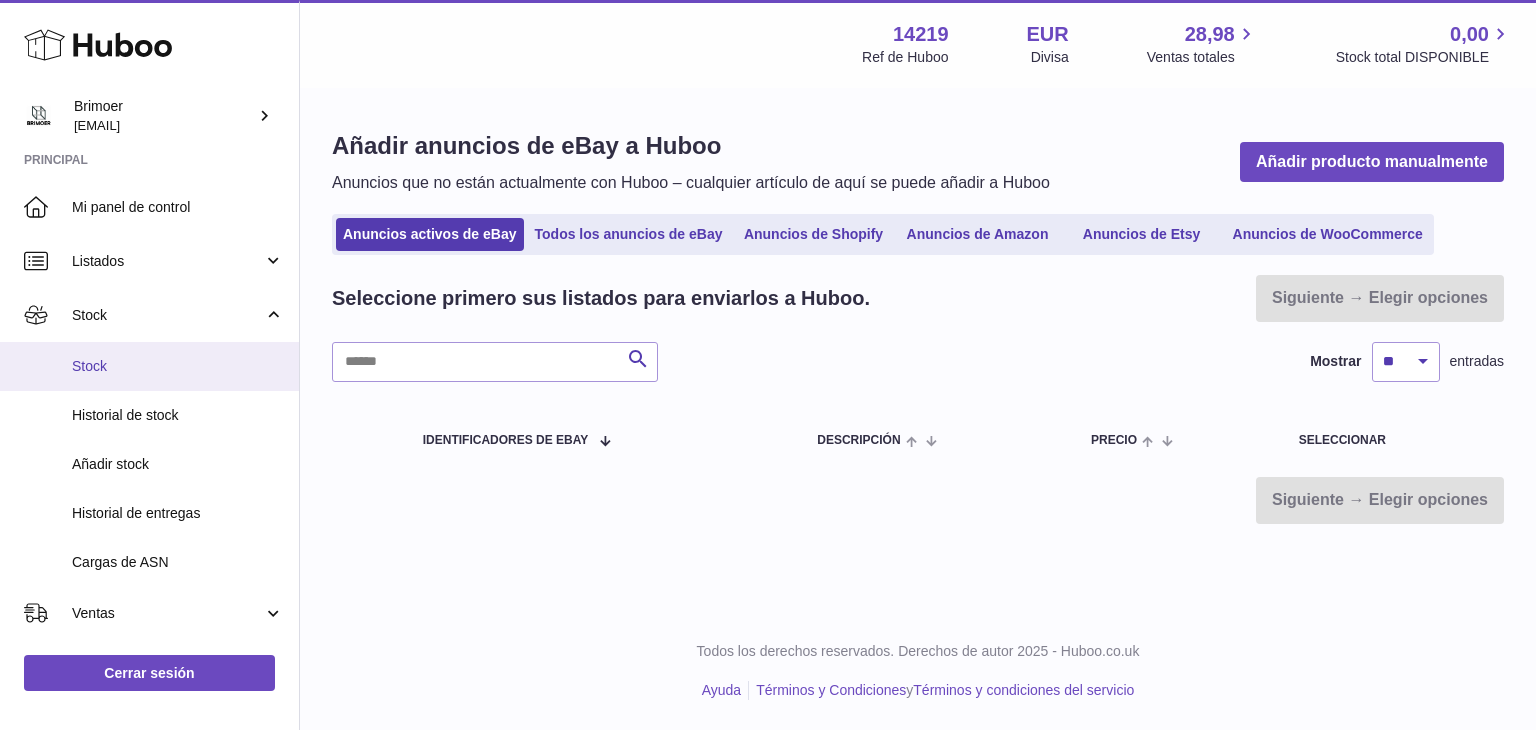 click on "Stock" at bounding box center [178, 366] 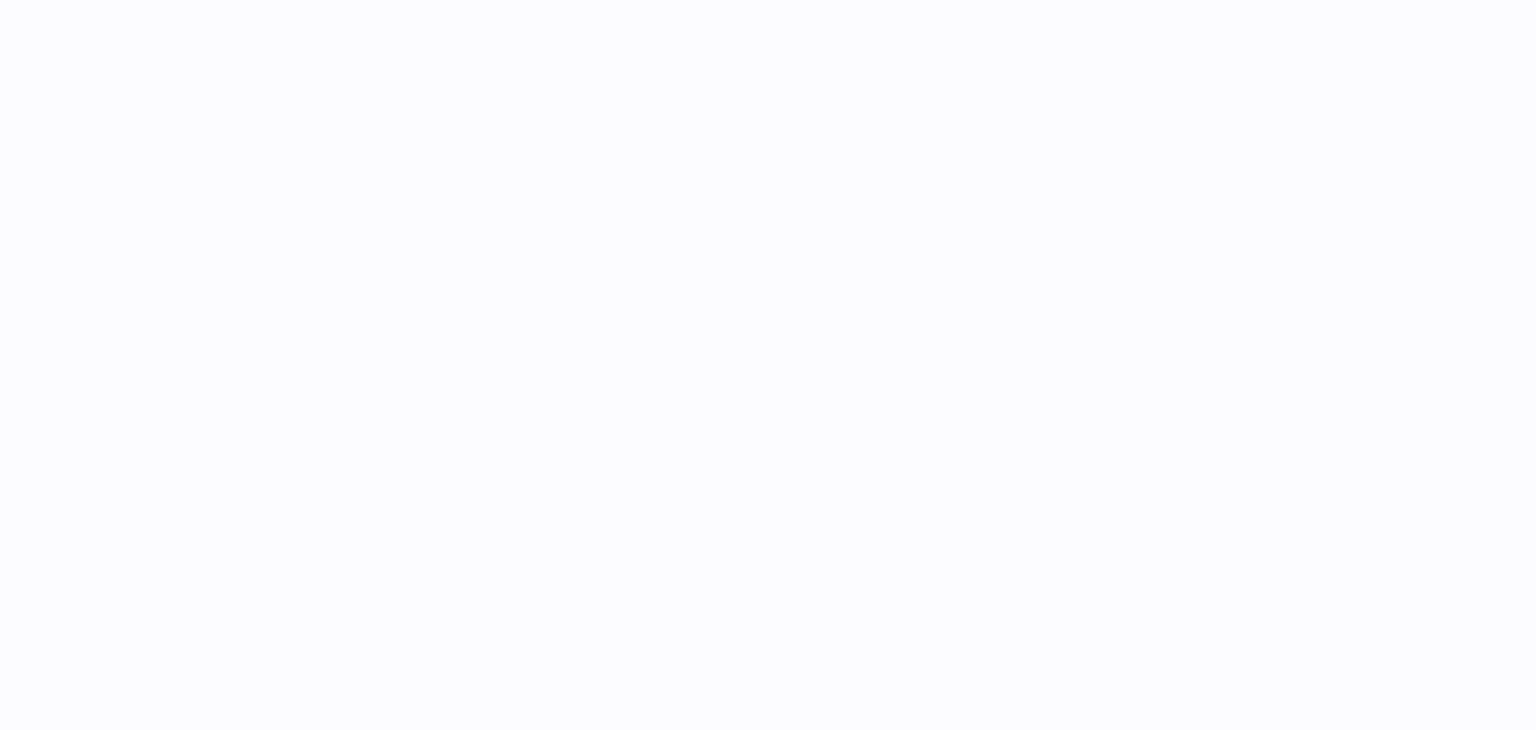scroll, scrollTop: 0, scrollLeft: 0, axis: both 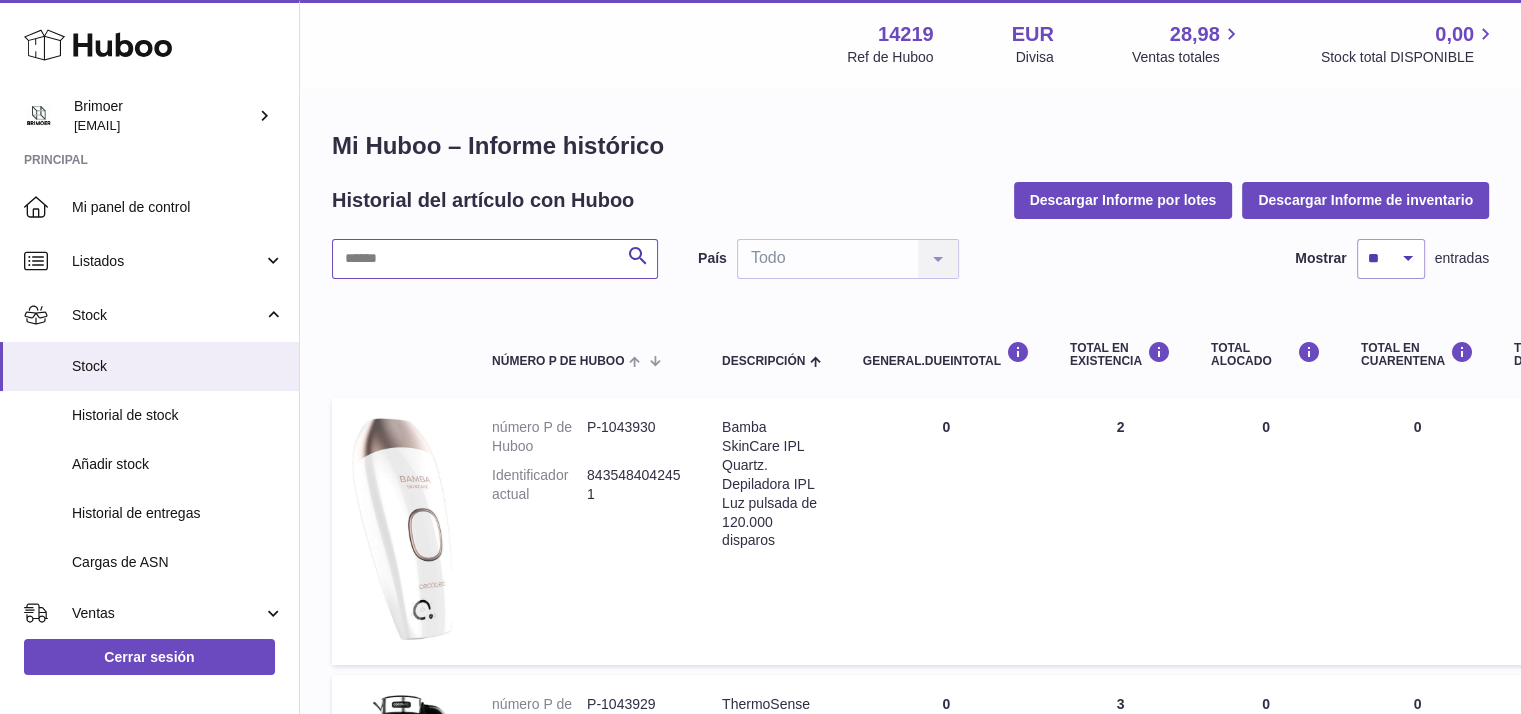 click at bounding box center [495, 259] 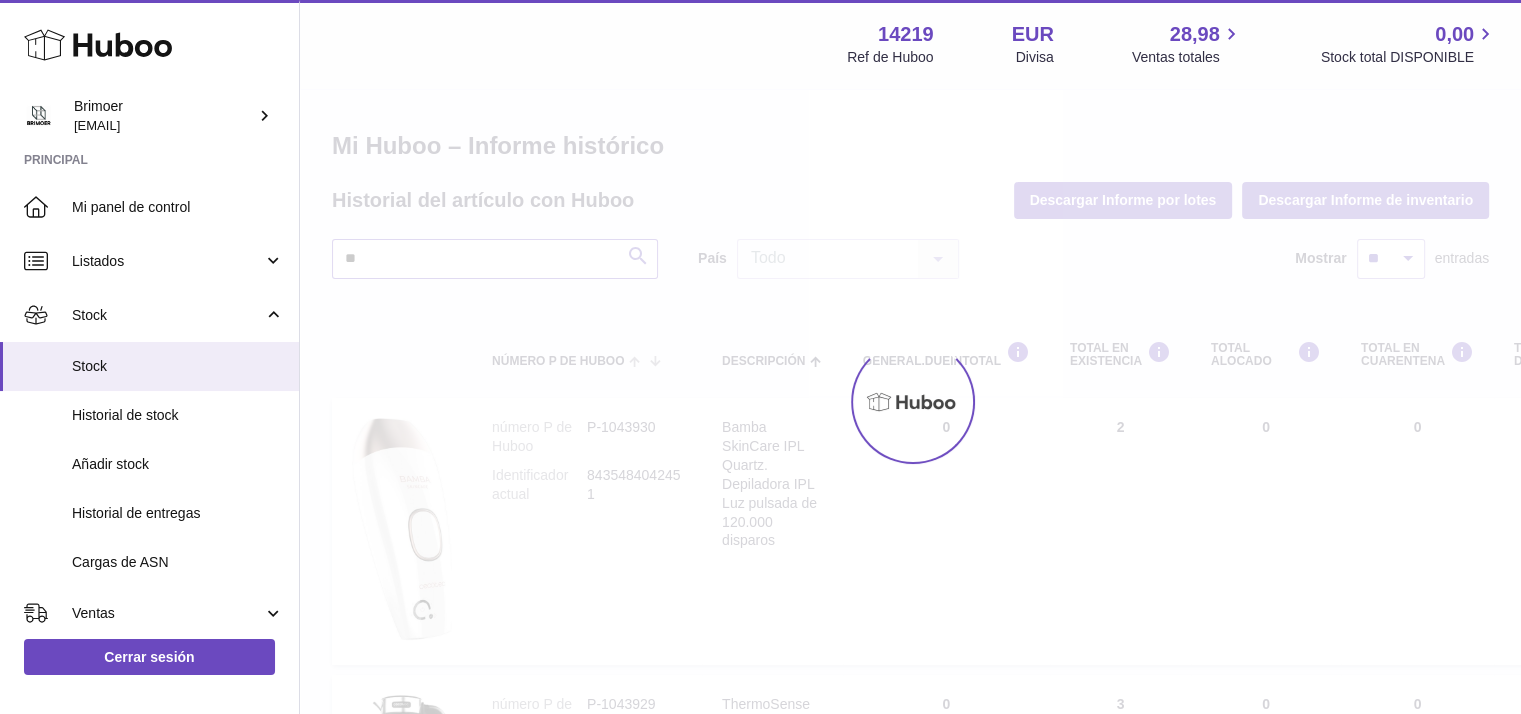 type on "*" 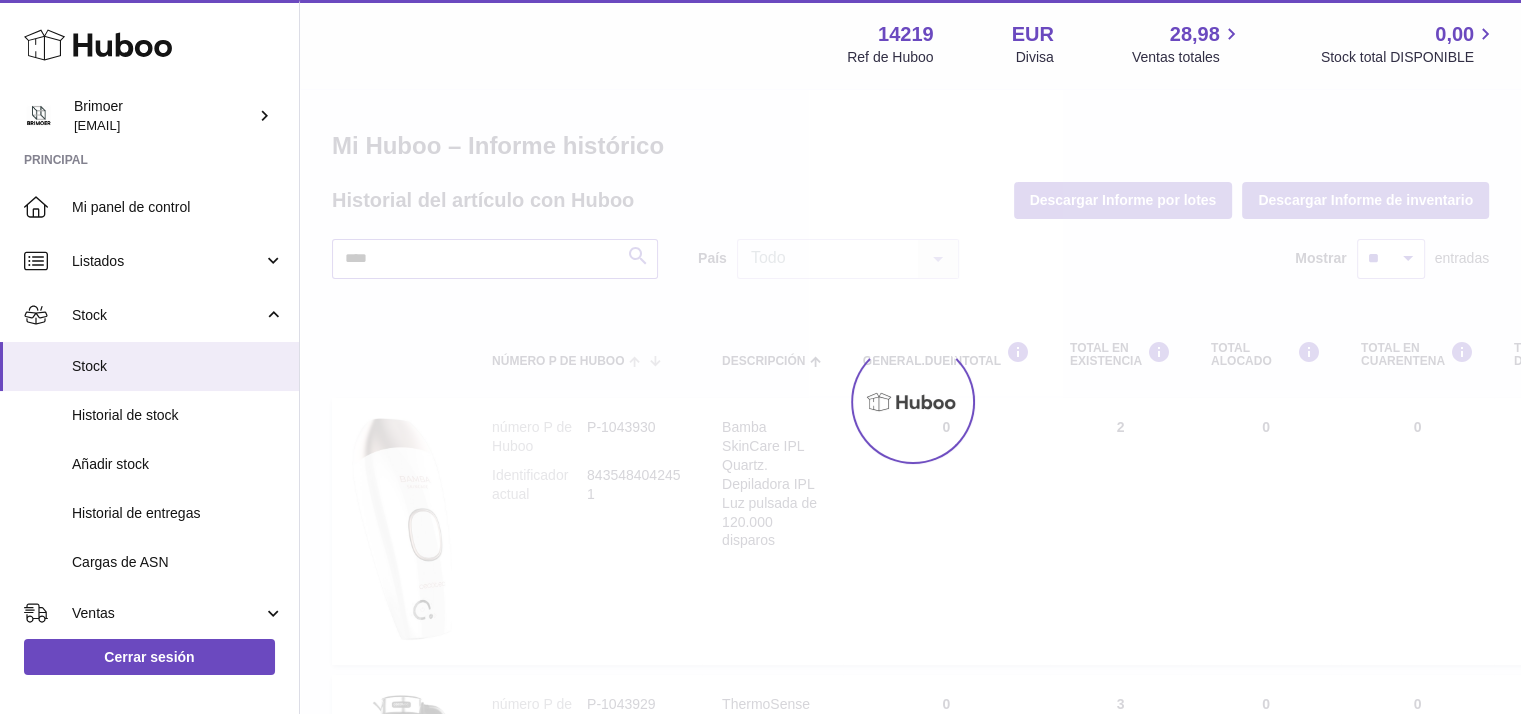 type on "****" 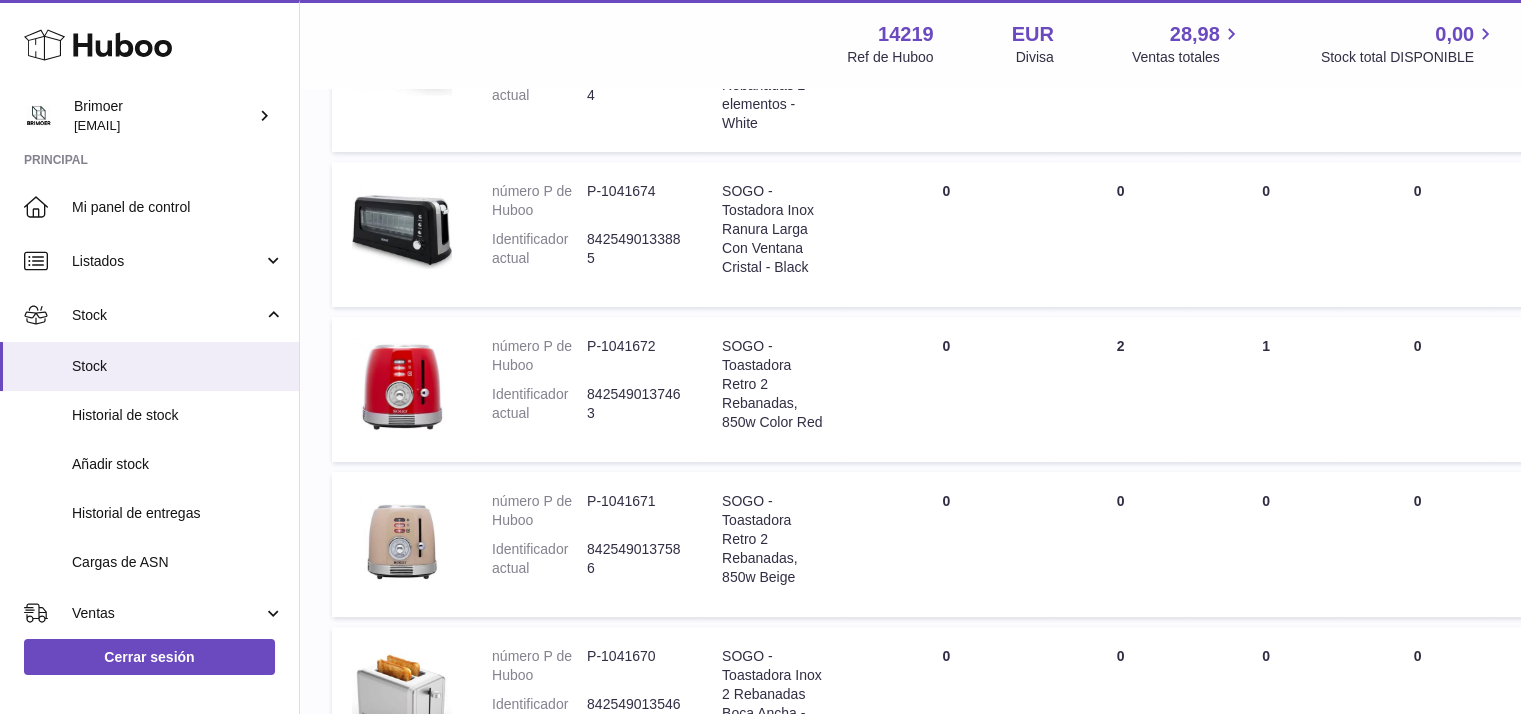 scroll, scrollTop: 490, scrollLeft: 0, axis: vertical 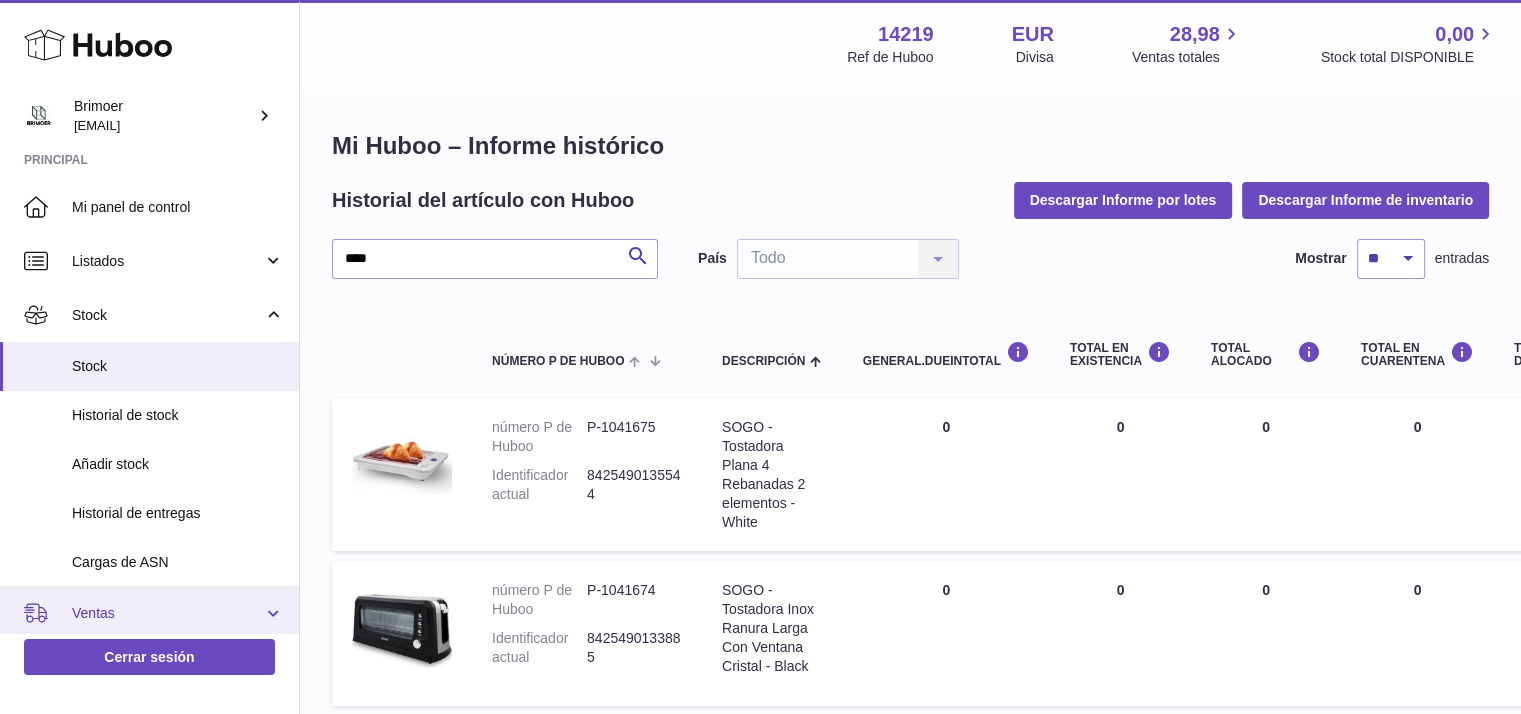 click on "Ventas" at bounding box center (167, 613) 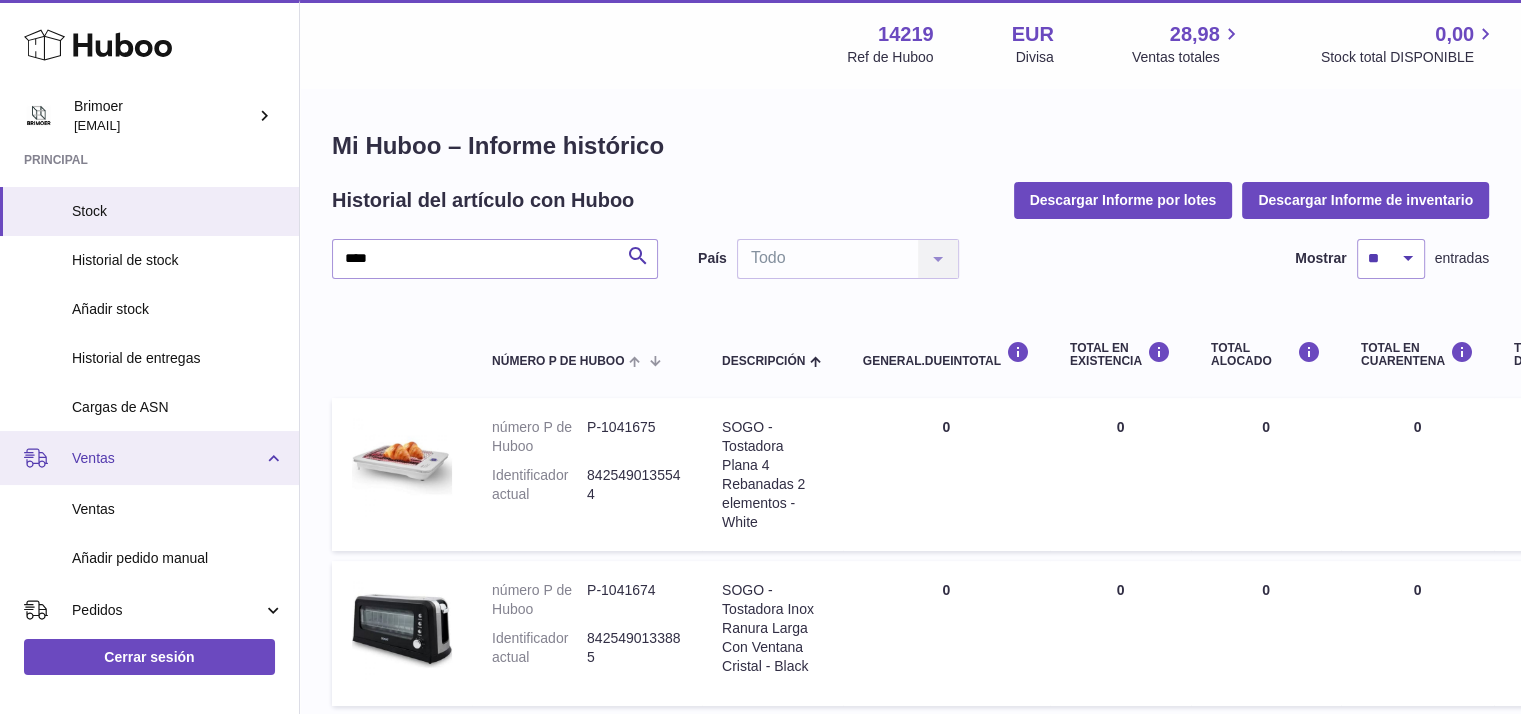 scroll, scrollTop: 156, scrollLeft: 0, axis: vertical 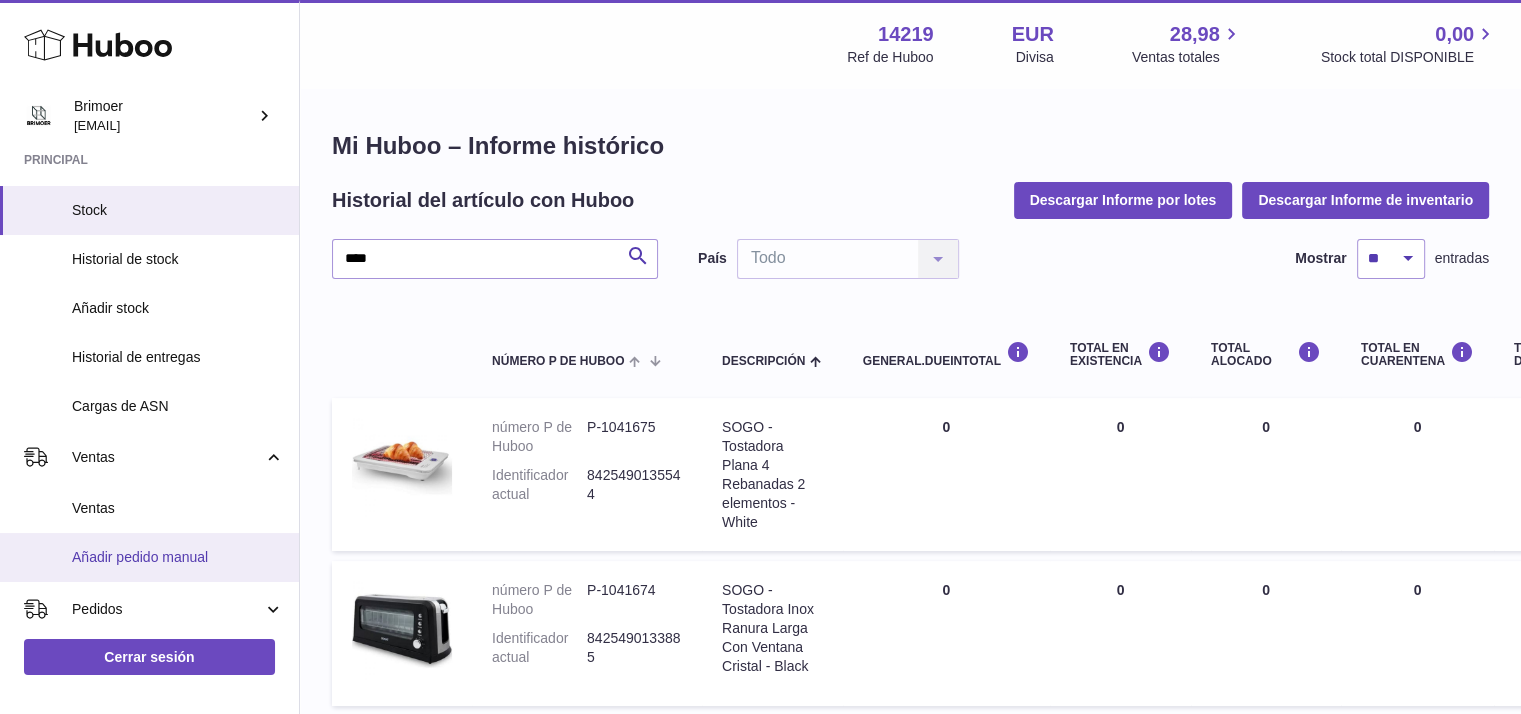 click on "Añadir pedido manual" at bounding box center (149, 557) 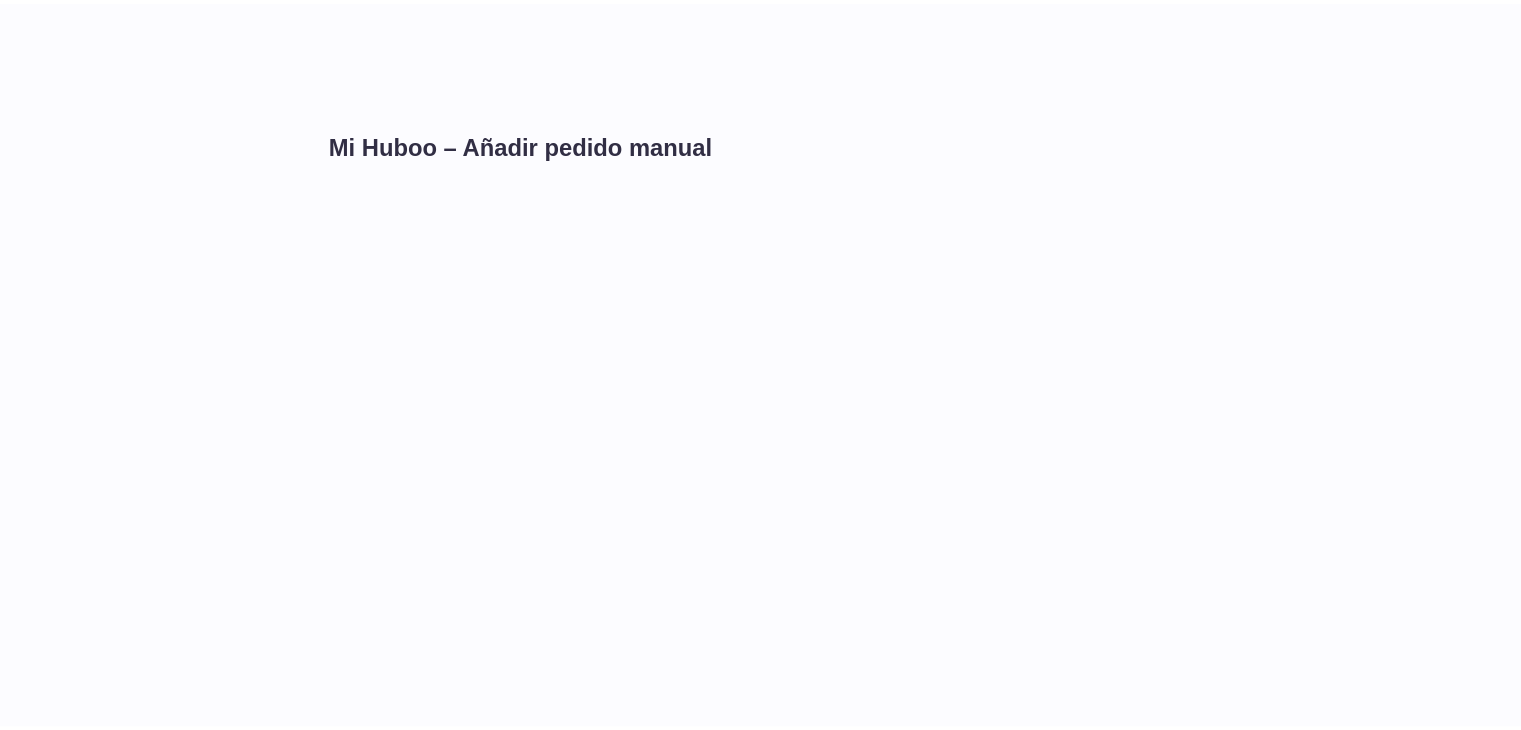 scroll, scrollTop: 0, scrollLeft: 0, axis: both 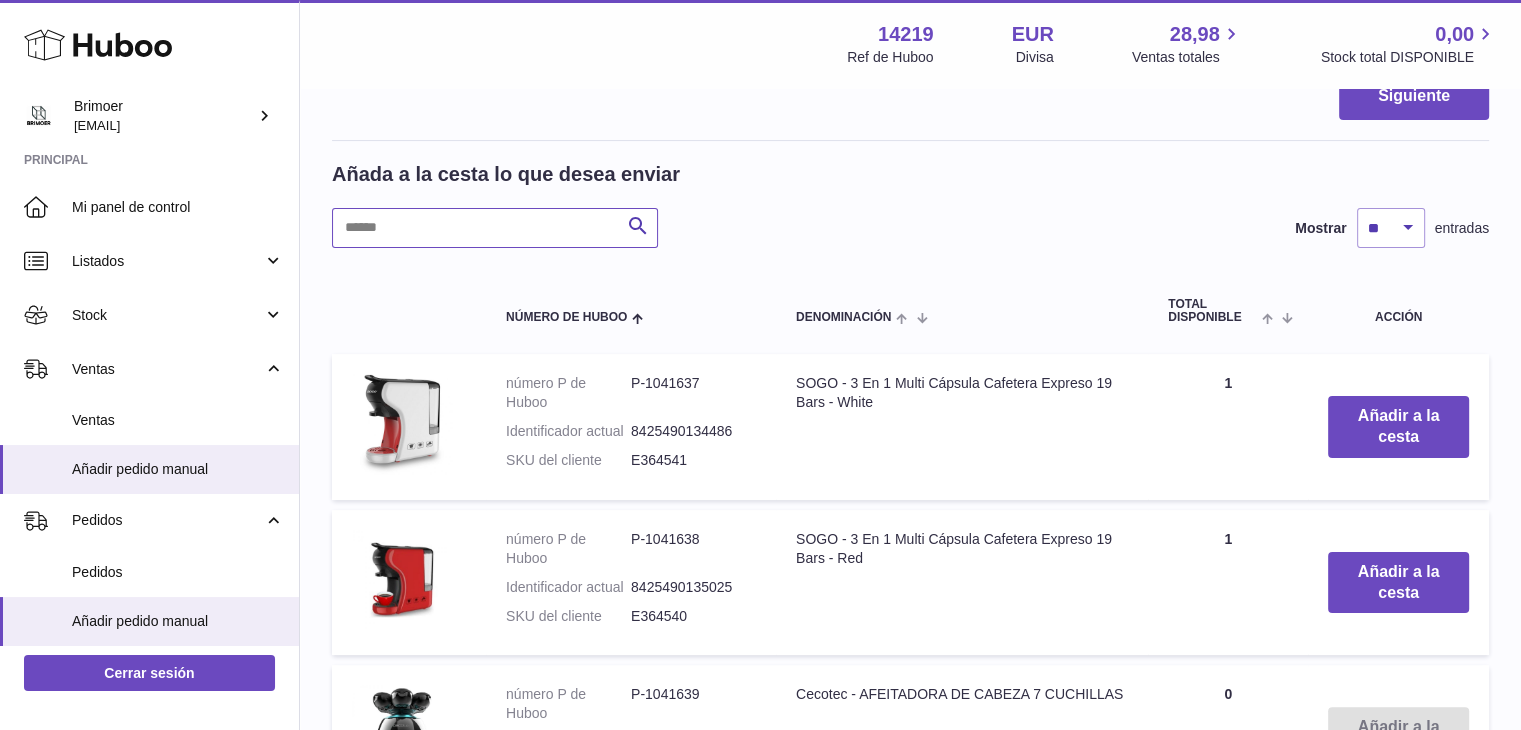 click at bounding box center (495, 228) 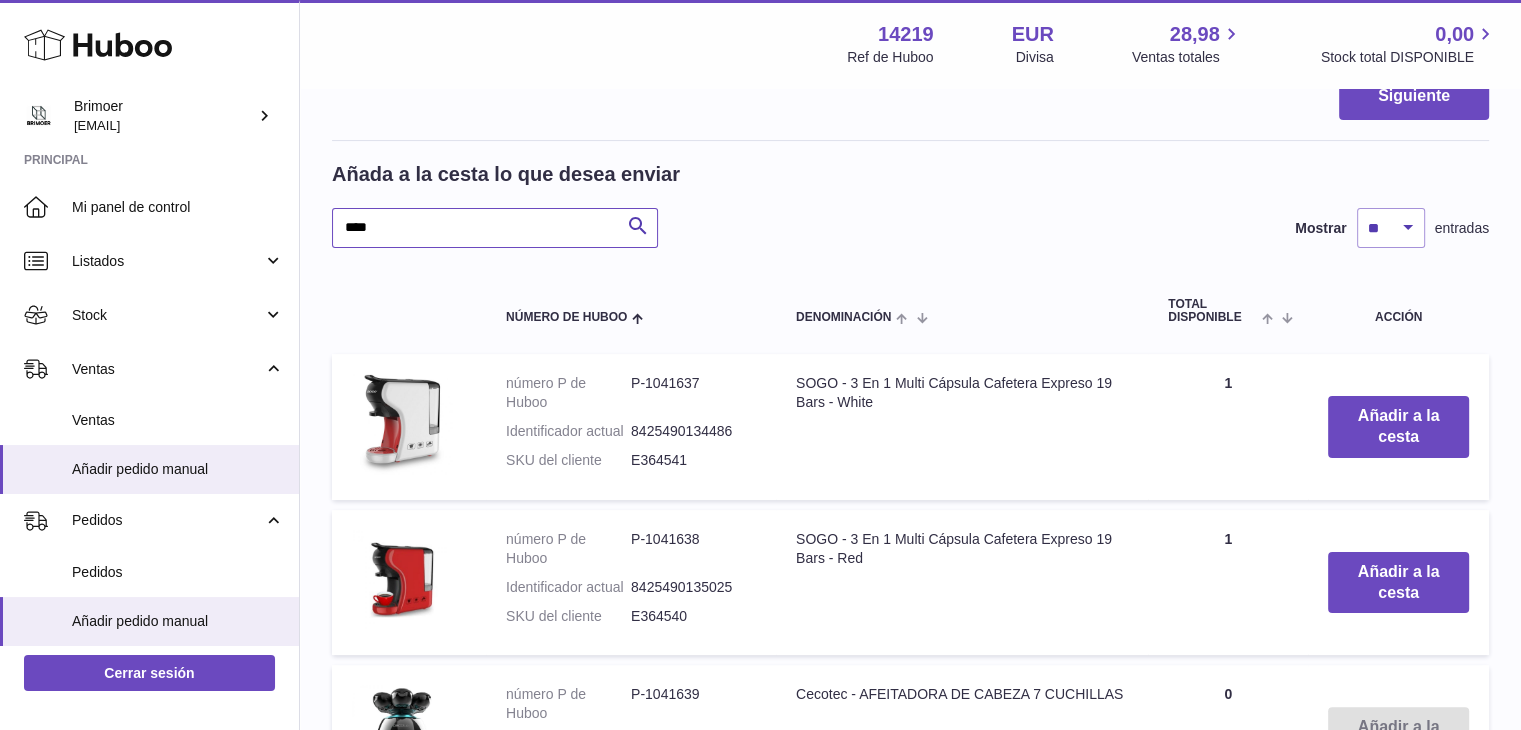 type on "****" 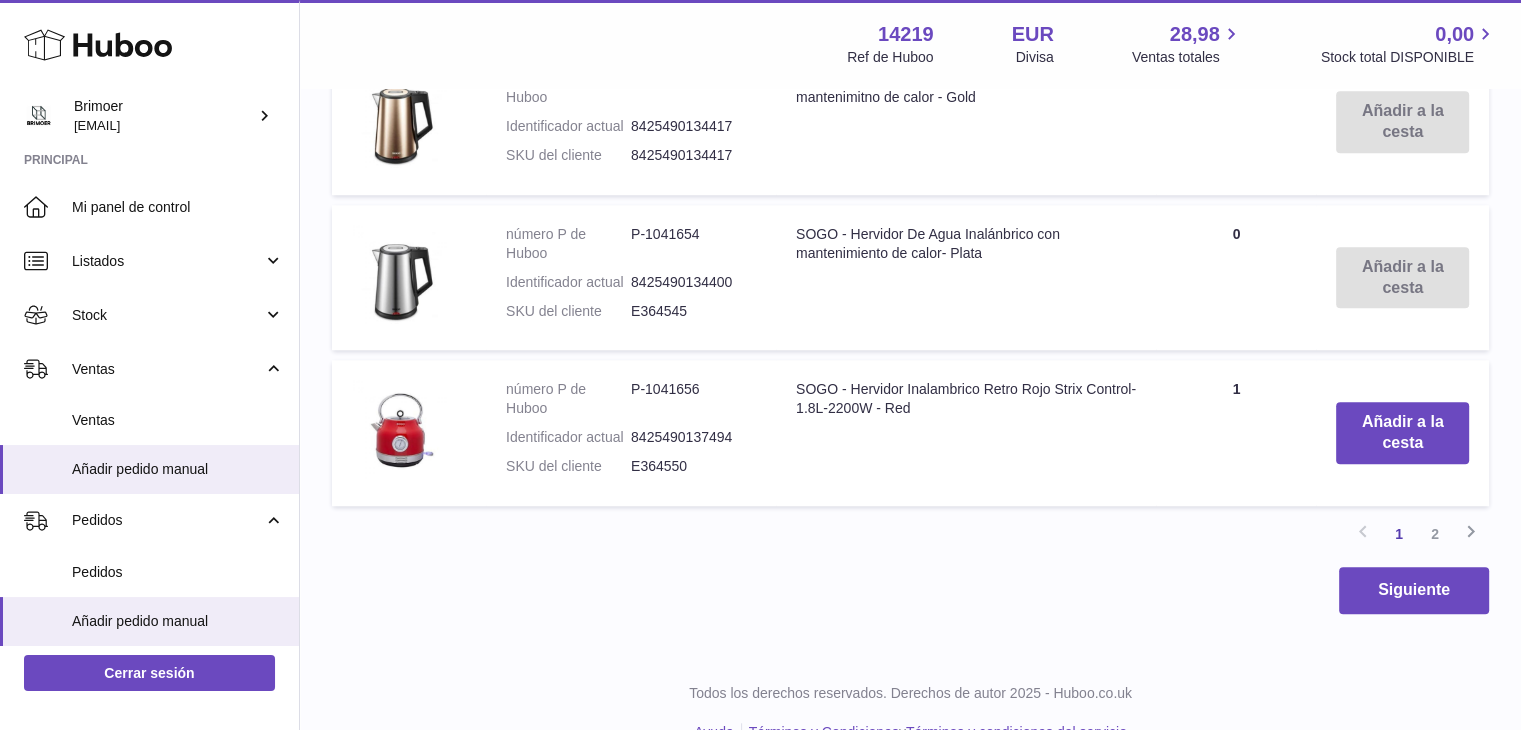 scroll, scrollTop: 1762, scrollLeft: 0, axis: vertical 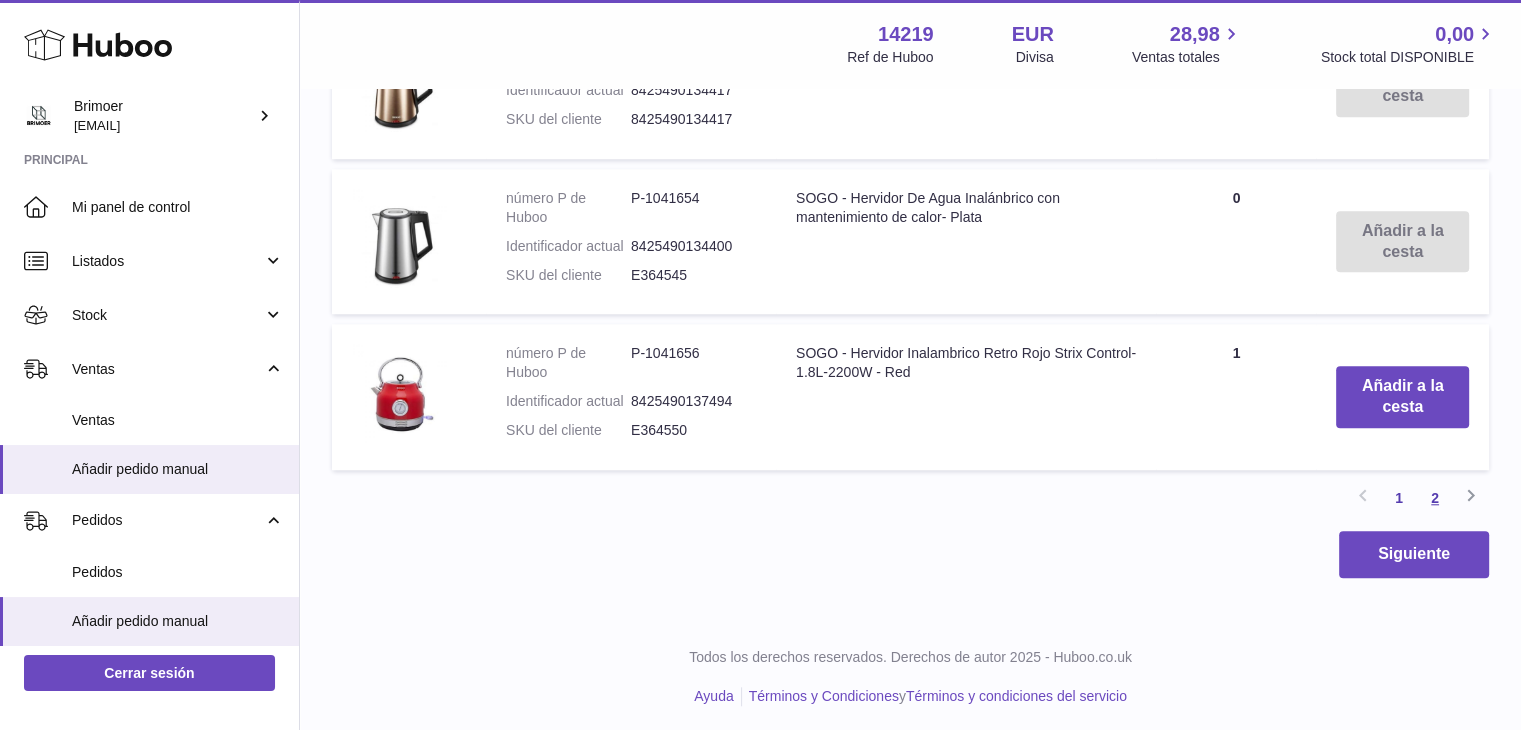 click on "2" at bounding box center (1435, 498) 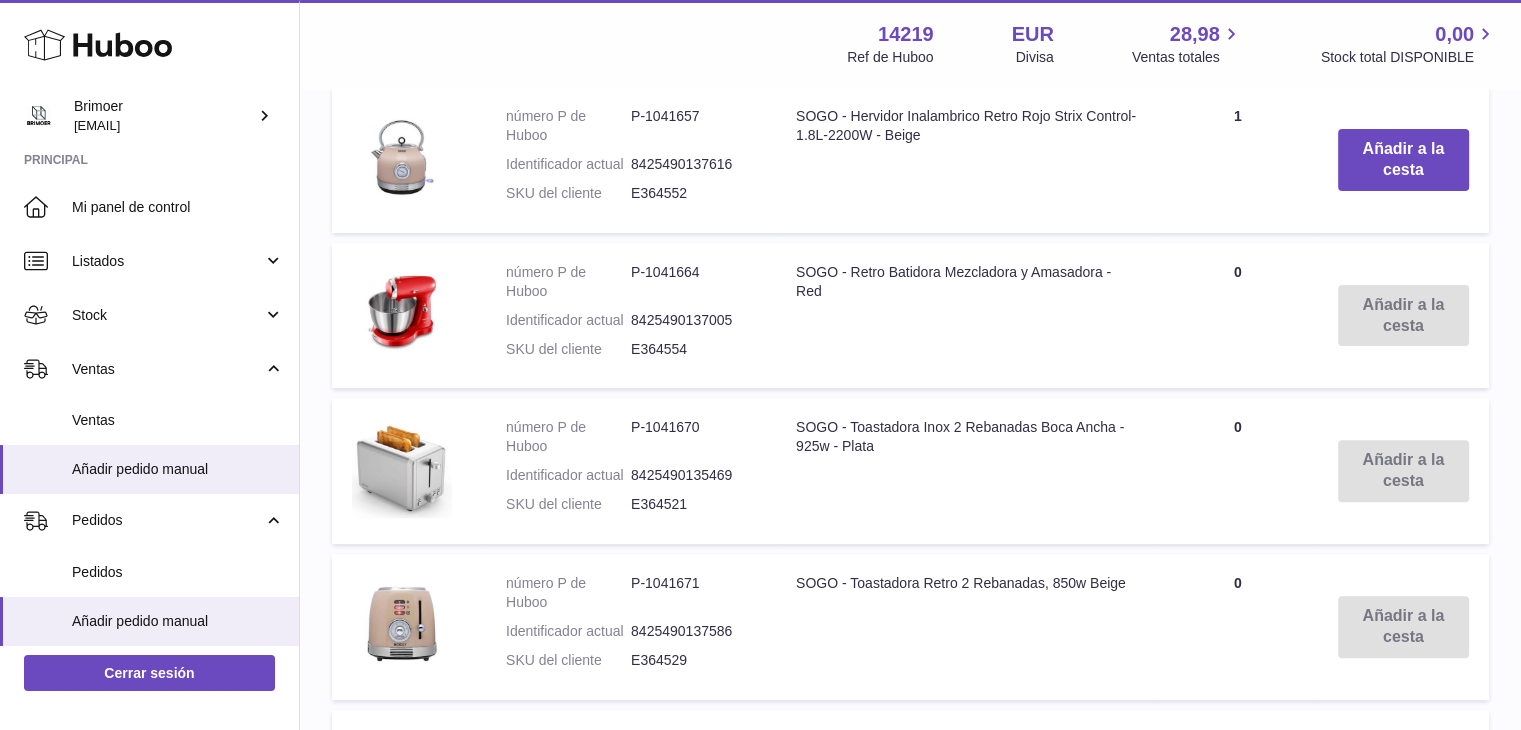 scroll, scrollTop: 0, scrollLeft: 0, axis: both 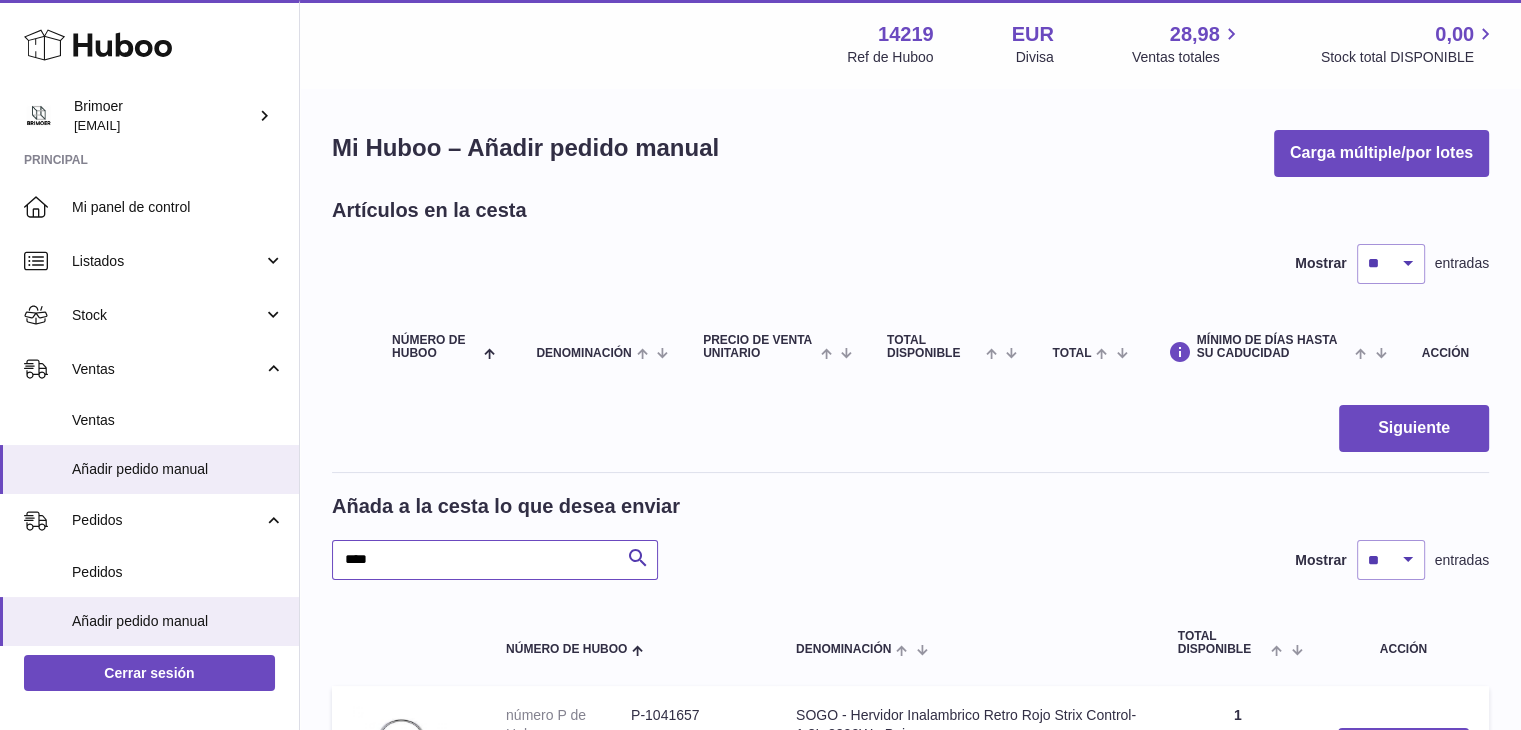 click on "****" at bounding box center (495, 560) 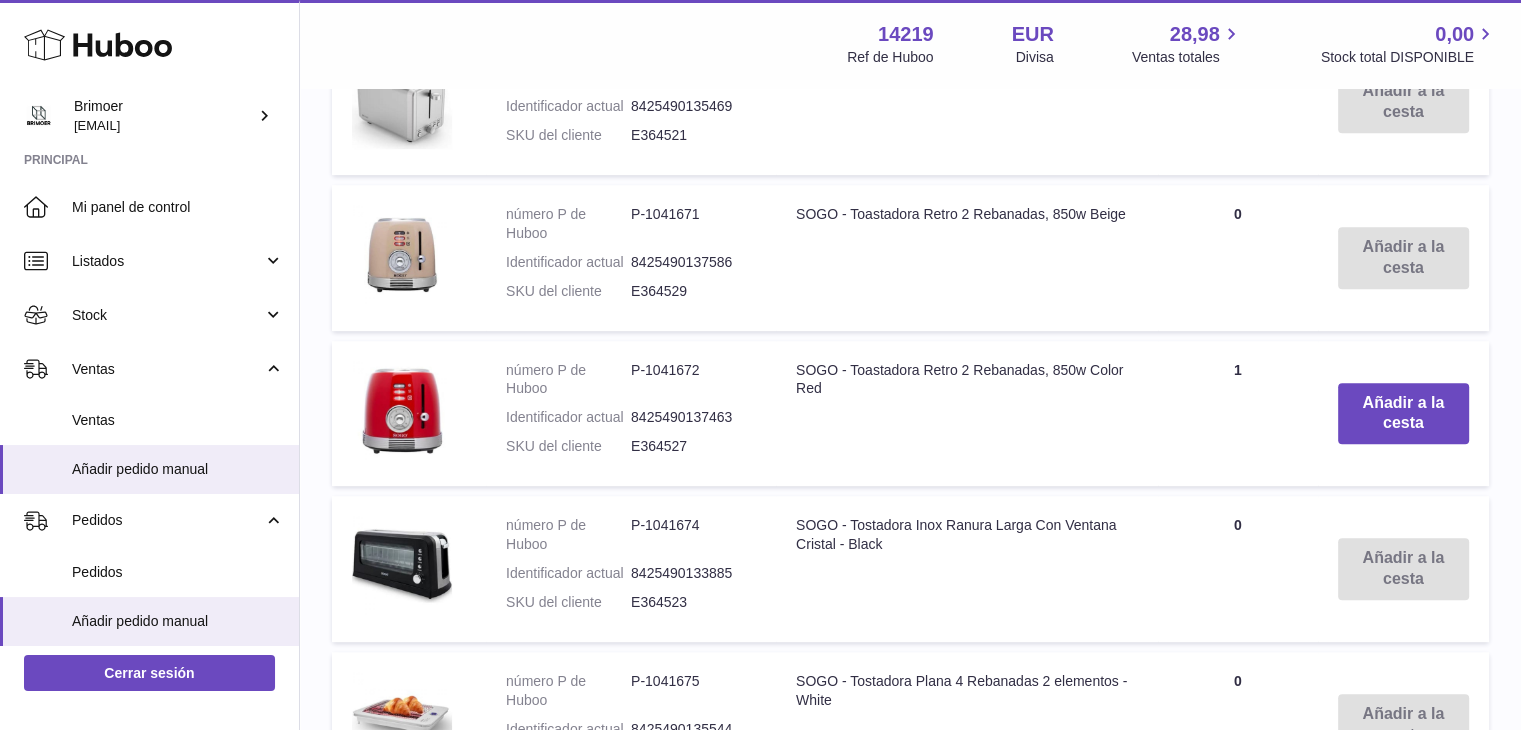 scroll, scrollTop: 972, scrollLeft: 0, axis: vertical 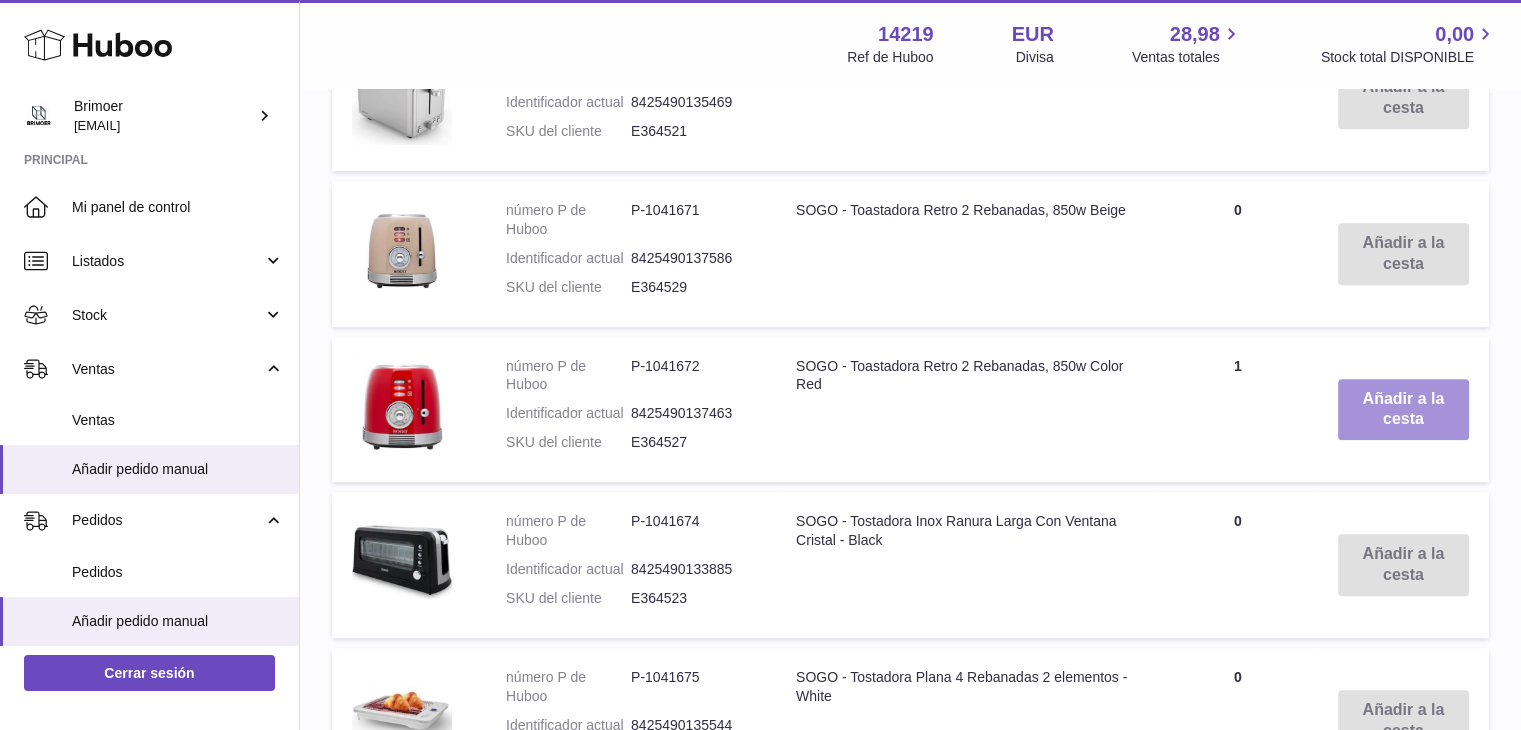click on "Añadir a la cesta" at bounding box center (1403, 410) 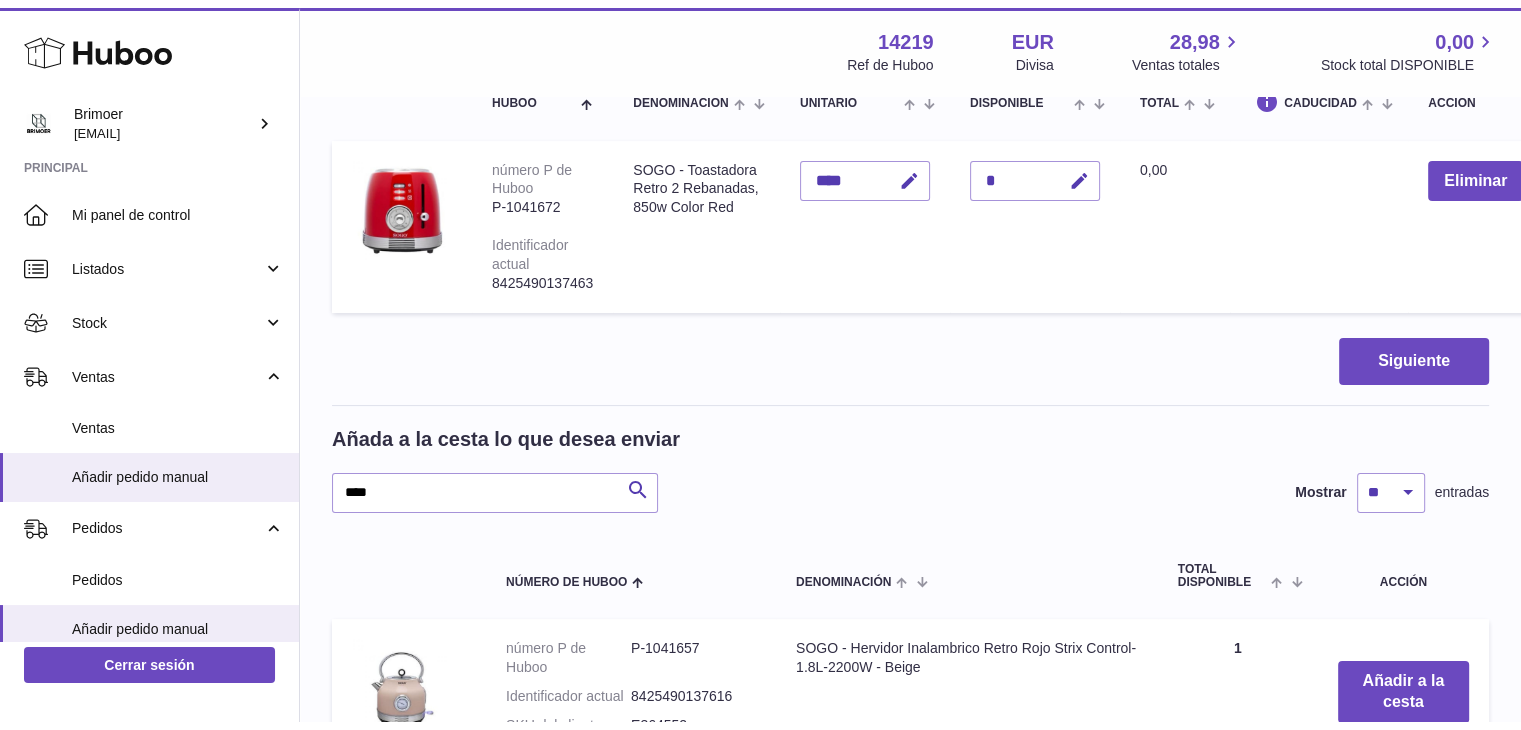 scroll, scrollTop: 0, scrollLeft: 0, axis: both 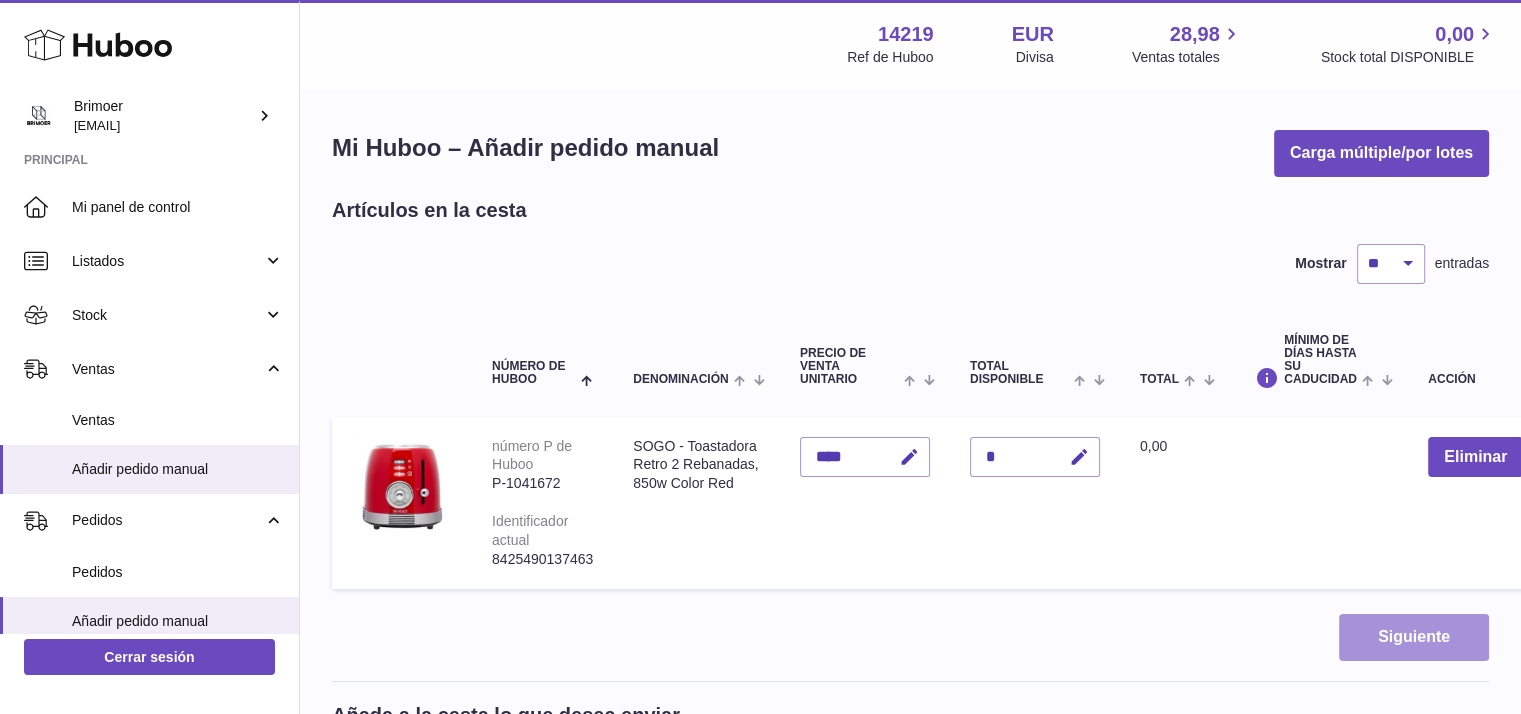 click on "Siguiente" at bounding box center [1414, 637] 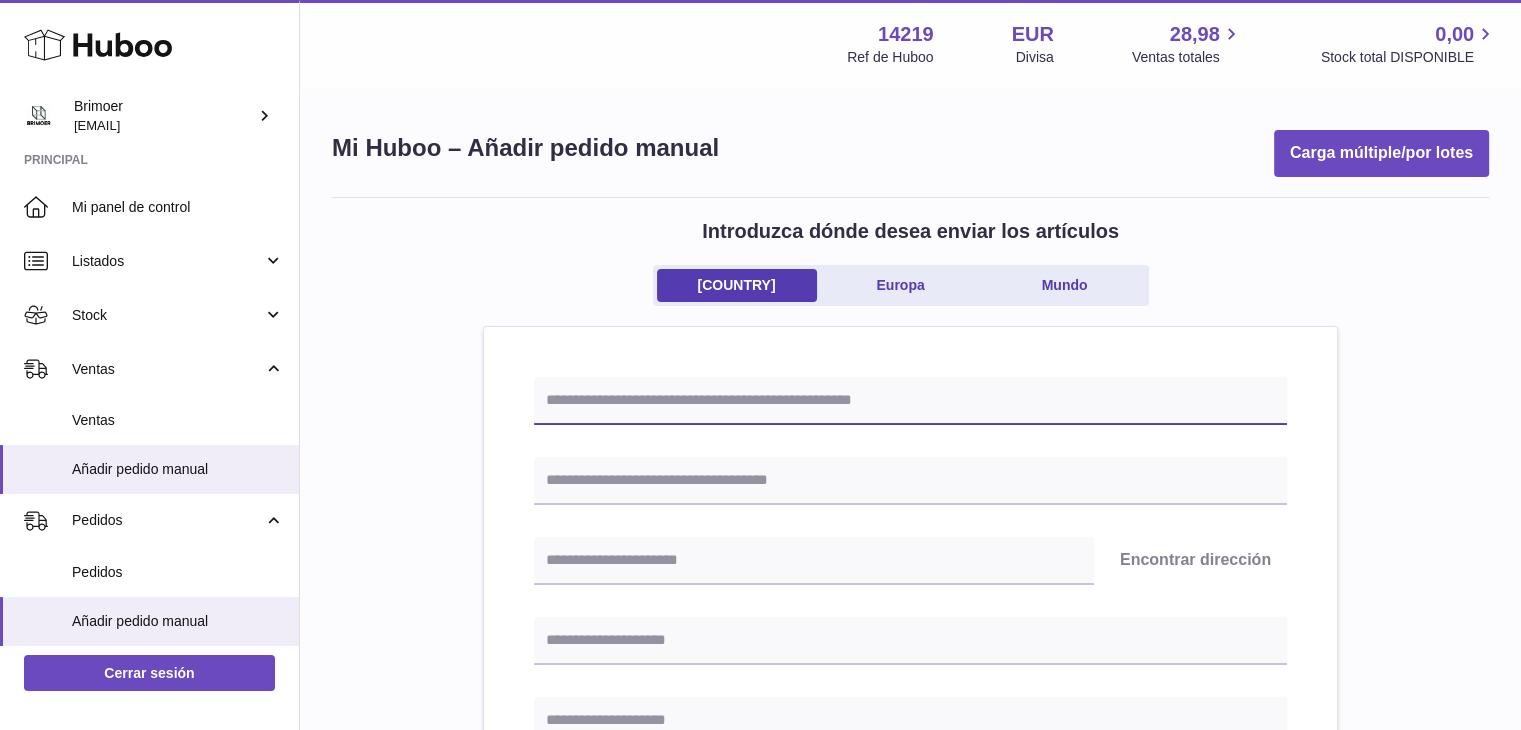 click at bounding box center (910, 401) 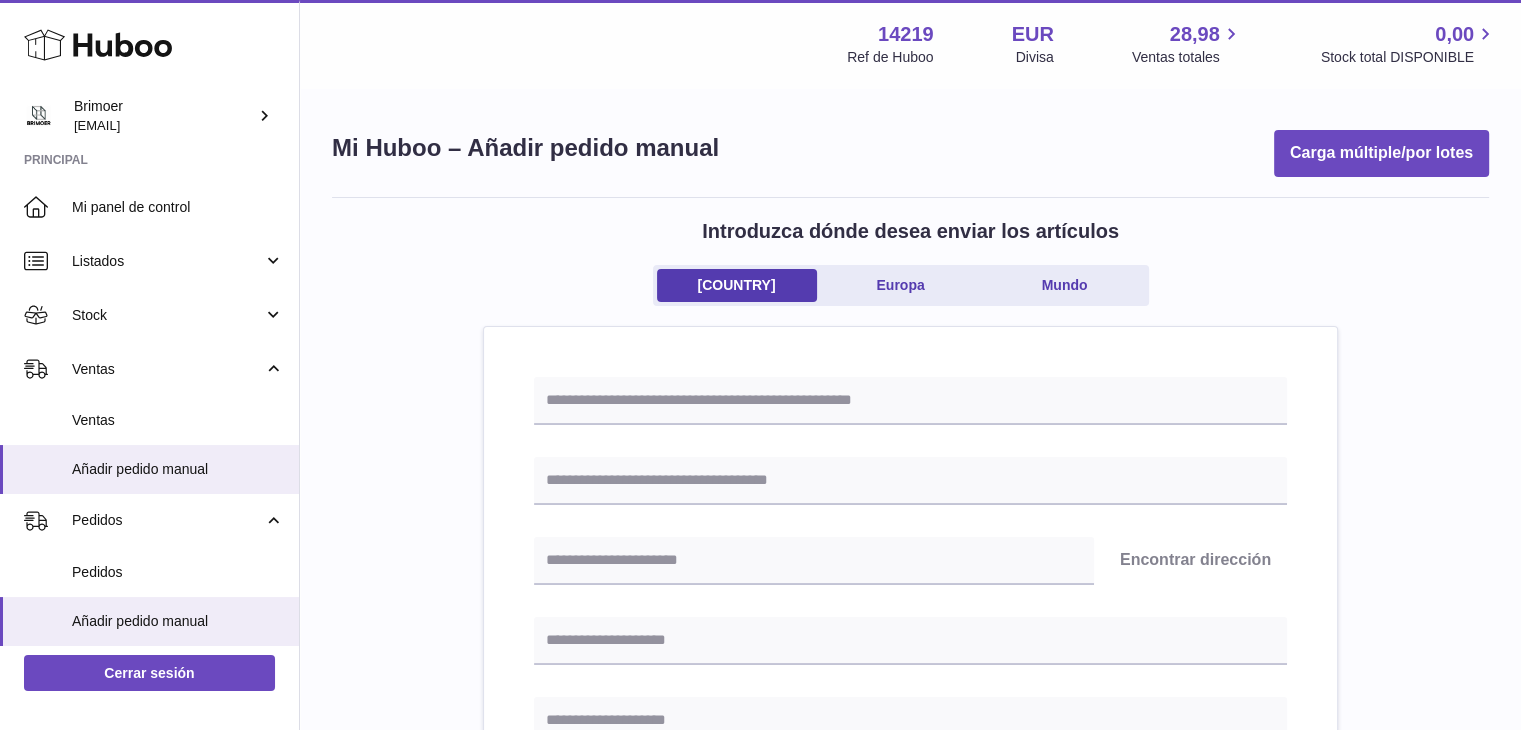 click on "Introduzca dónde desea enviar los artículos
Reino Unido
Europa
Mundo
Encontrar dirección
Introduzca cómo desea enviar             Loading...
El procesamiento de su orden requiere que se envíe a otra empresa o comerciante en vez de ser despachada directamente al consumidor. Por favor contacte a nuestro departamento de servicio al consumidor para más información sobre costos relacionados y plazos (para completar la orden), antes de continuar.
Campos adicionales opcionales" at bounding box center [910, 893] 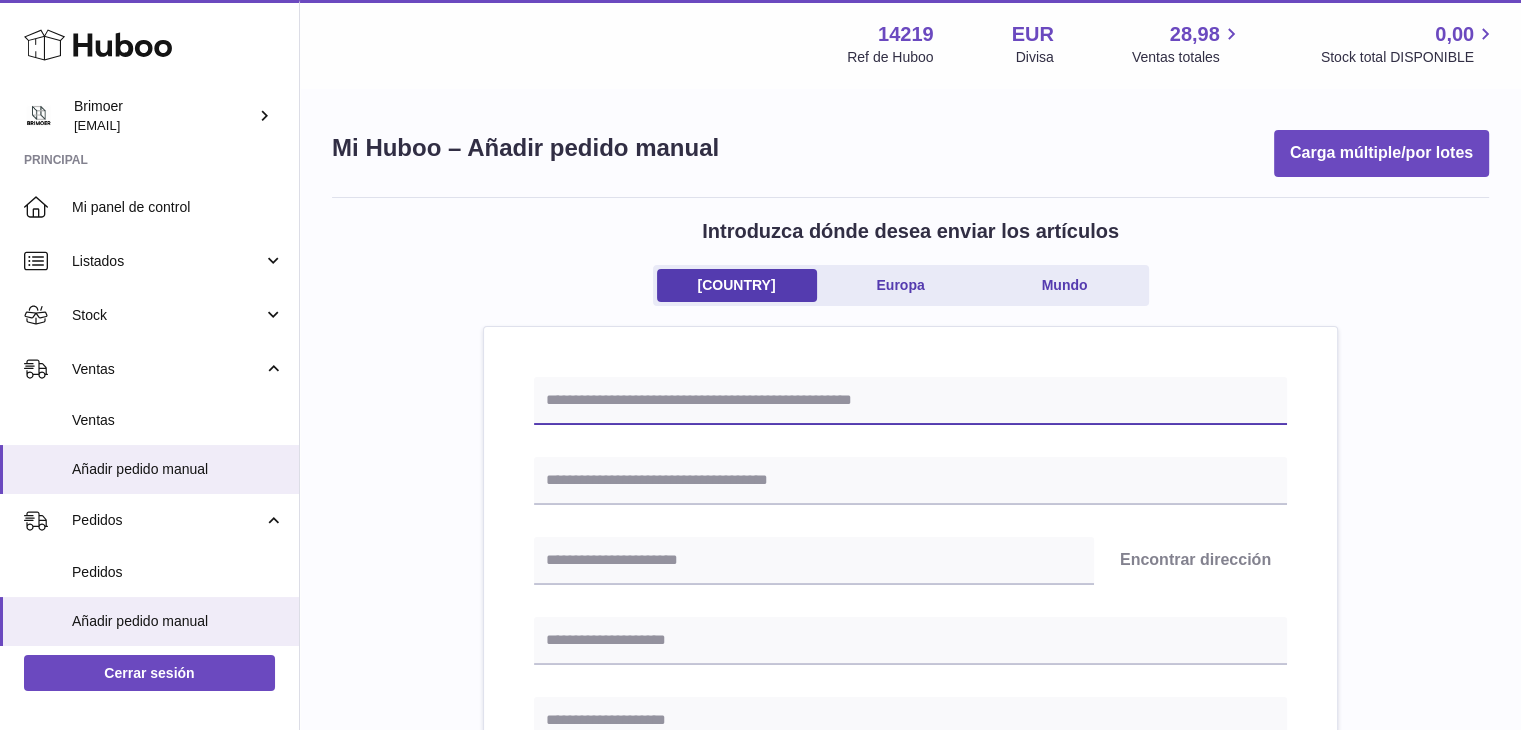 click at bounding box center [910, 401] 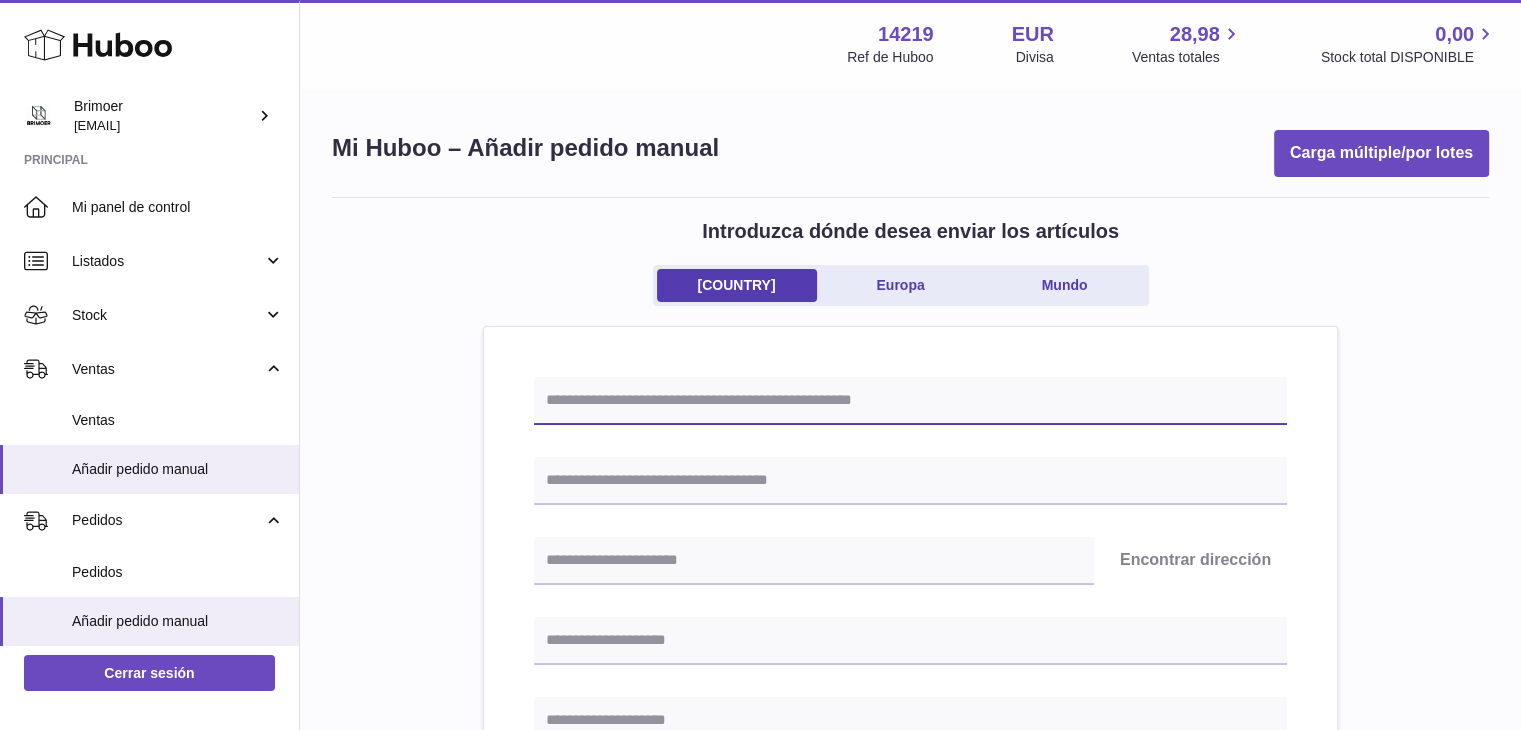 paste on "**********" 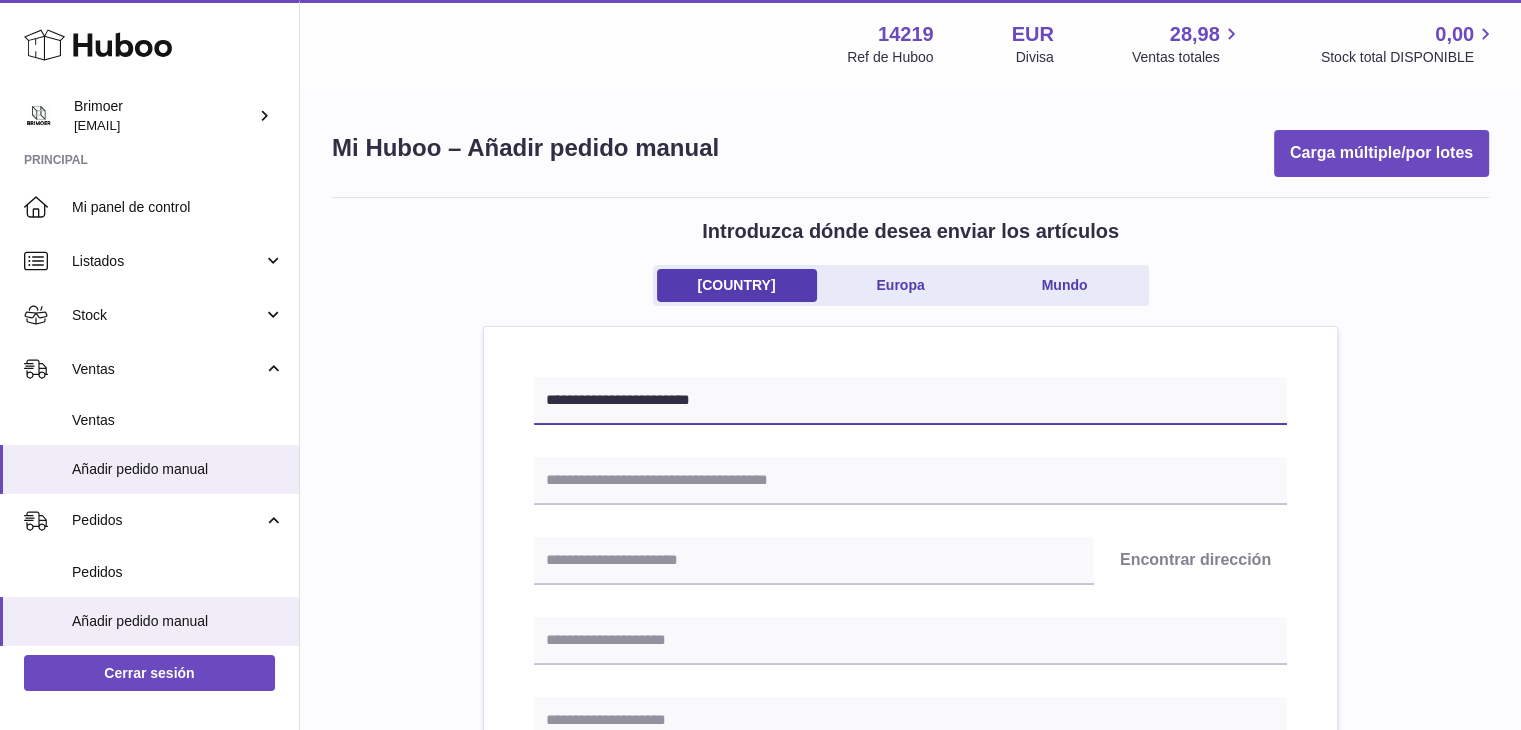 type on "**********" 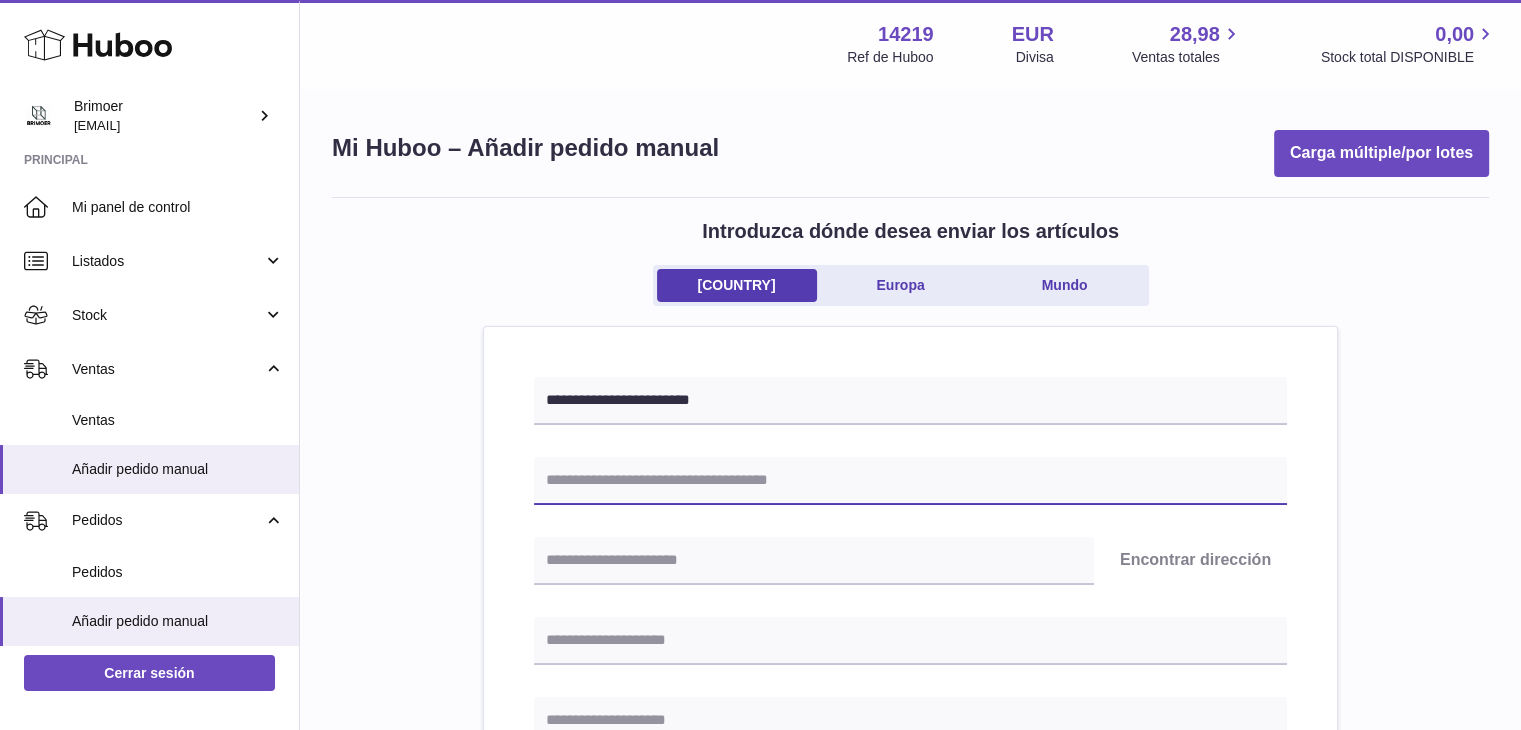 click at bounding box center [910, 481] 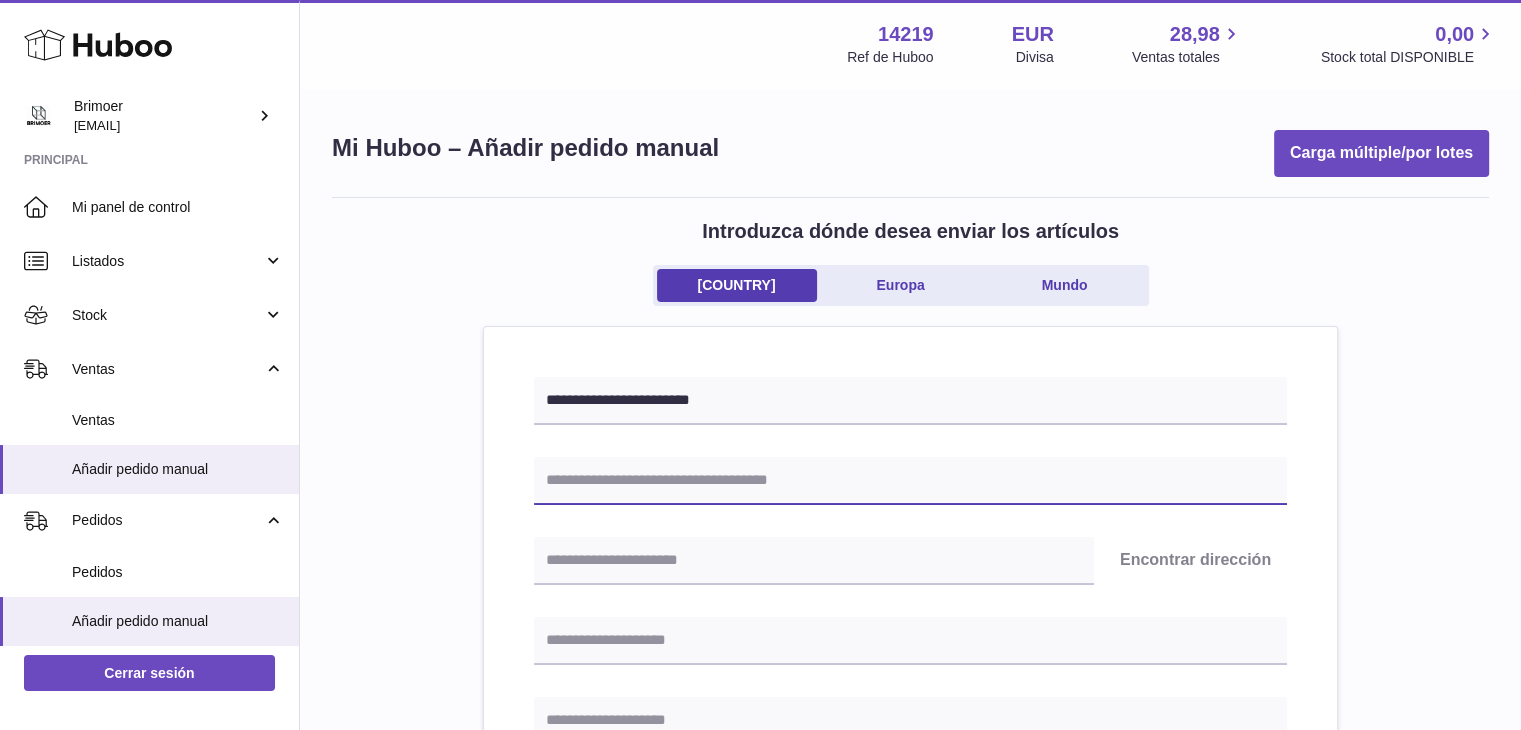 paste on "**********" 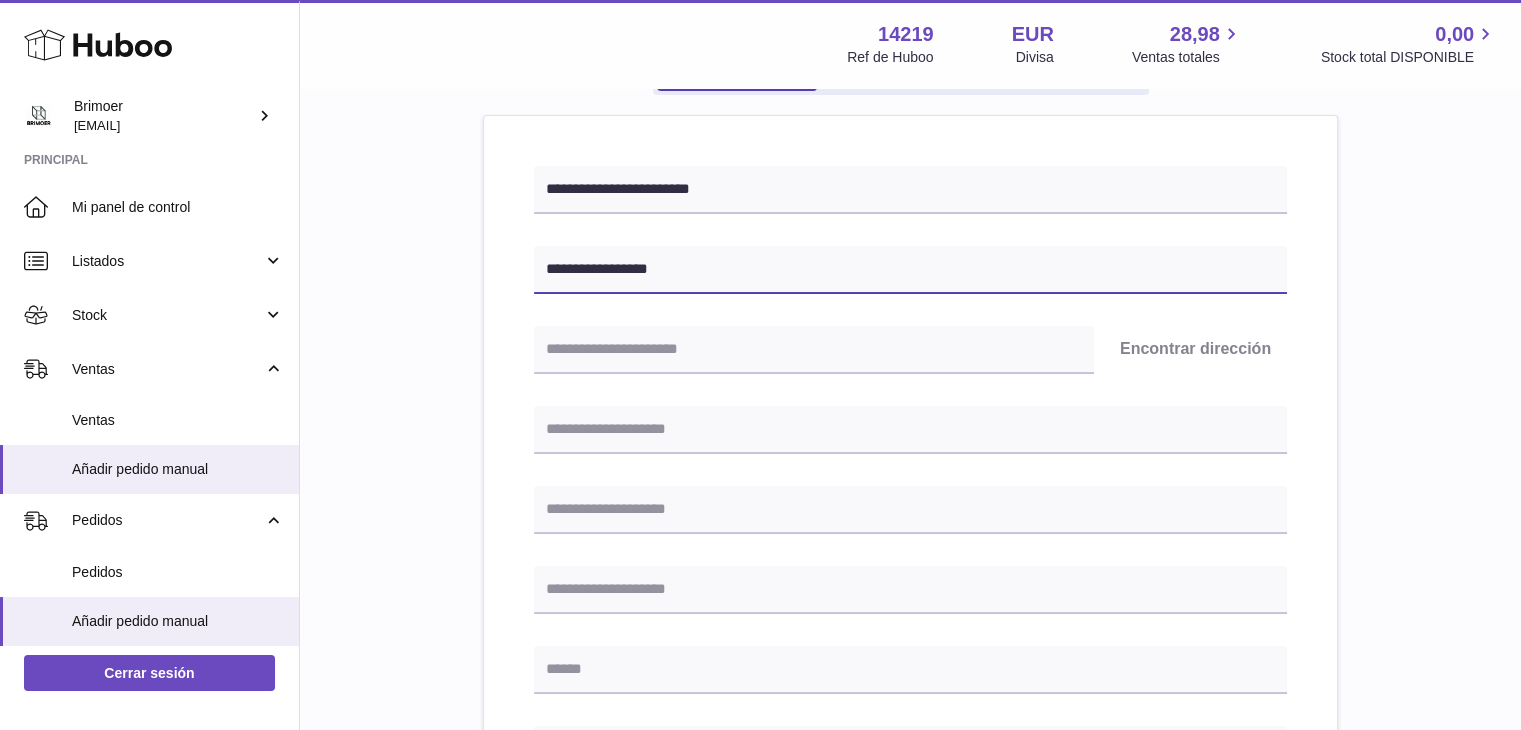 scroll, scrollTop: 212, scrollLeft: 0, axis: vertical 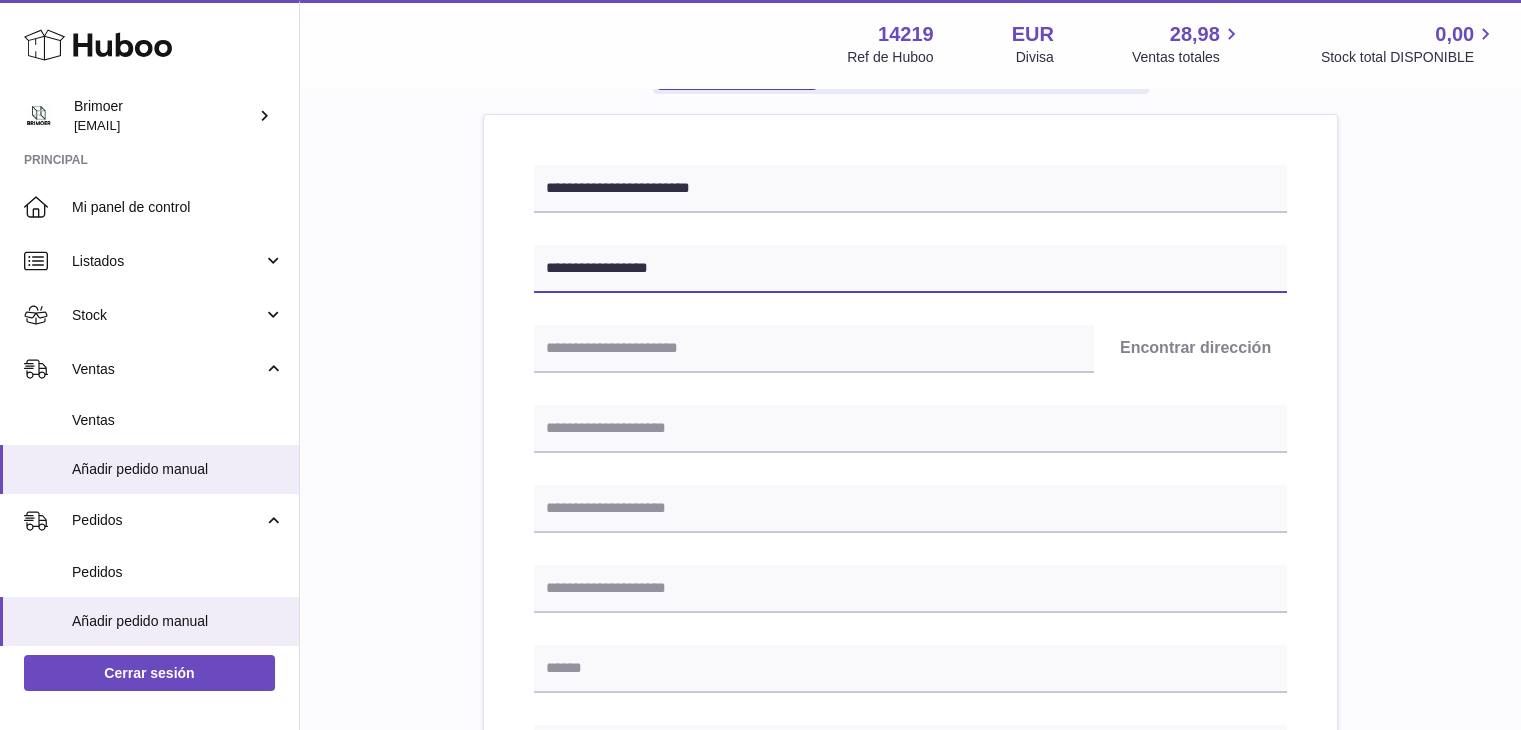 type on "**********" 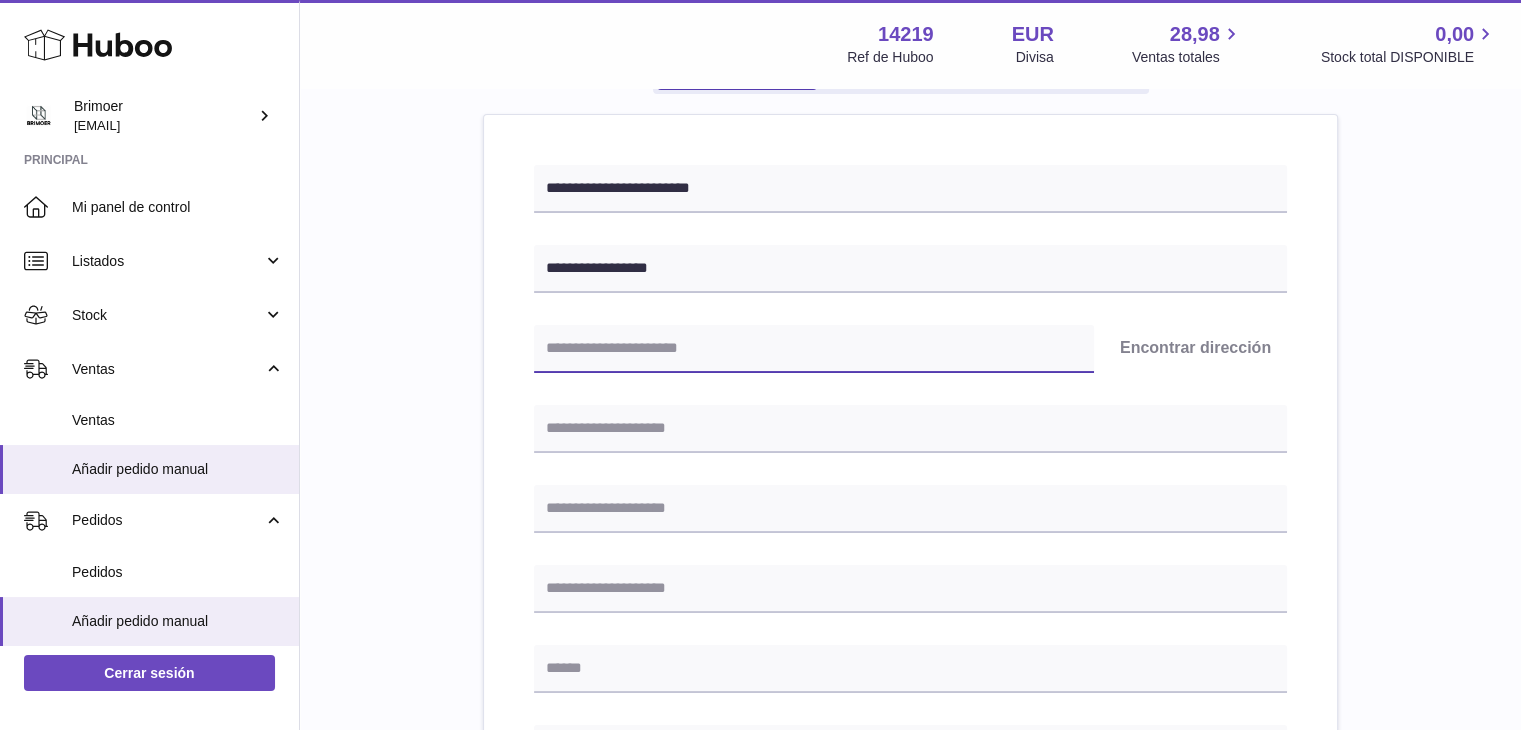 click at bounding box center (814, 349) 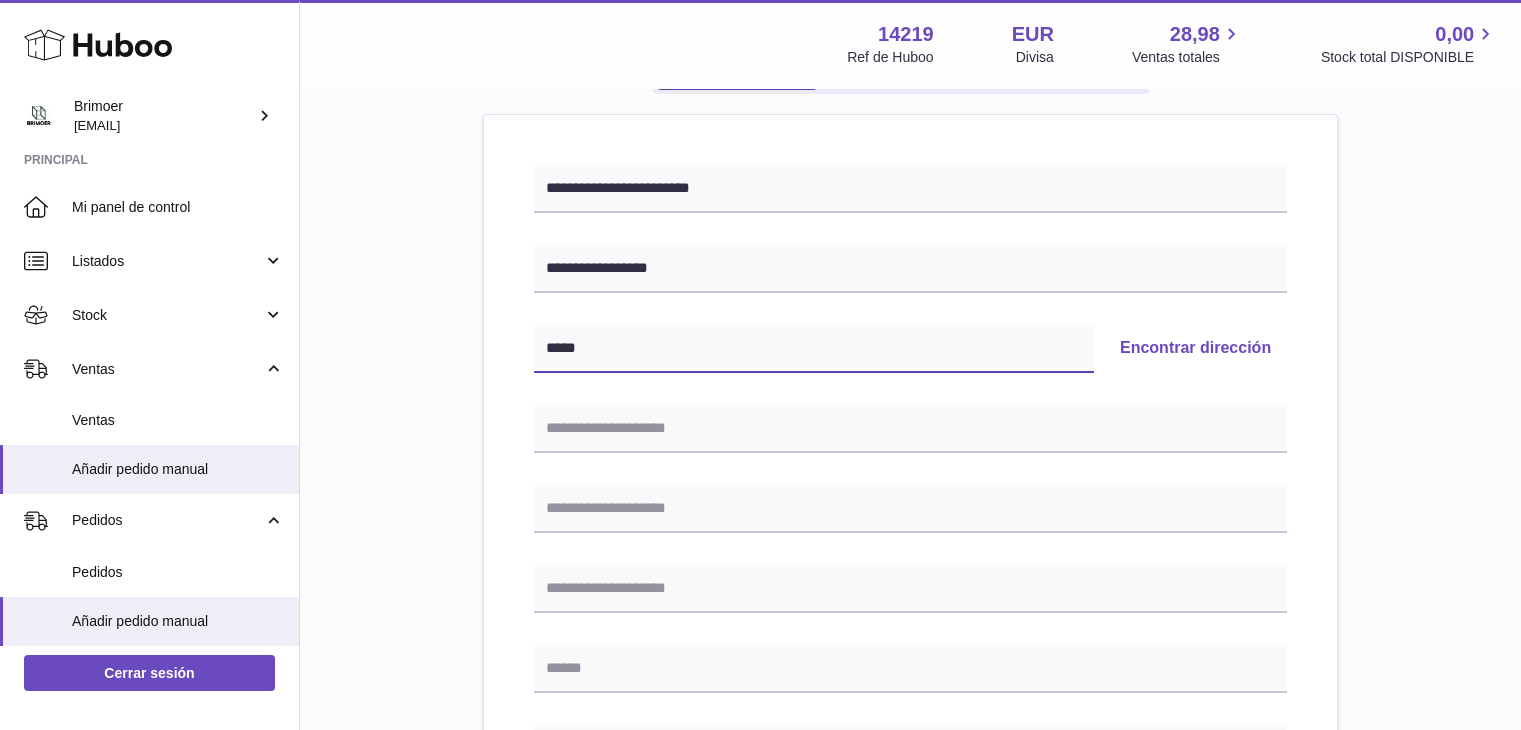 type on "*****" 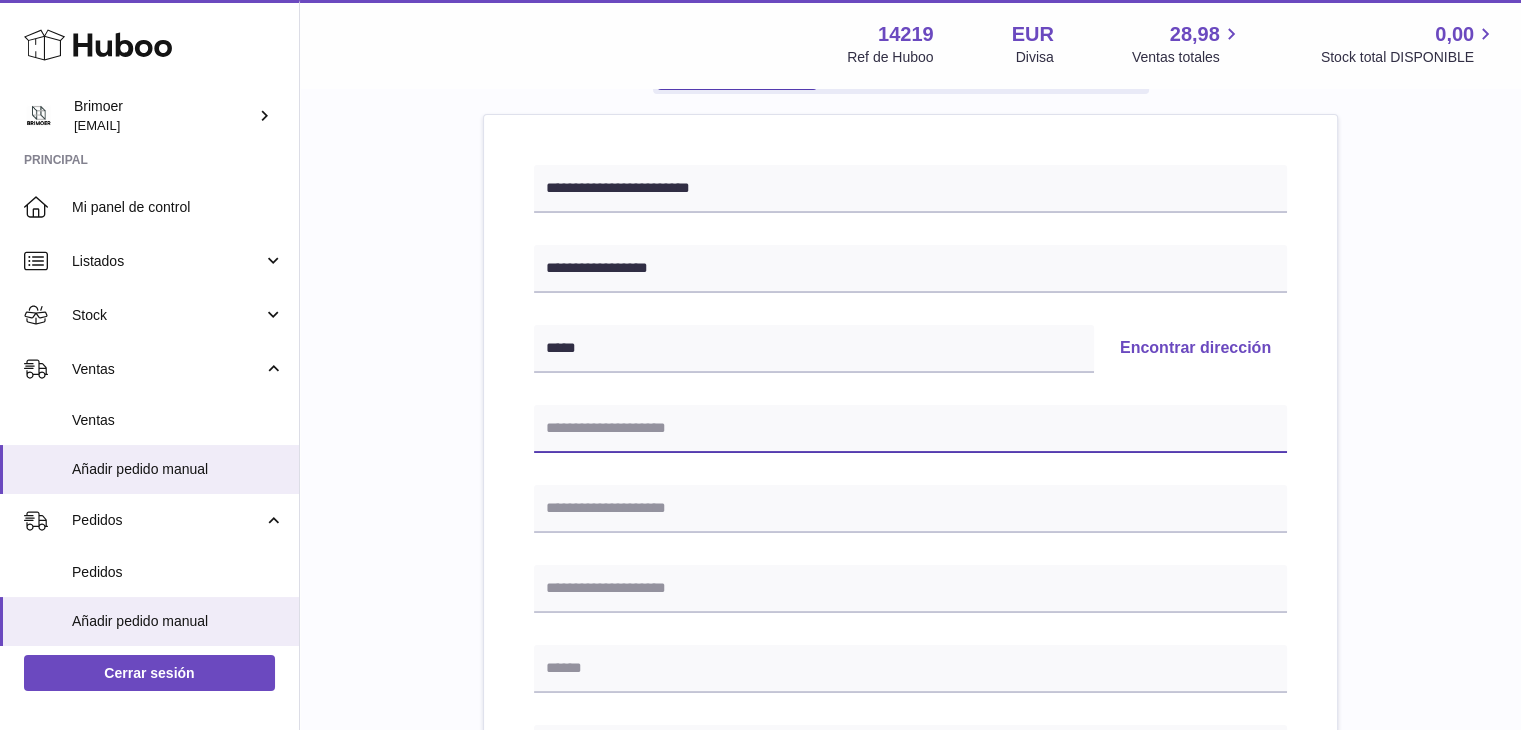 click at bounding box center [910, 429] 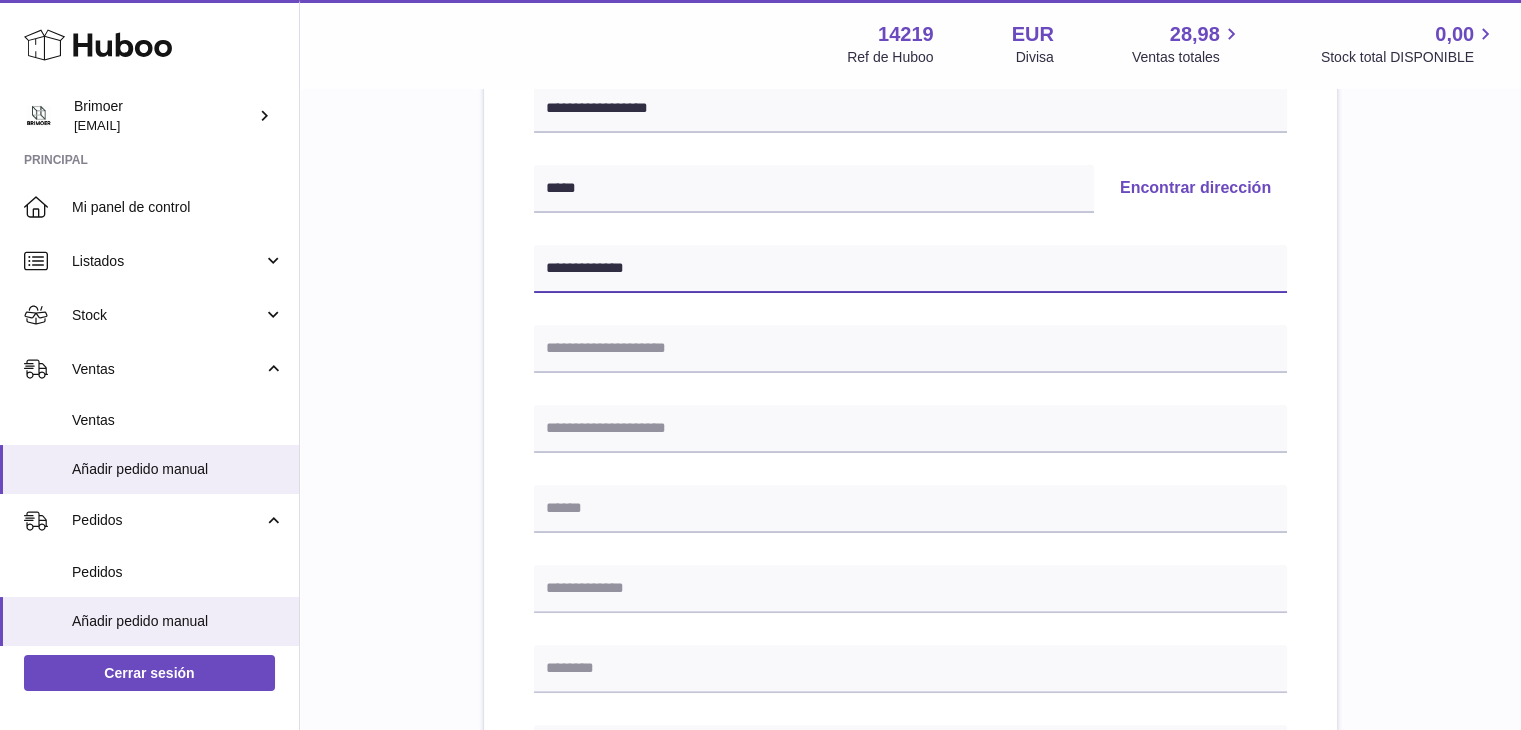 scroll, scrollTop: 400, scrollLeft: 0, axis: vertical 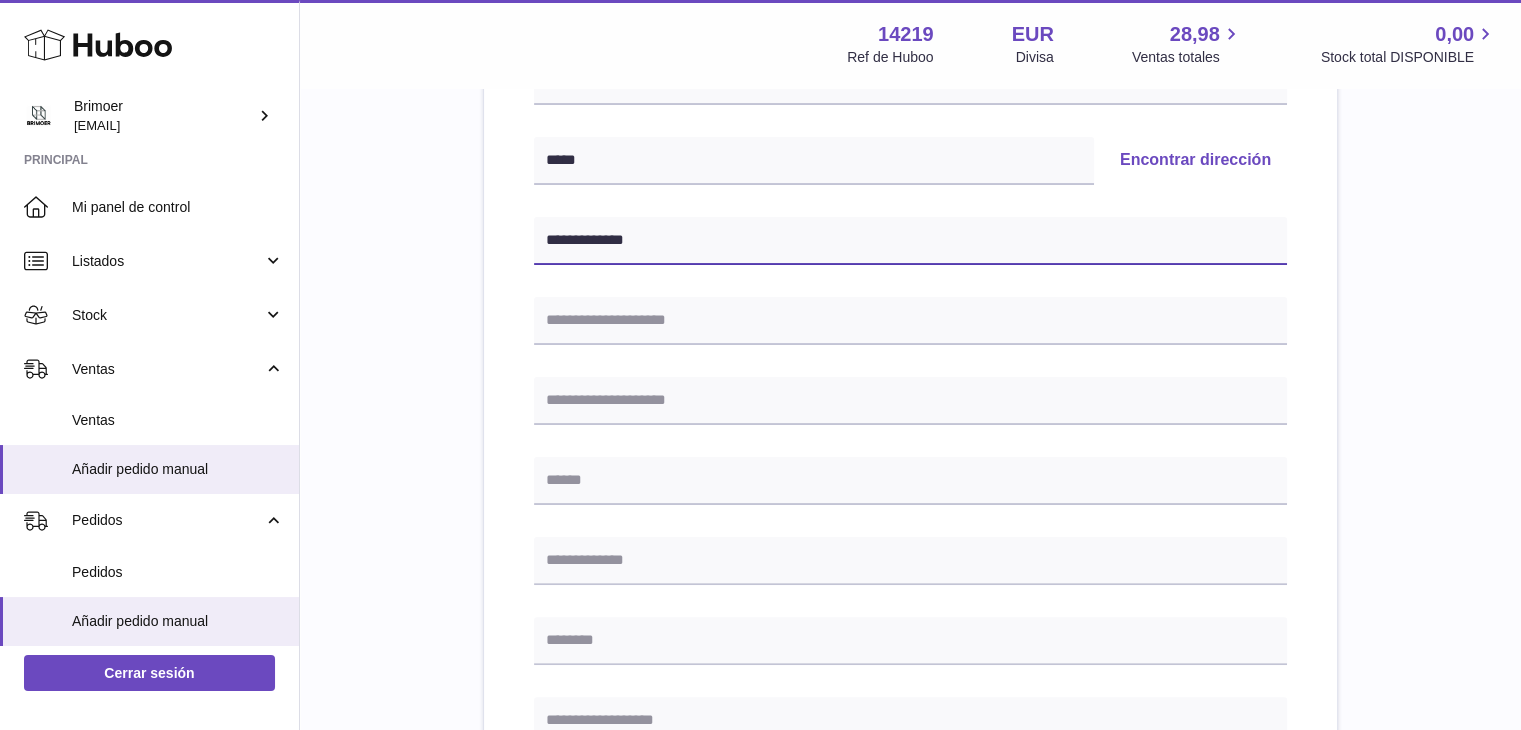 type on "**********" 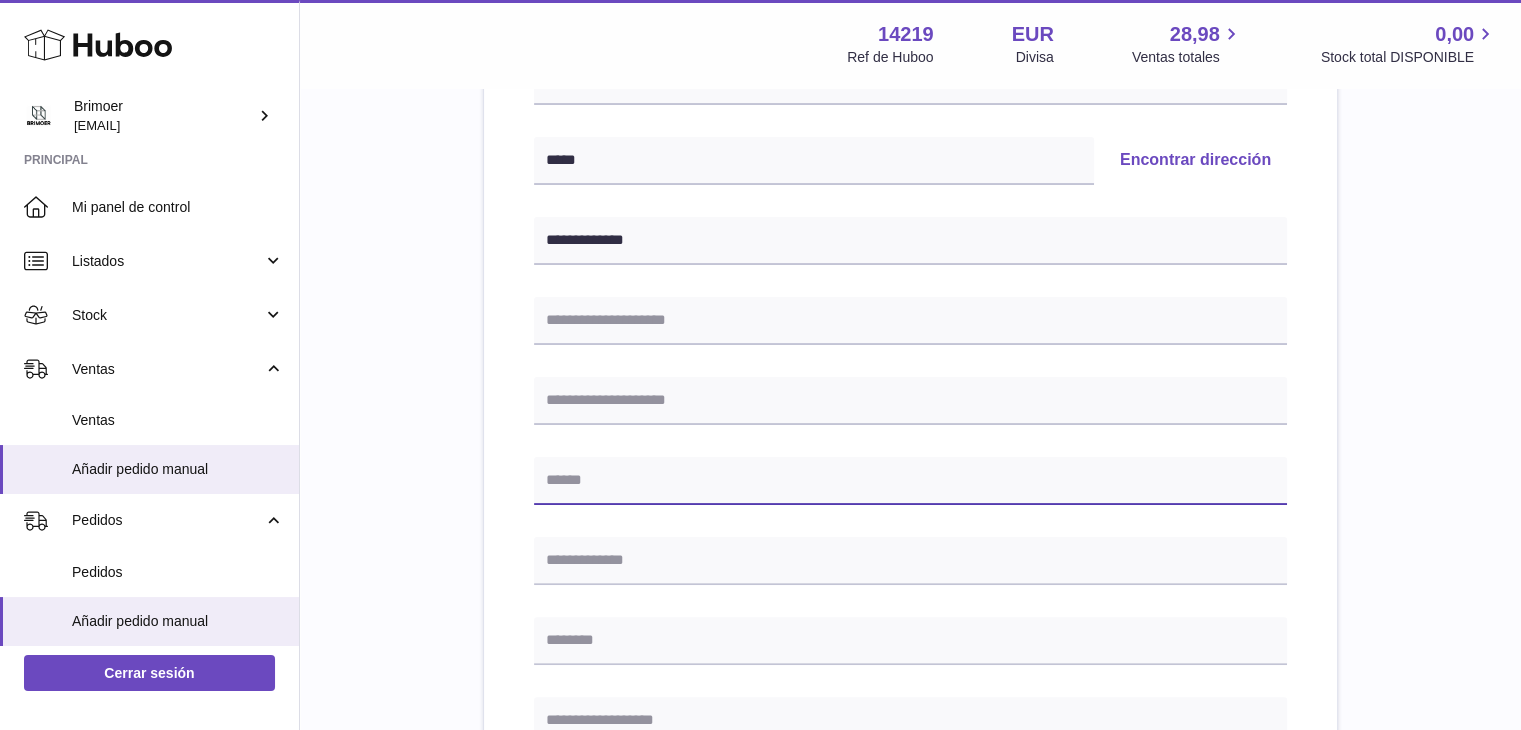 click at bounding box center (910, 481) 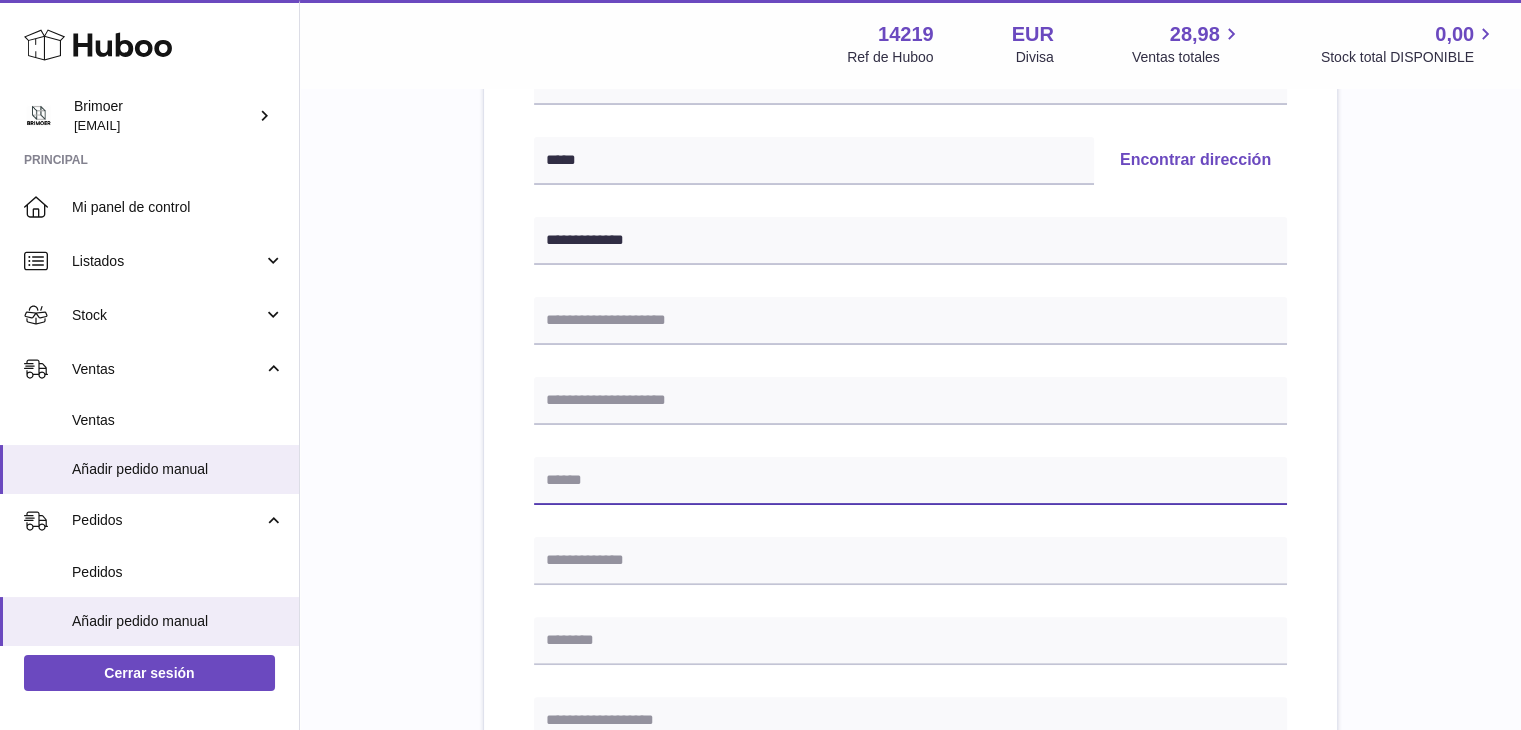 paste on "*******" 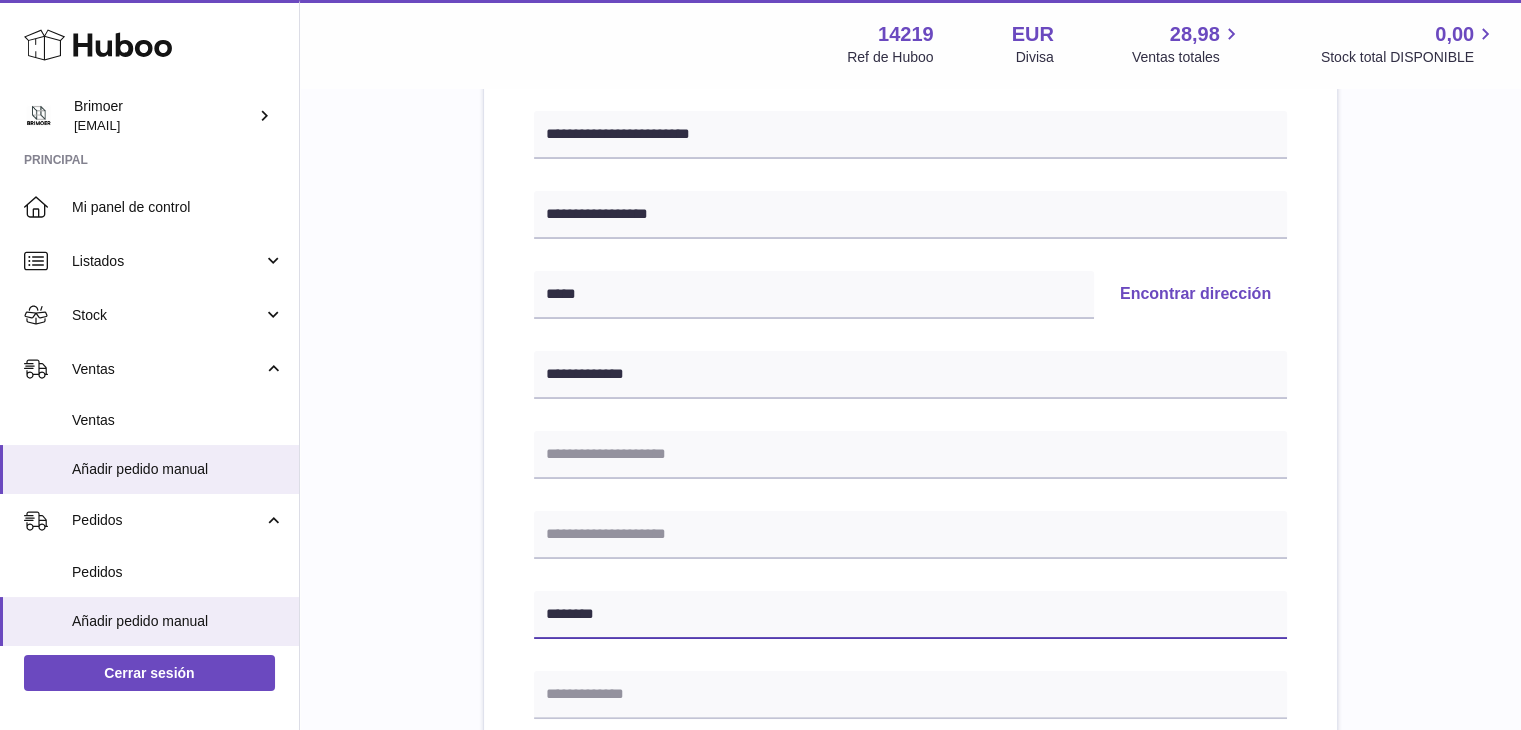 scroll, scrollTop: 254, scrollLeft: 0, axis: vertical 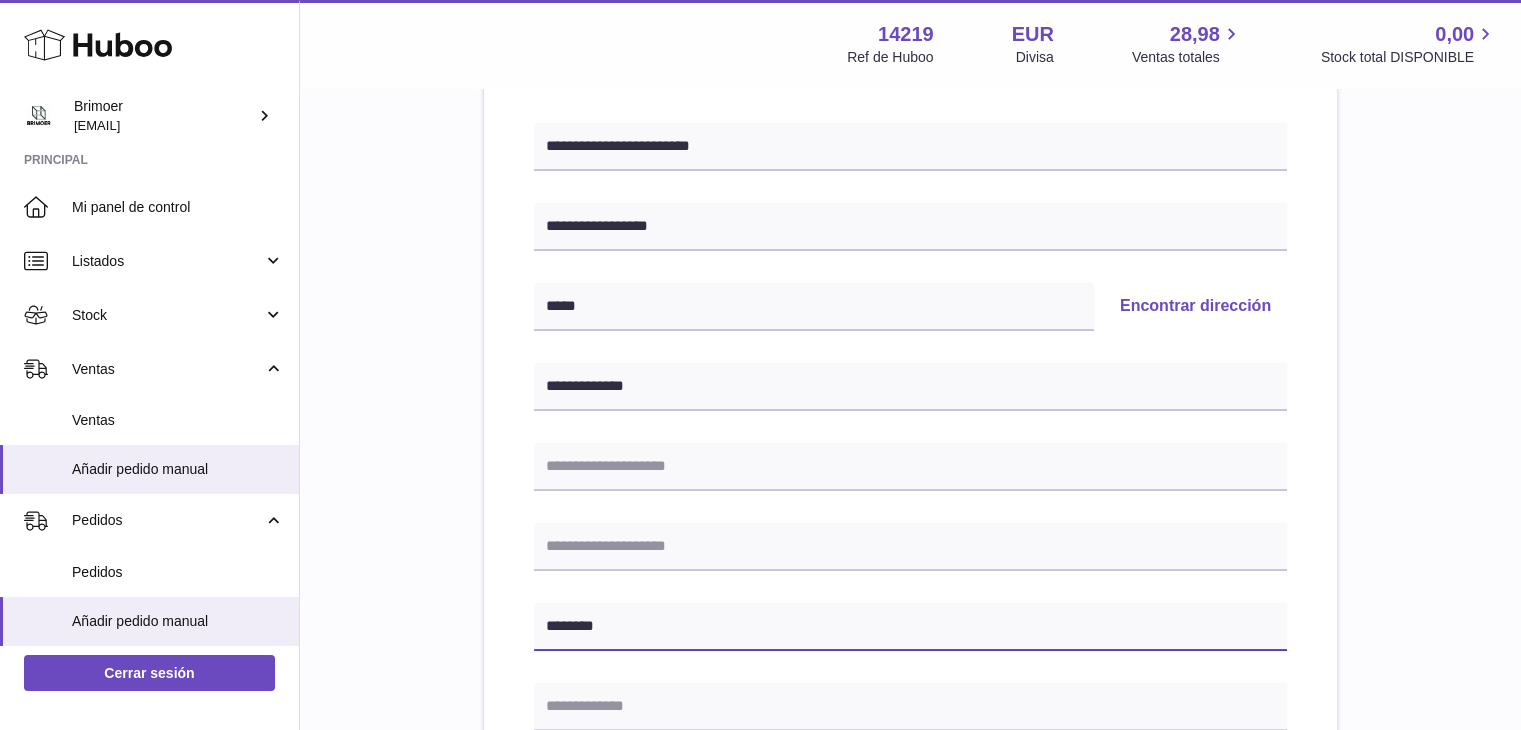 type on "*******" 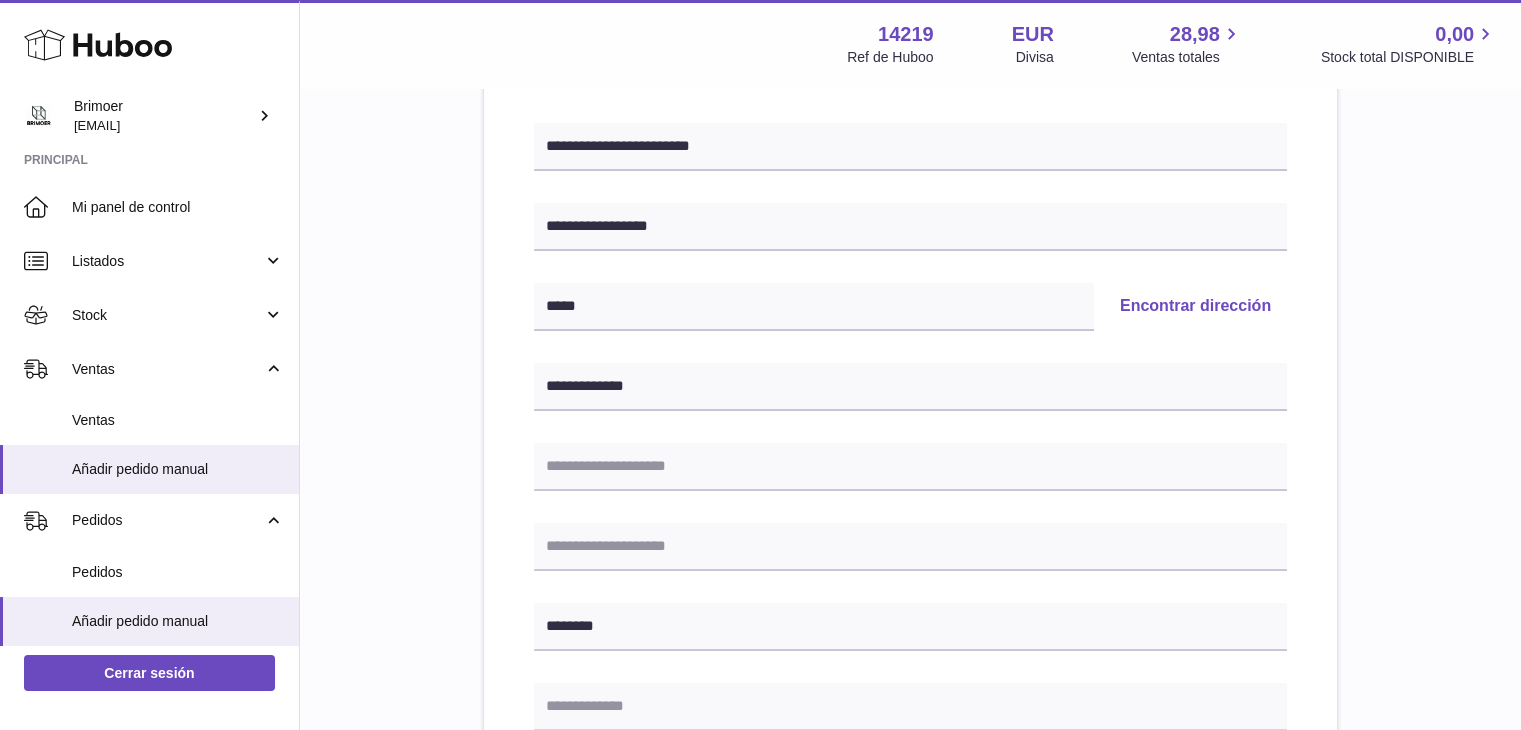 click on "**********" at bounding box center [910, 668] 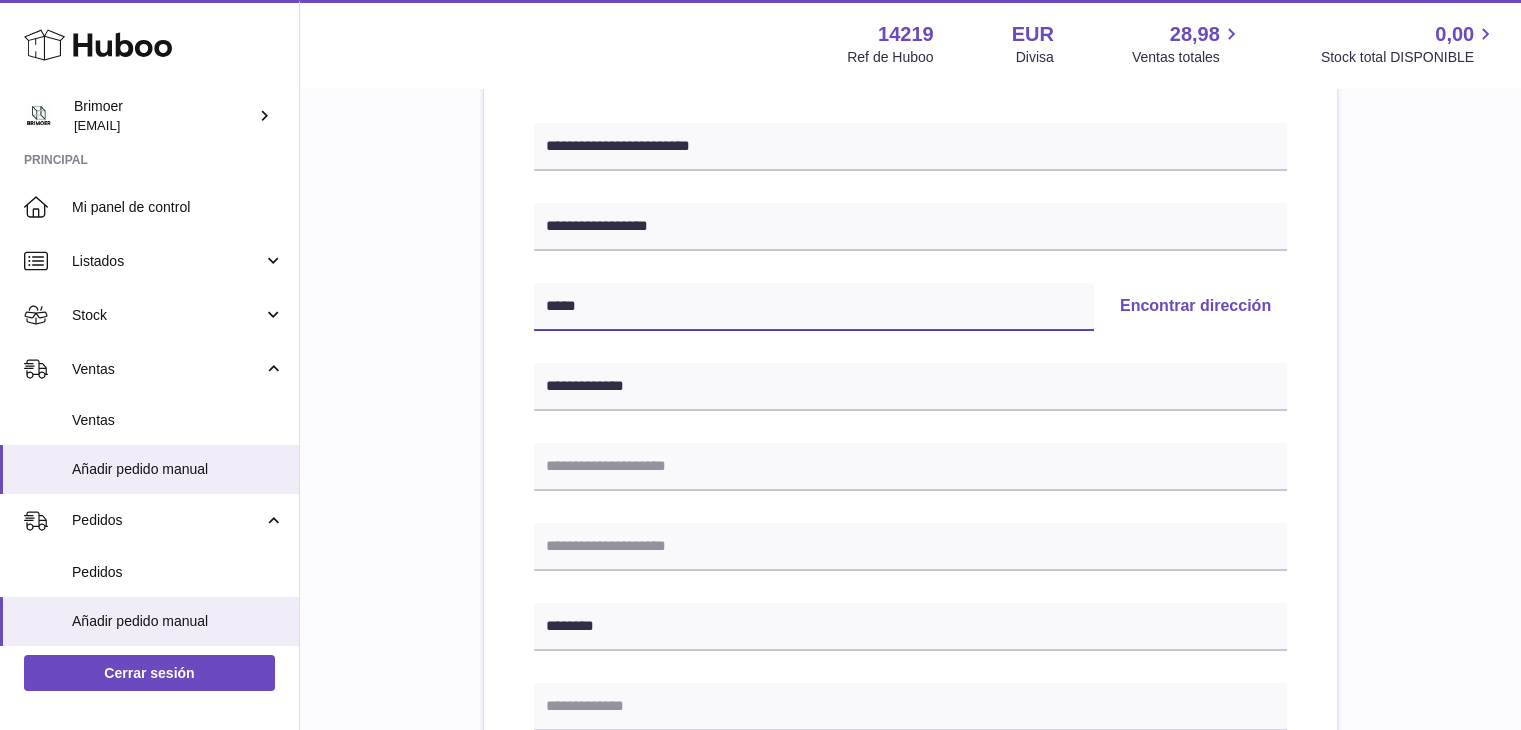 click on "*****" at bounding box center (814, 307) 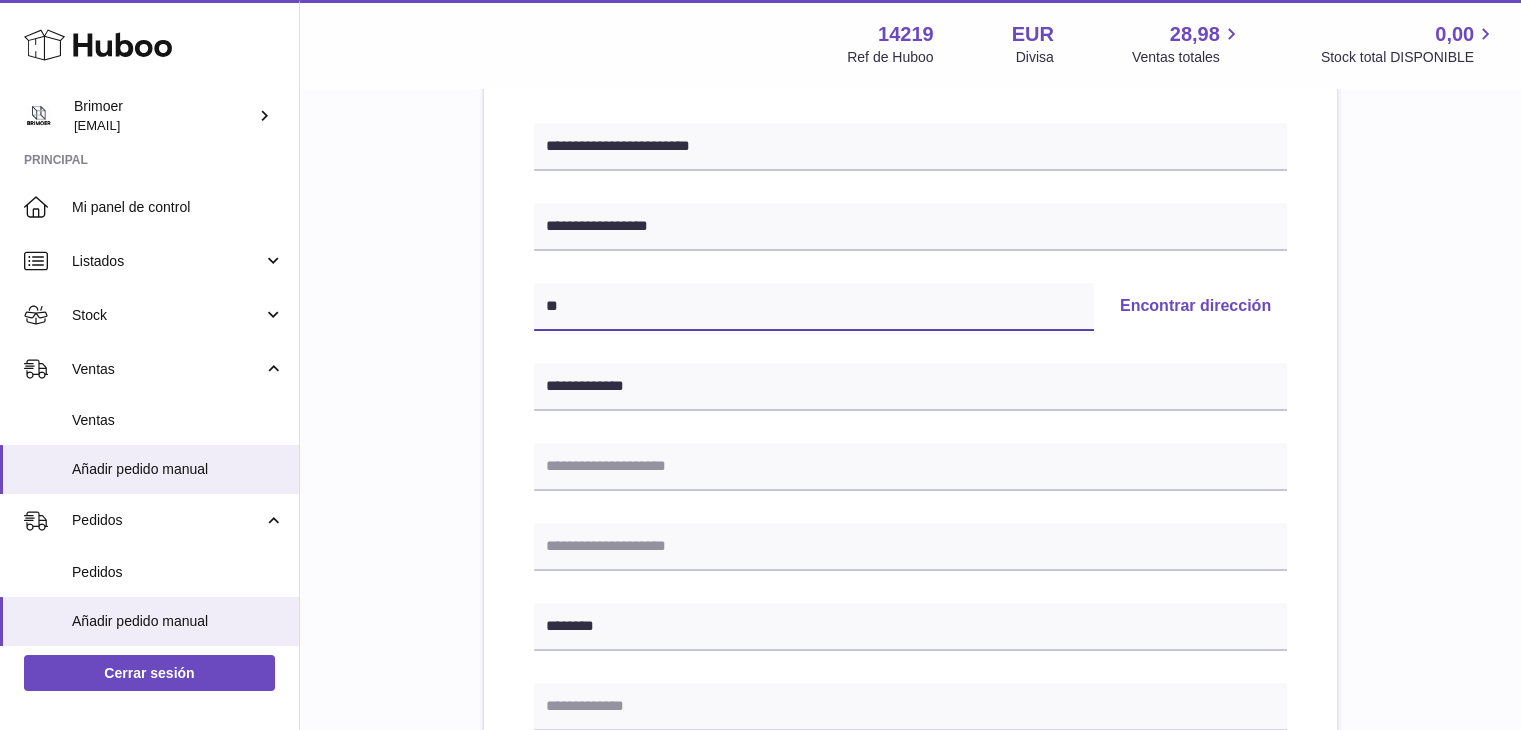 type on "*" 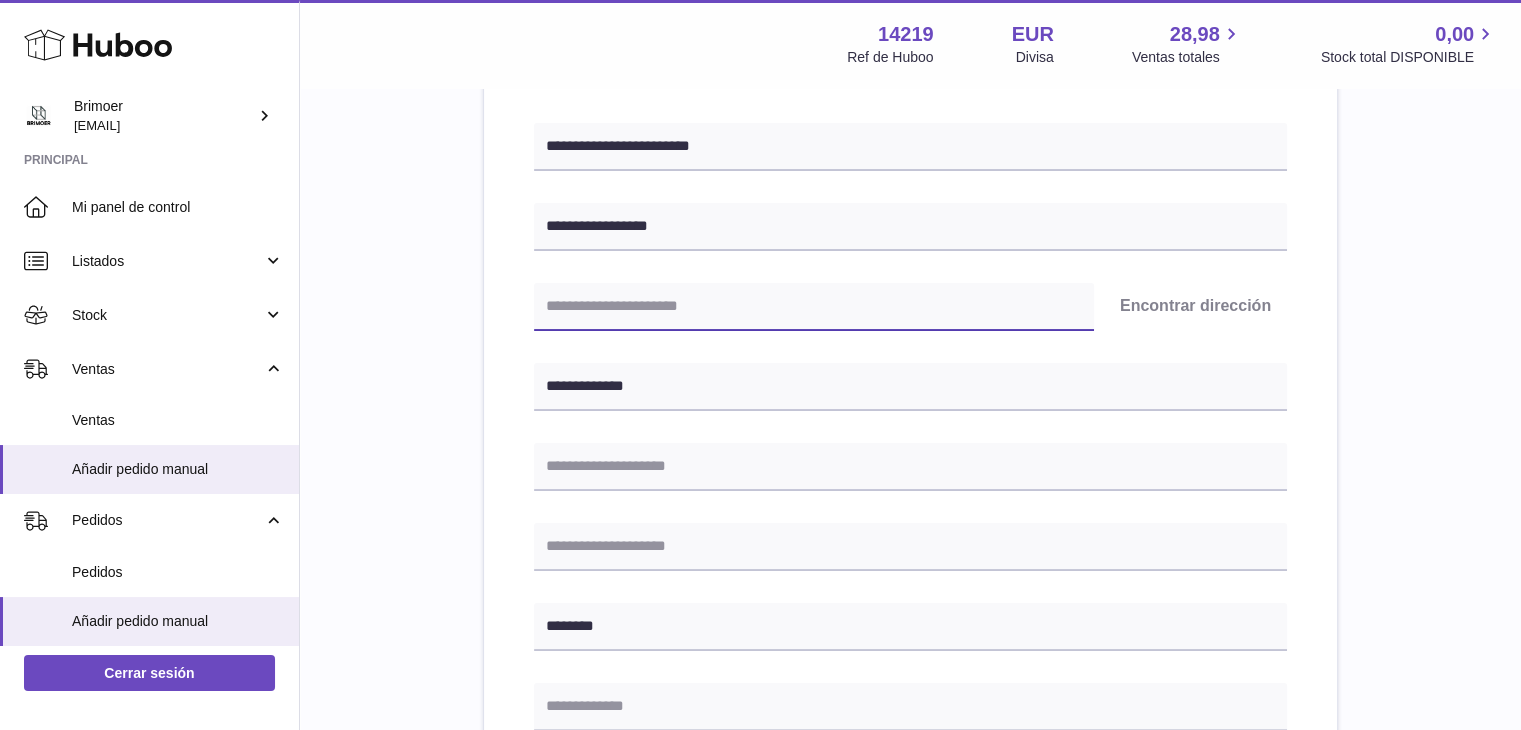 click at bounding box center (814, 307) 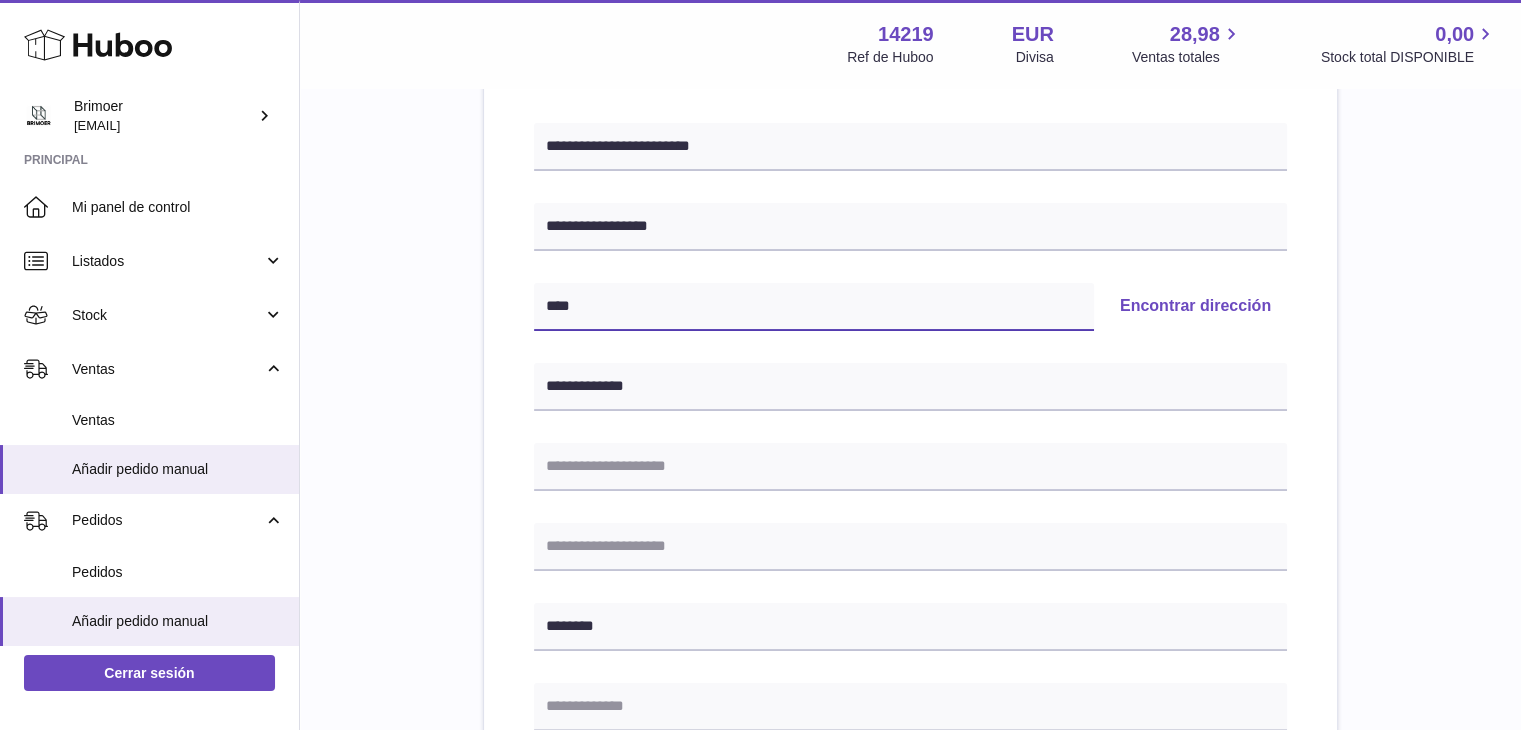 type on "*****" 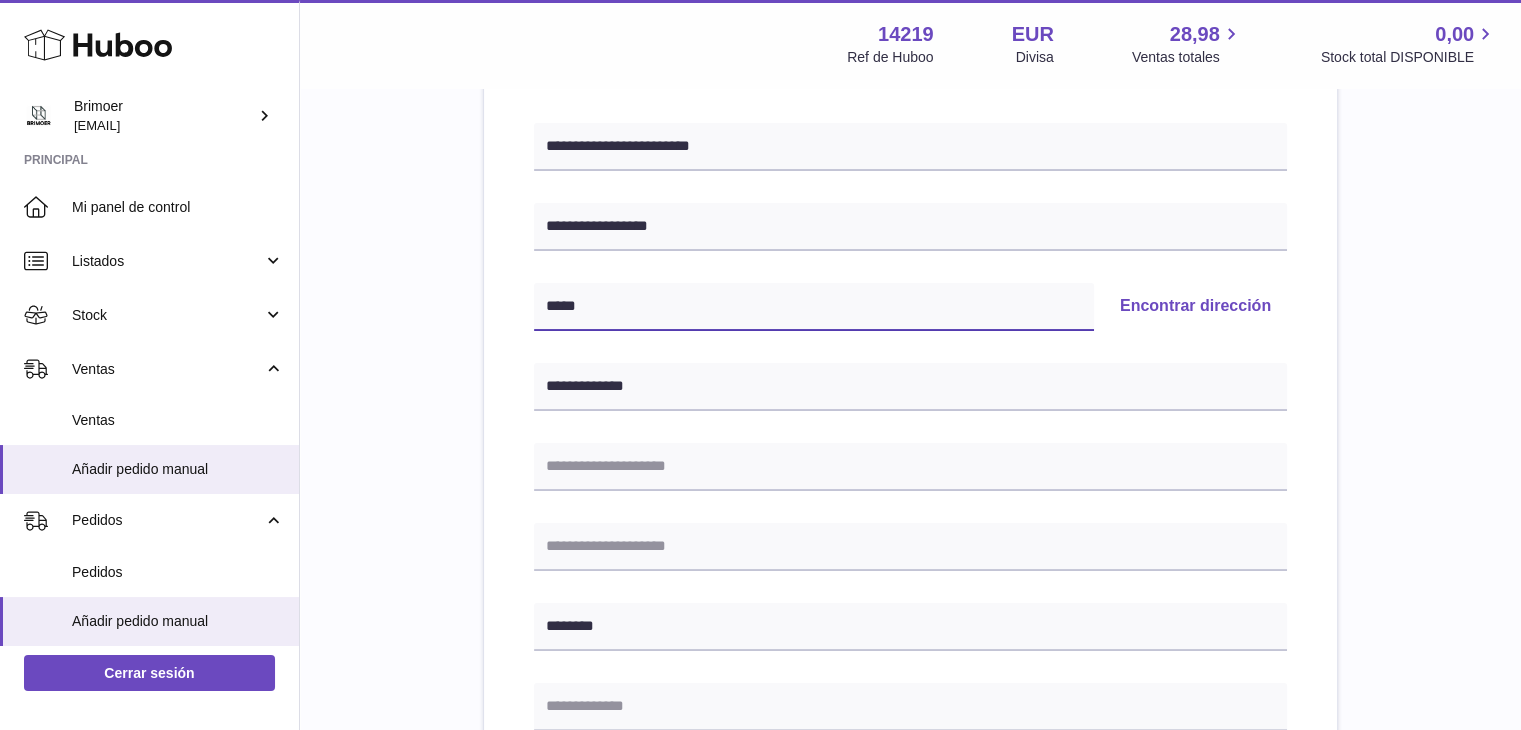 scroll, scrollTop: 667, scrollLeft: 0, axis: vertical 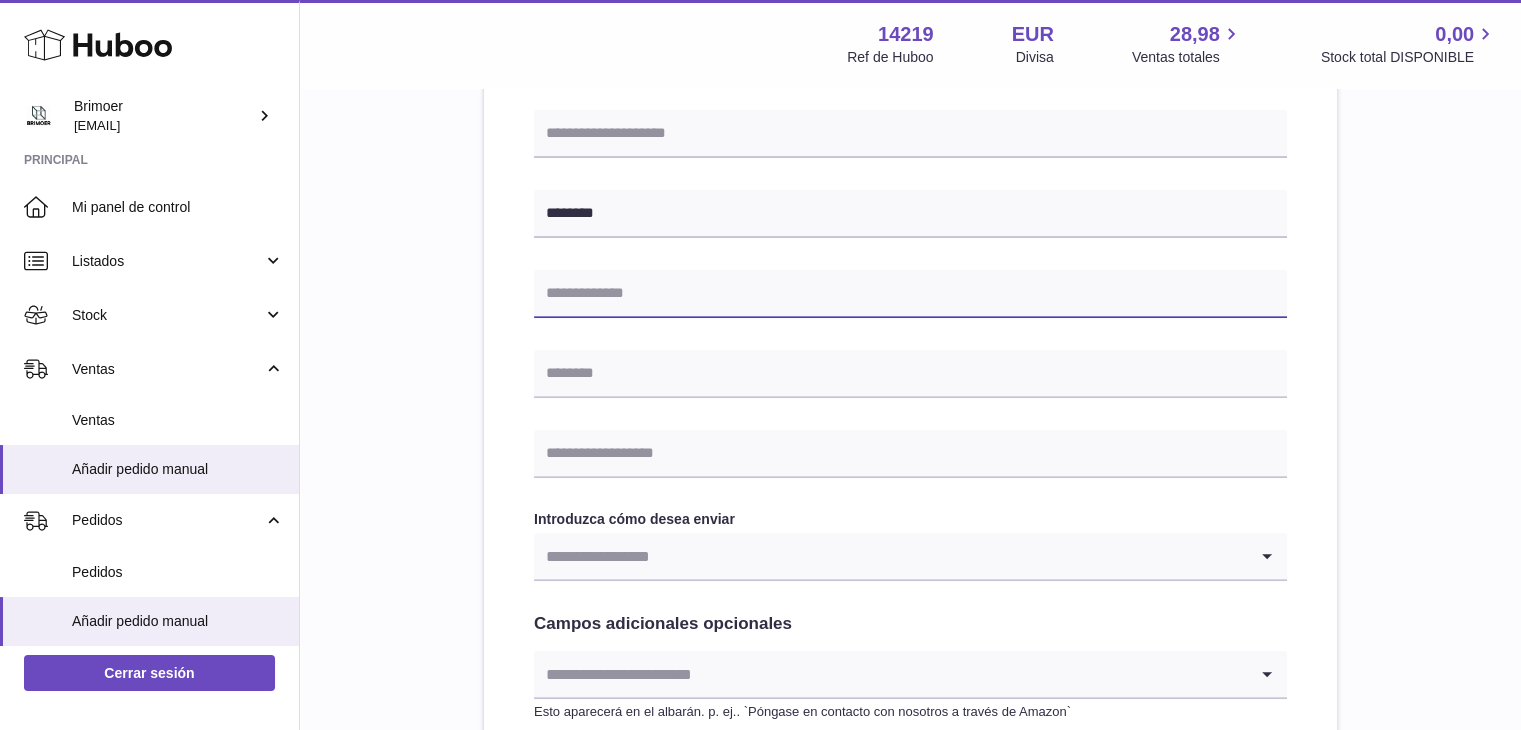 click at bounding box center [910, 294] 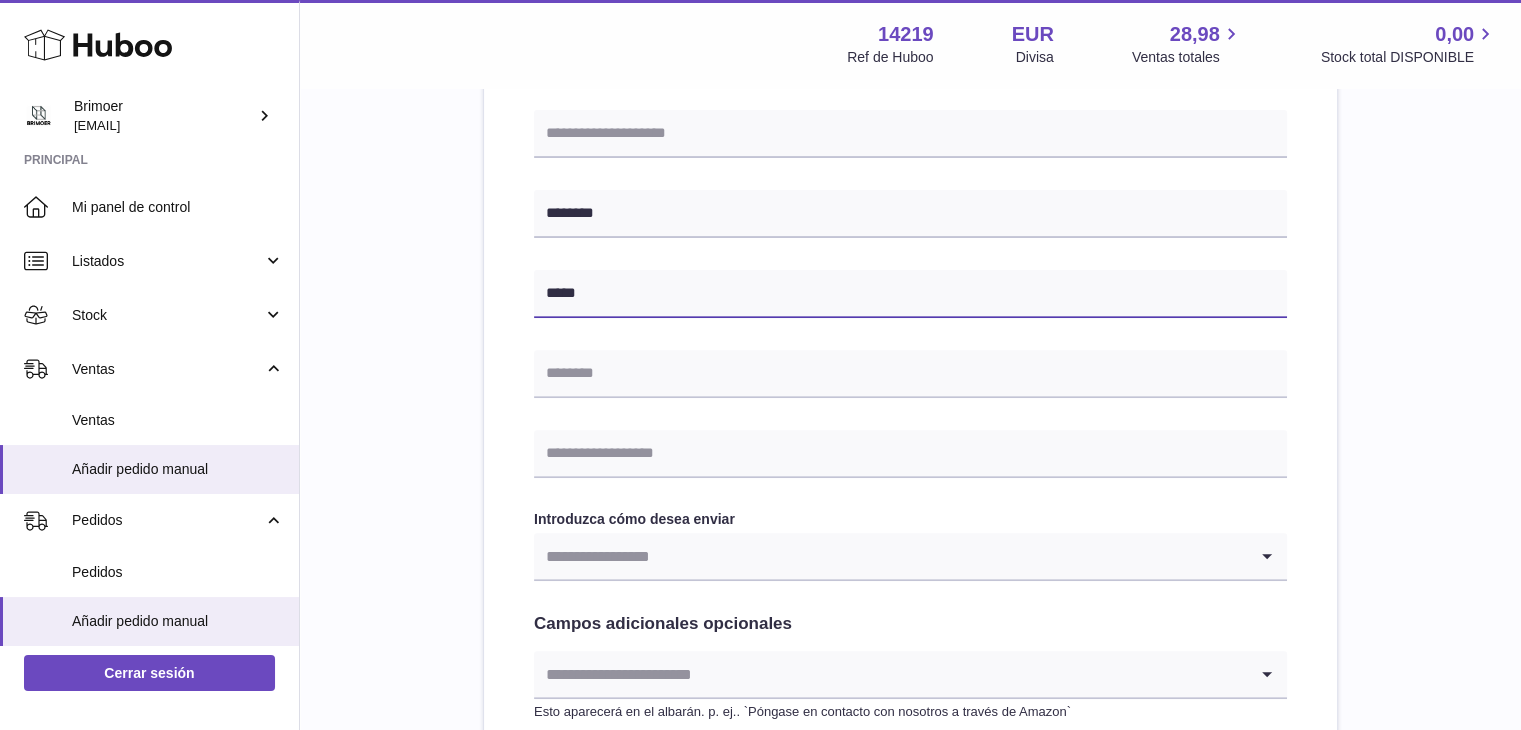 type on "*****" 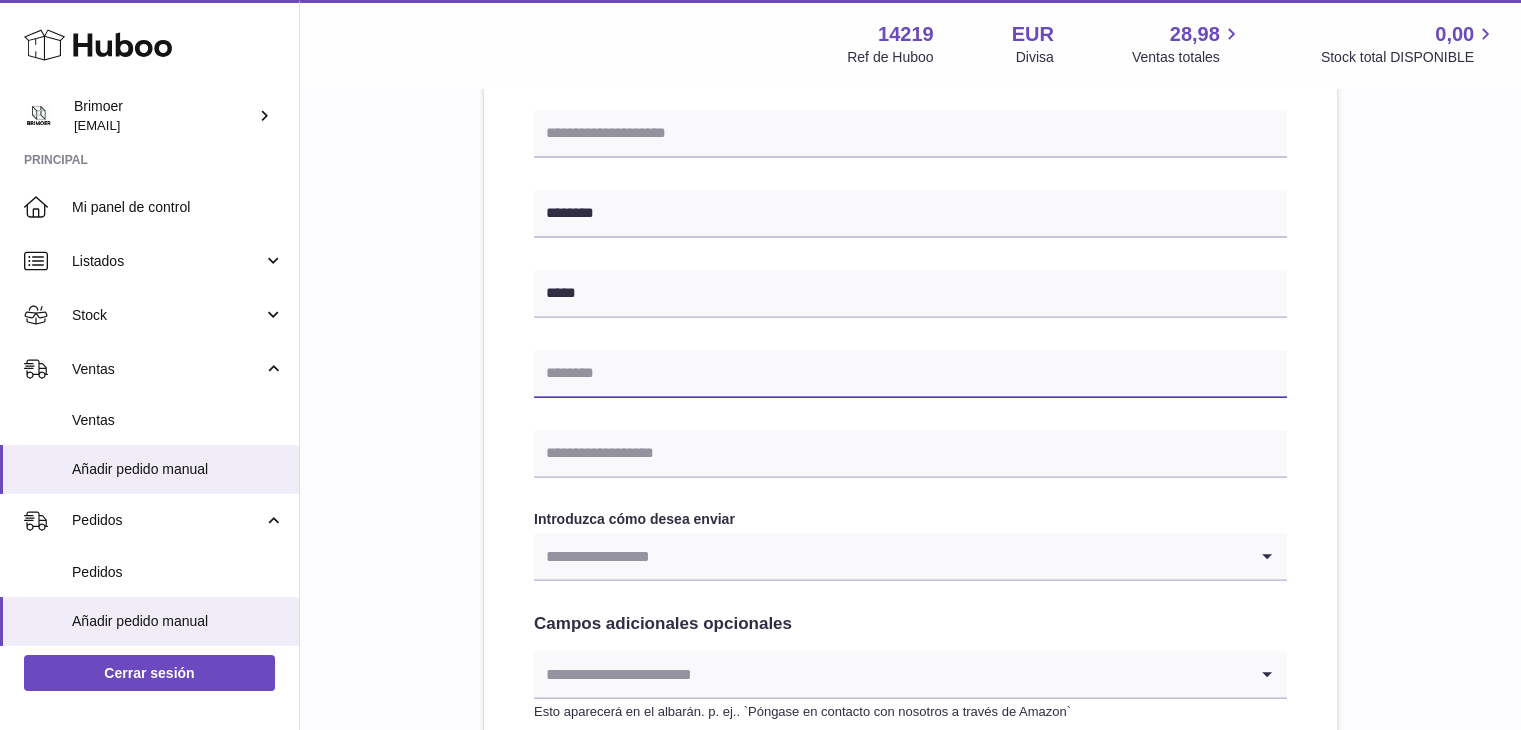 click at bounding box center (910, 374) 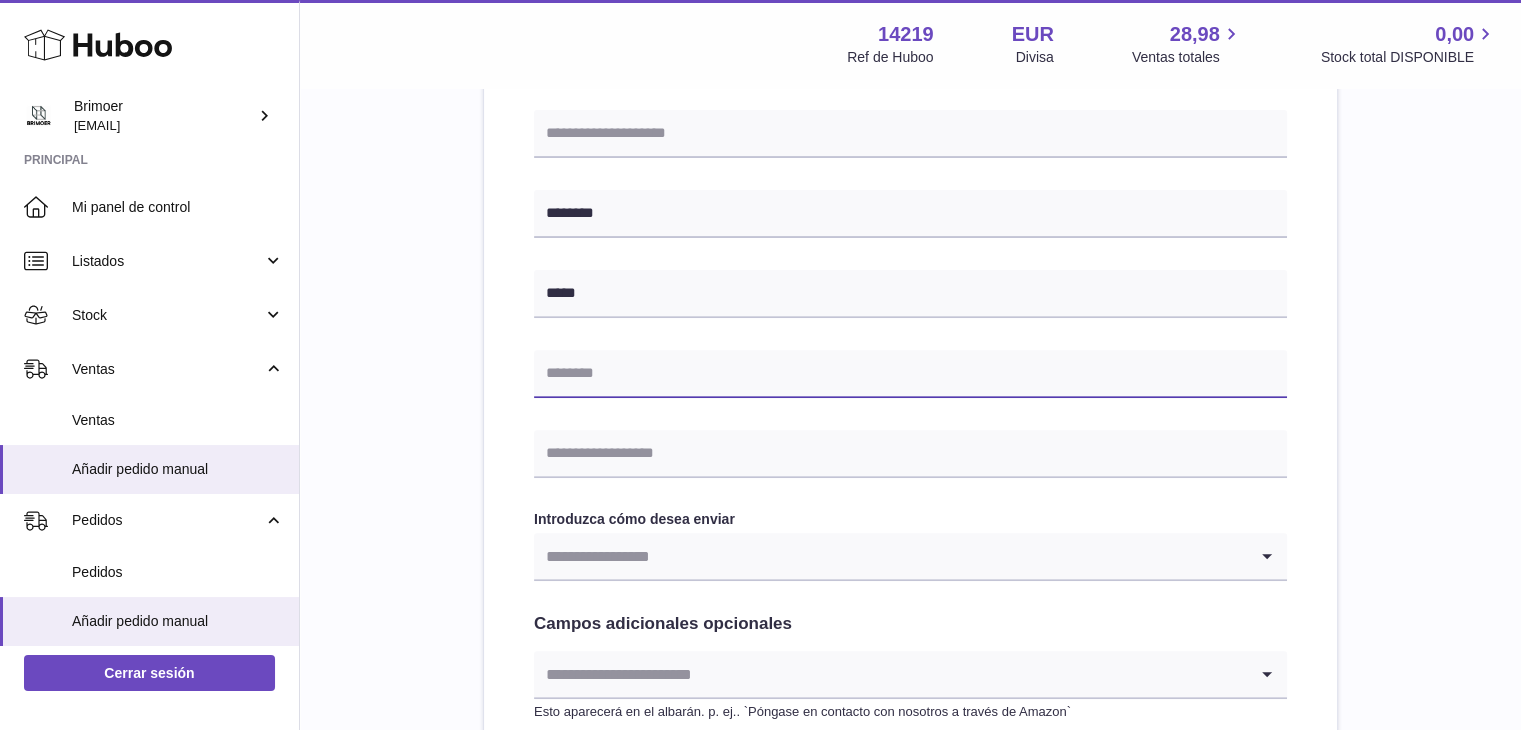 paste on "**********" 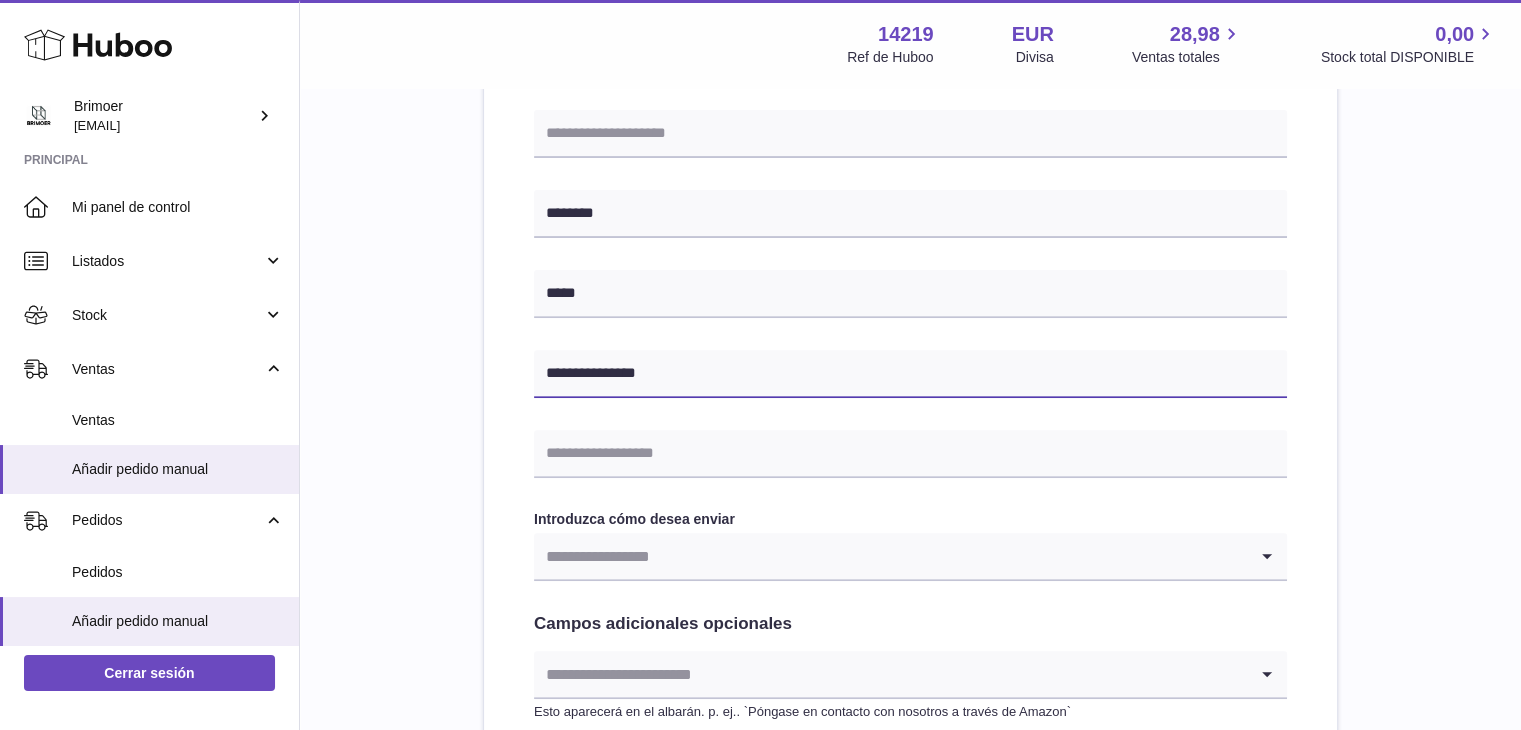 type on "**********" 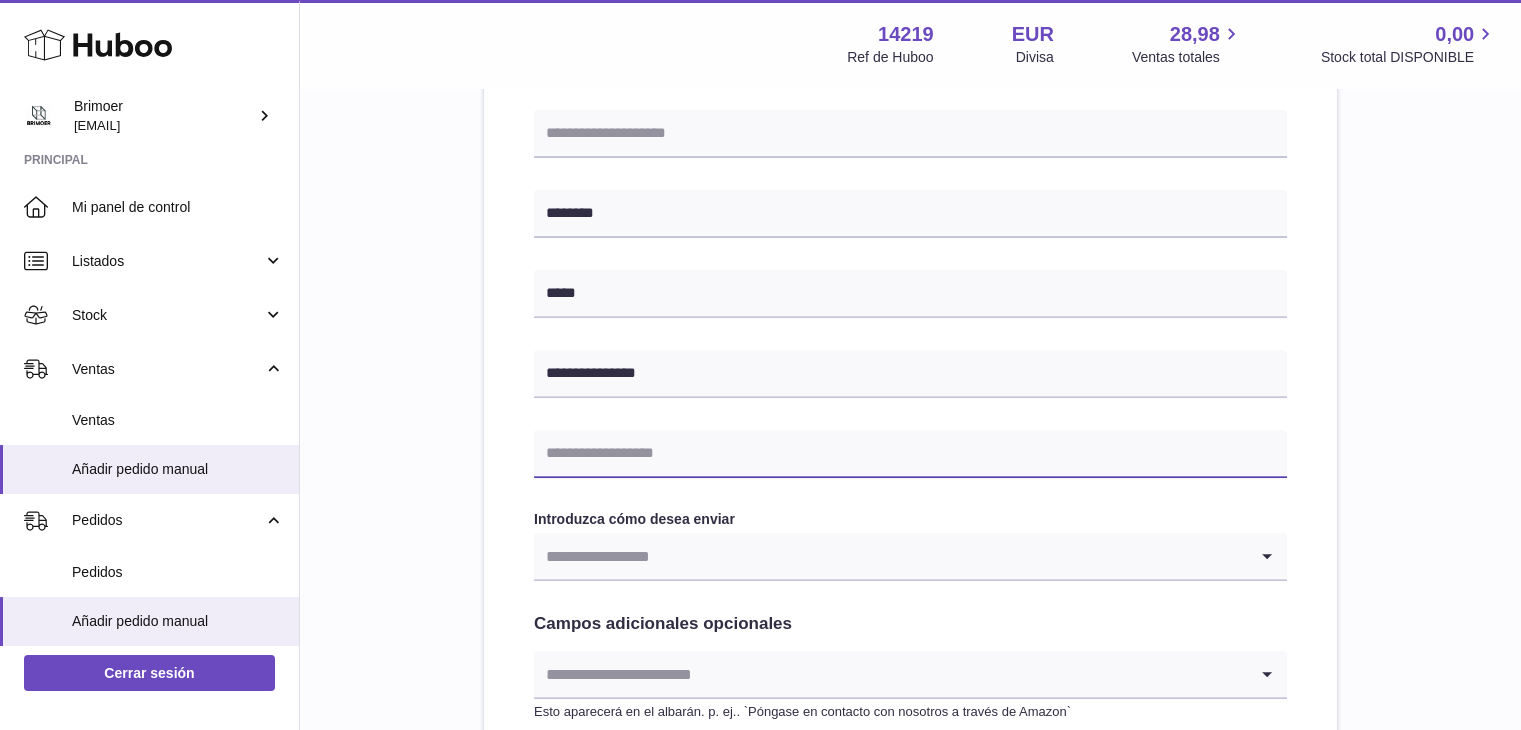 click at bounding box center (910, 454) 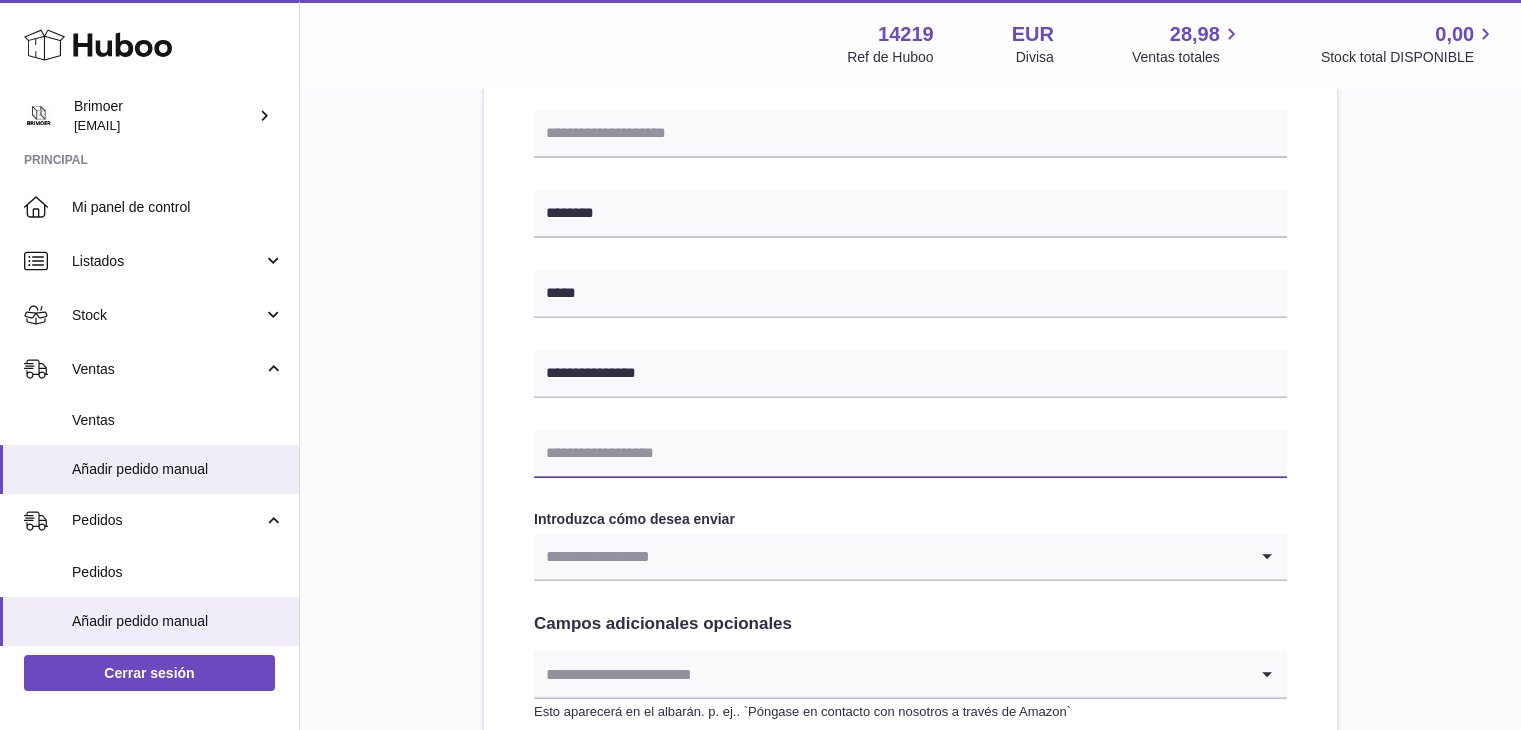 paste on "**********" 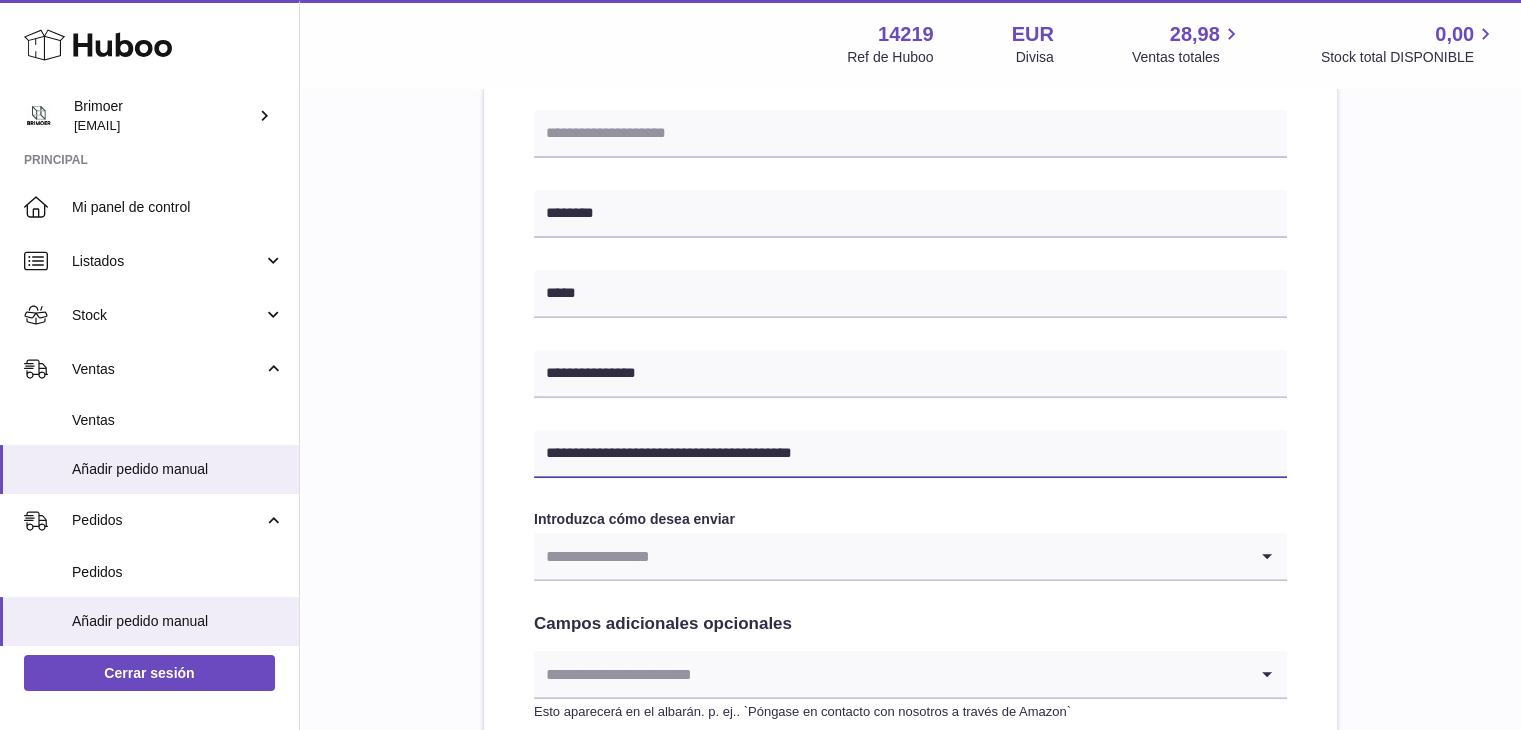 type on "**********" 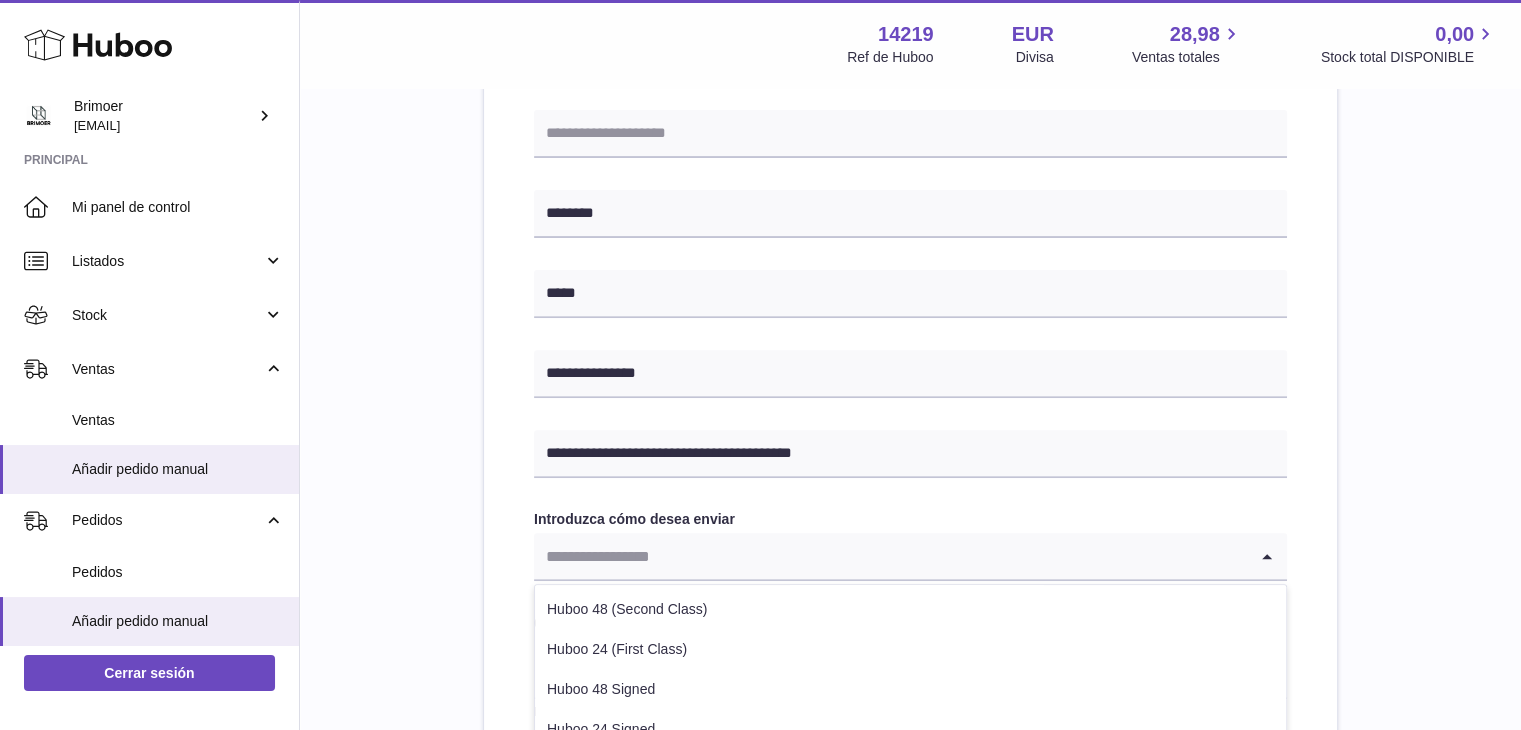 click at bounding box center (890, 556) 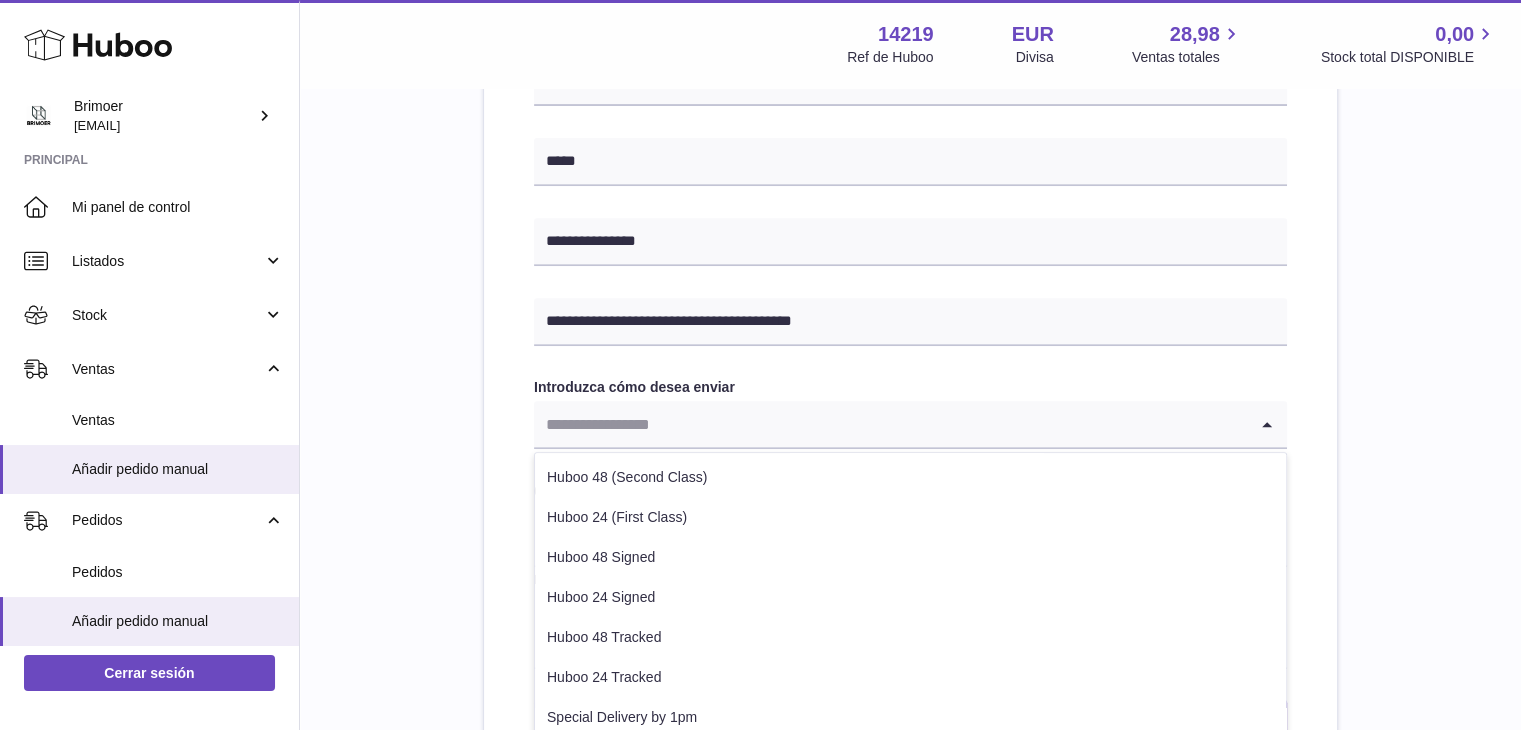 scroll, scrollTop: 803, scrollLeft: 0, axis: vertical 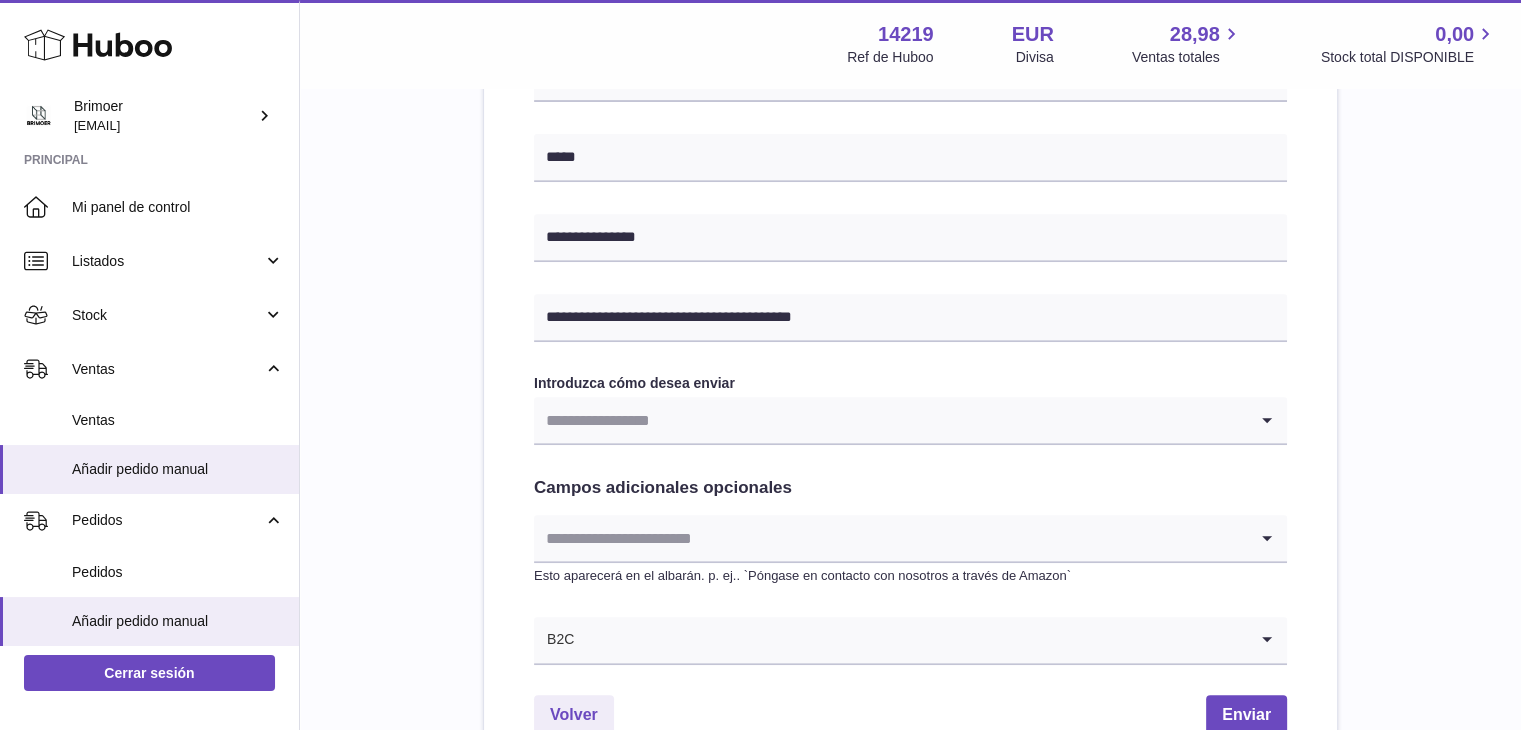 click on "**********" at bounding box center [910, 90] 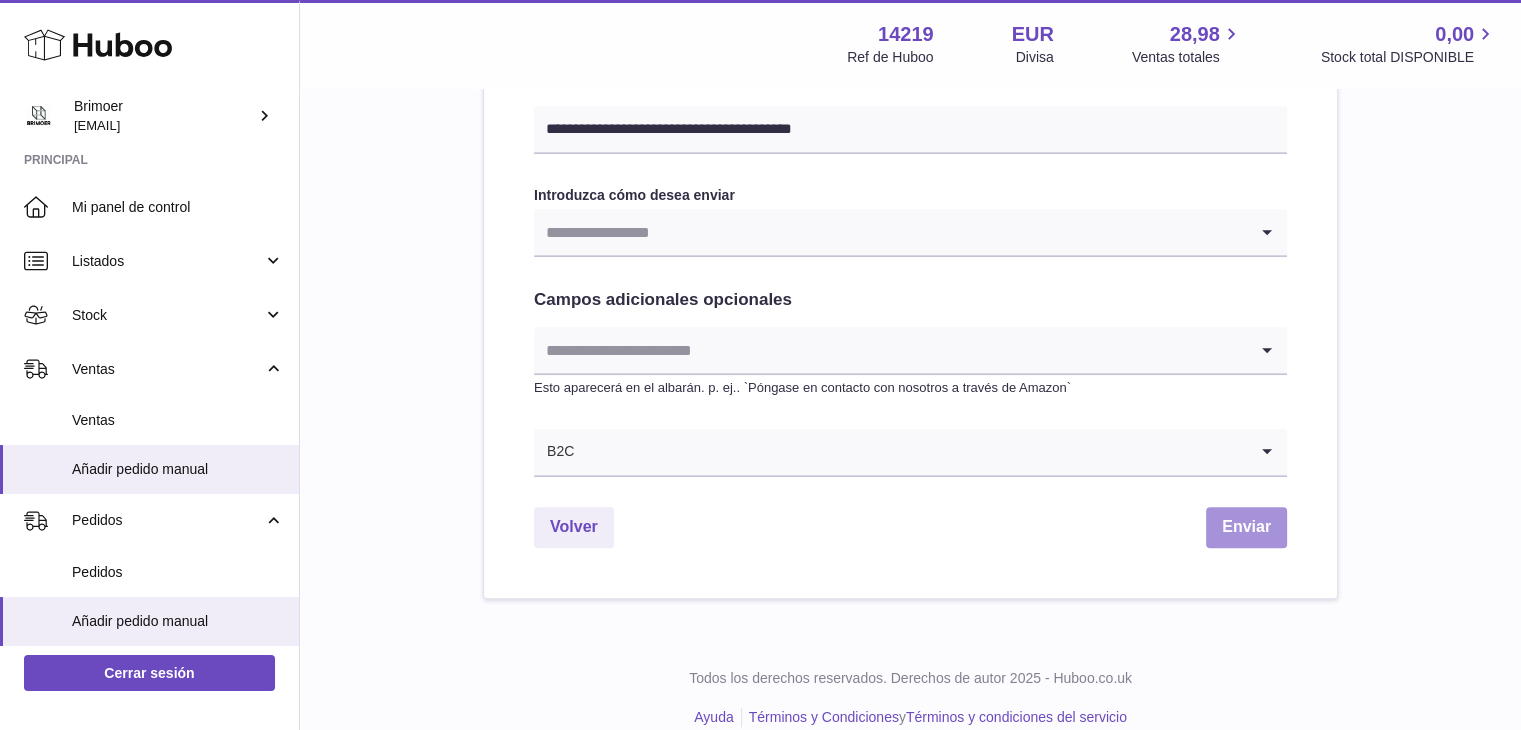 scroll, scrollTop: 992, scrollLeft: 0, axis: vertical 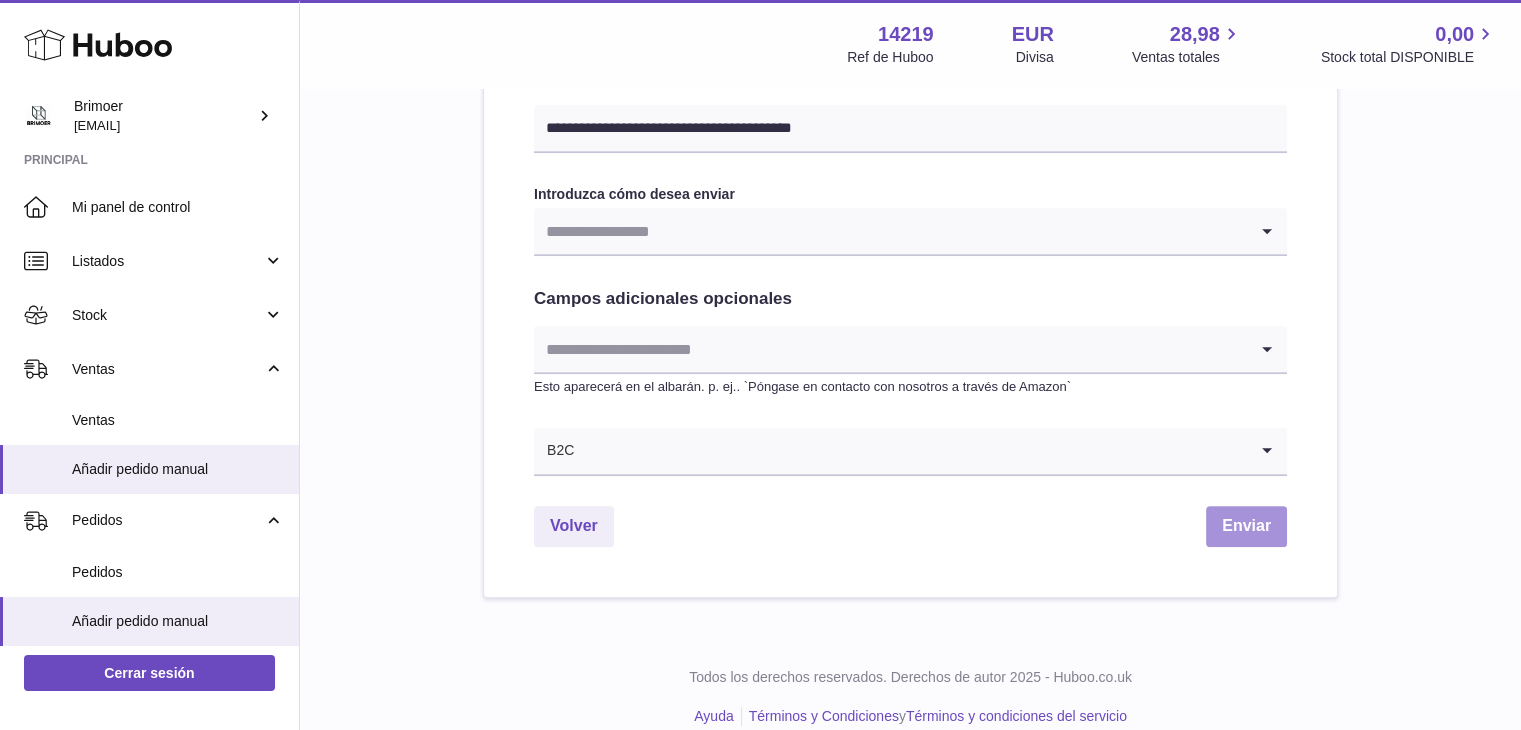click on "Enviar" at bounding box center (1246, 526) 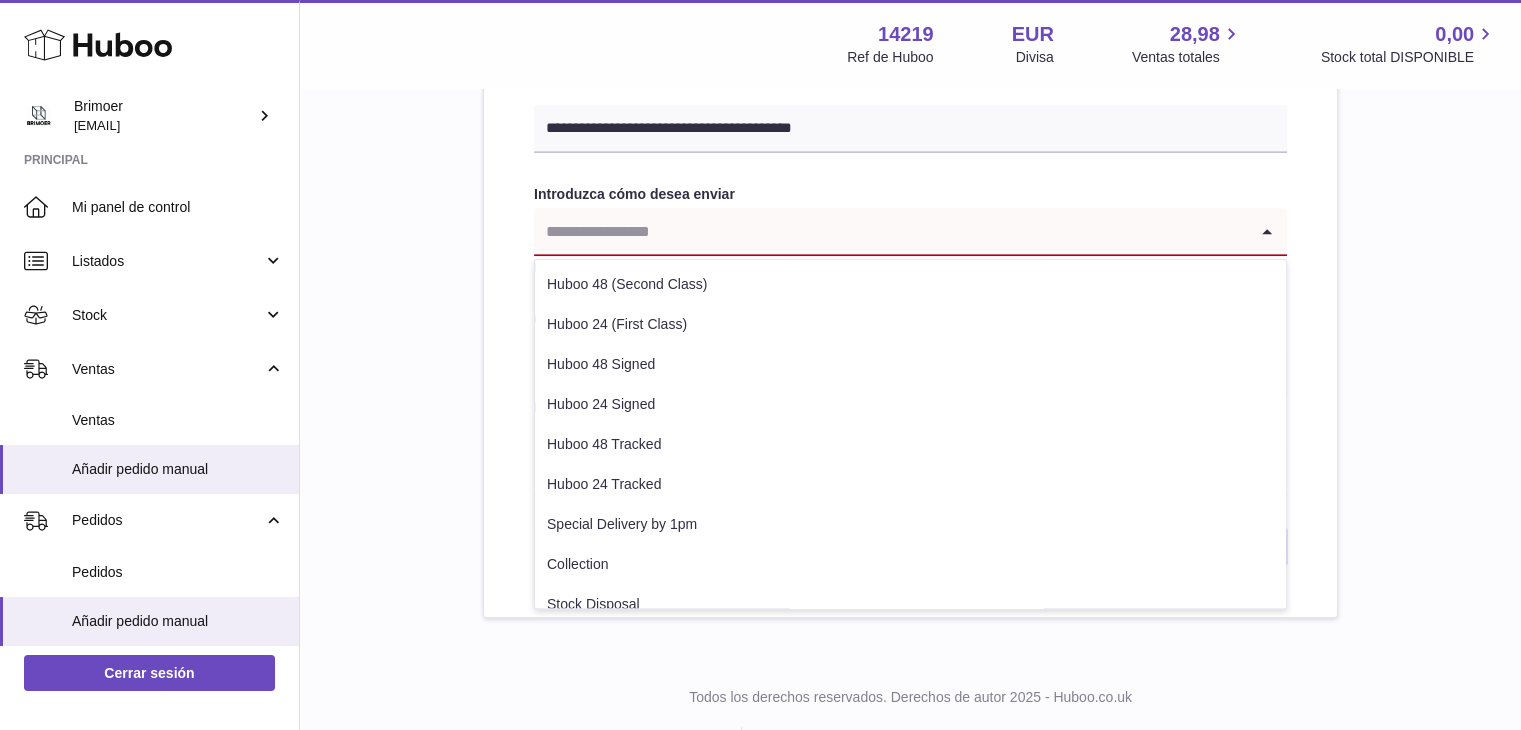 click 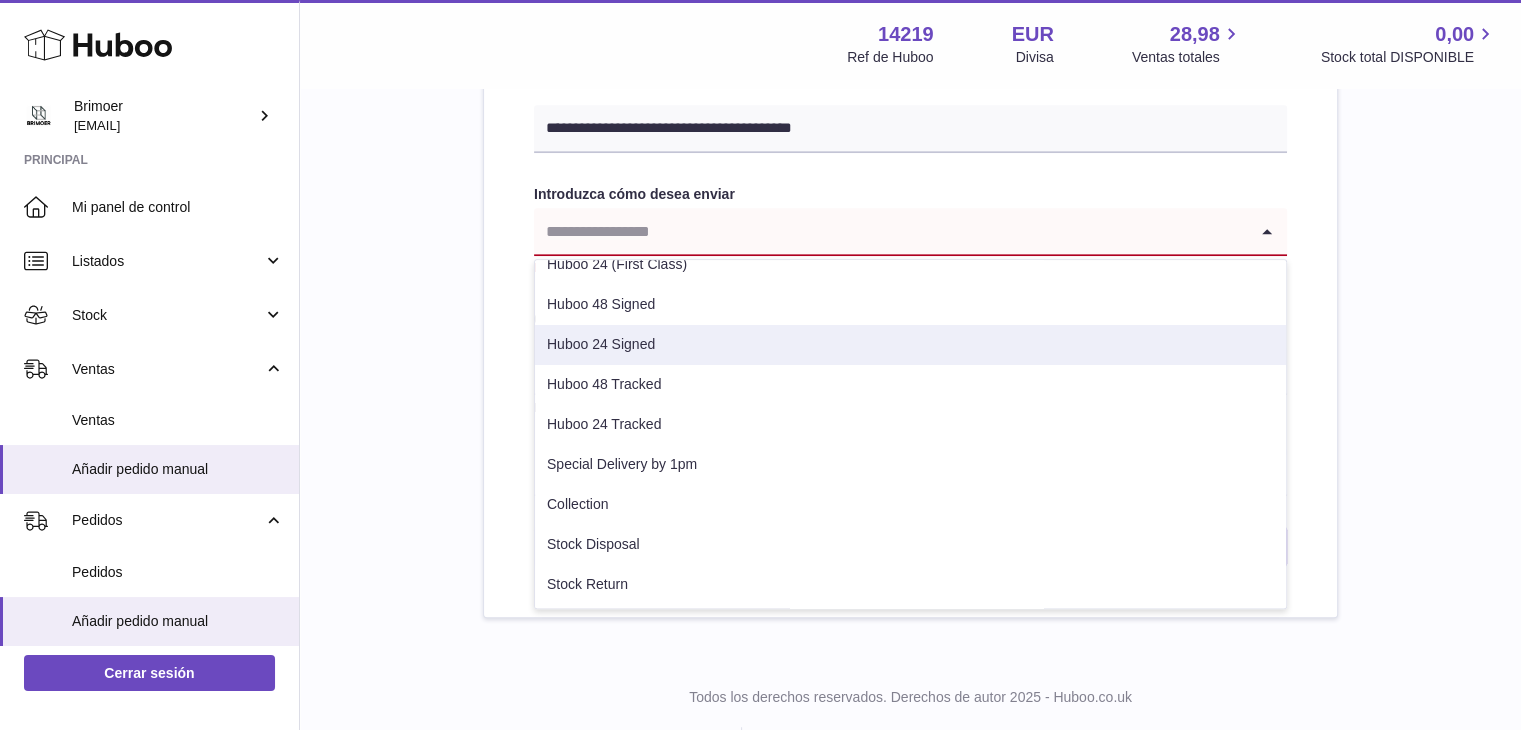 scroll, scrollTop: 44, scrollLeft: 0, axis: vertical 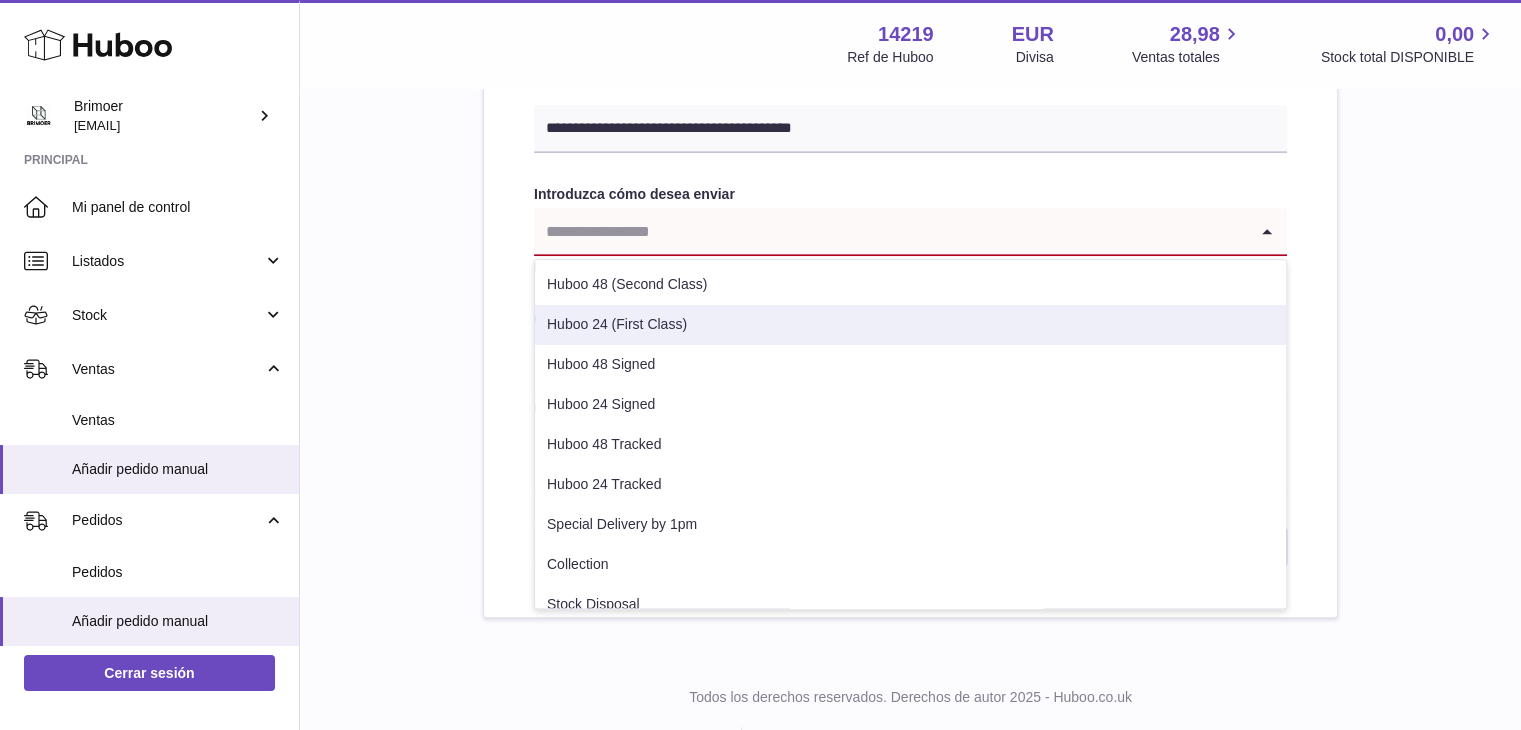 click on "Huboo 24 (First Class)" at bounding box center (910, 325) 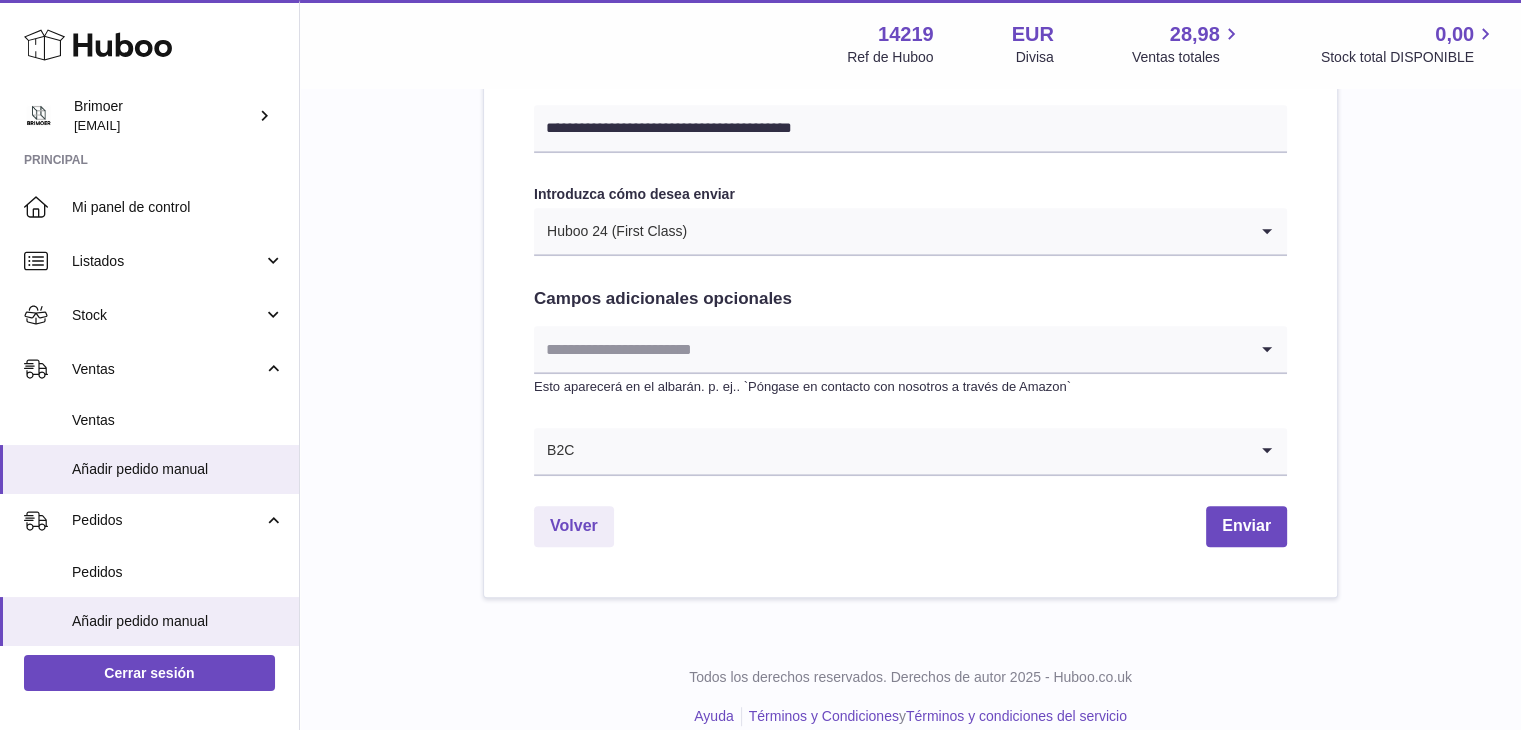 click at bounding box center [890, 349] 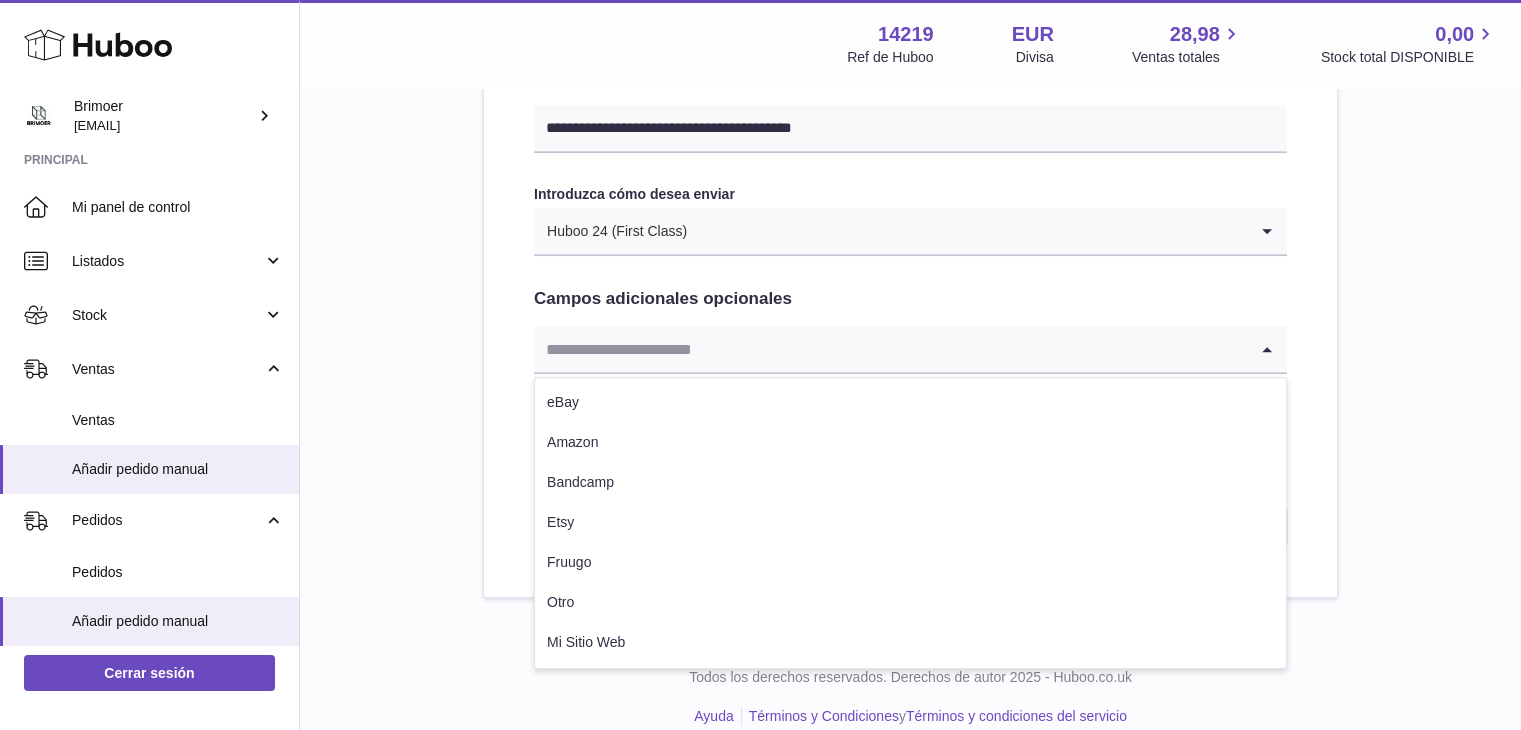 scroll, scrollTop: 1017, scrollLeft: 0, axis: vertical 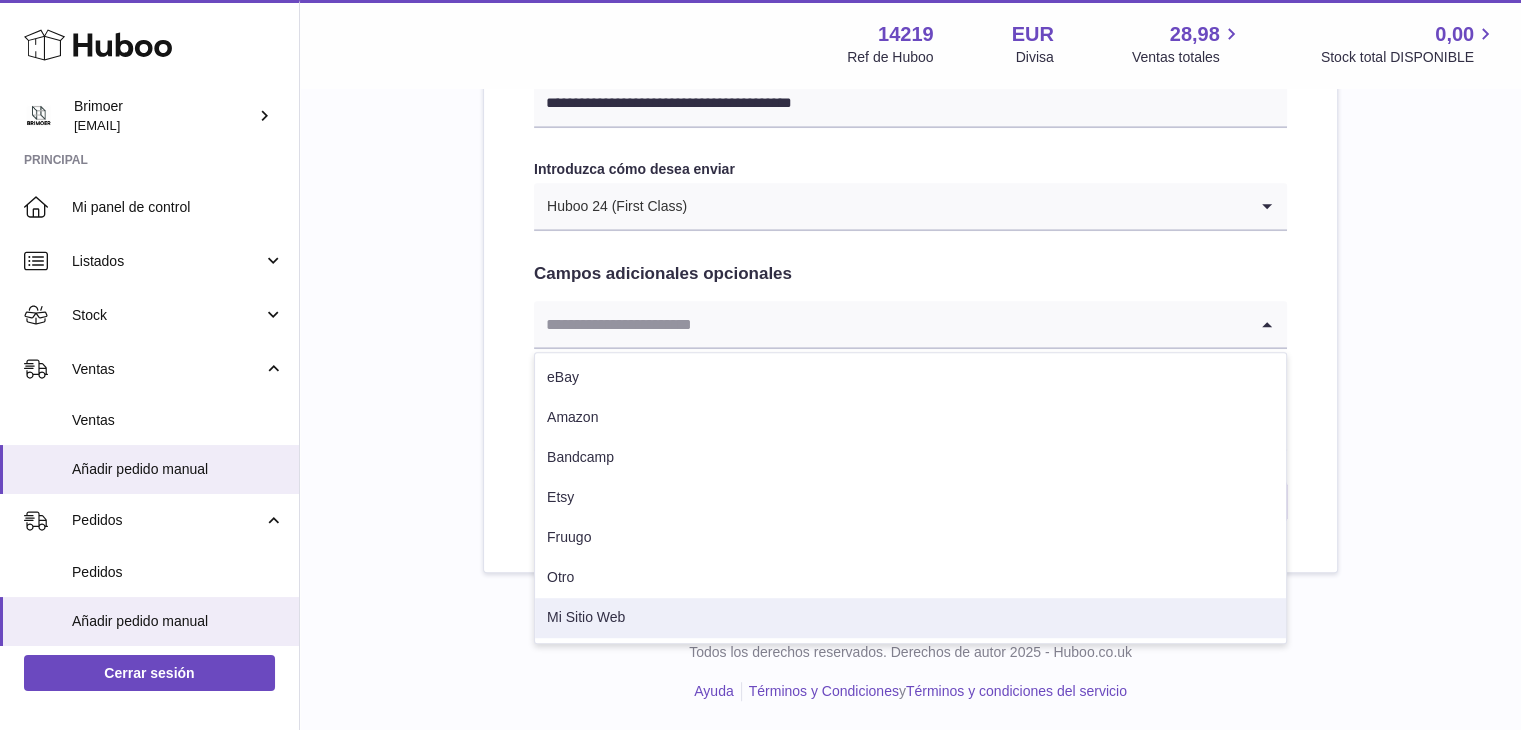 click on "Mi Sitio Web" at bounding box center [910, 618] 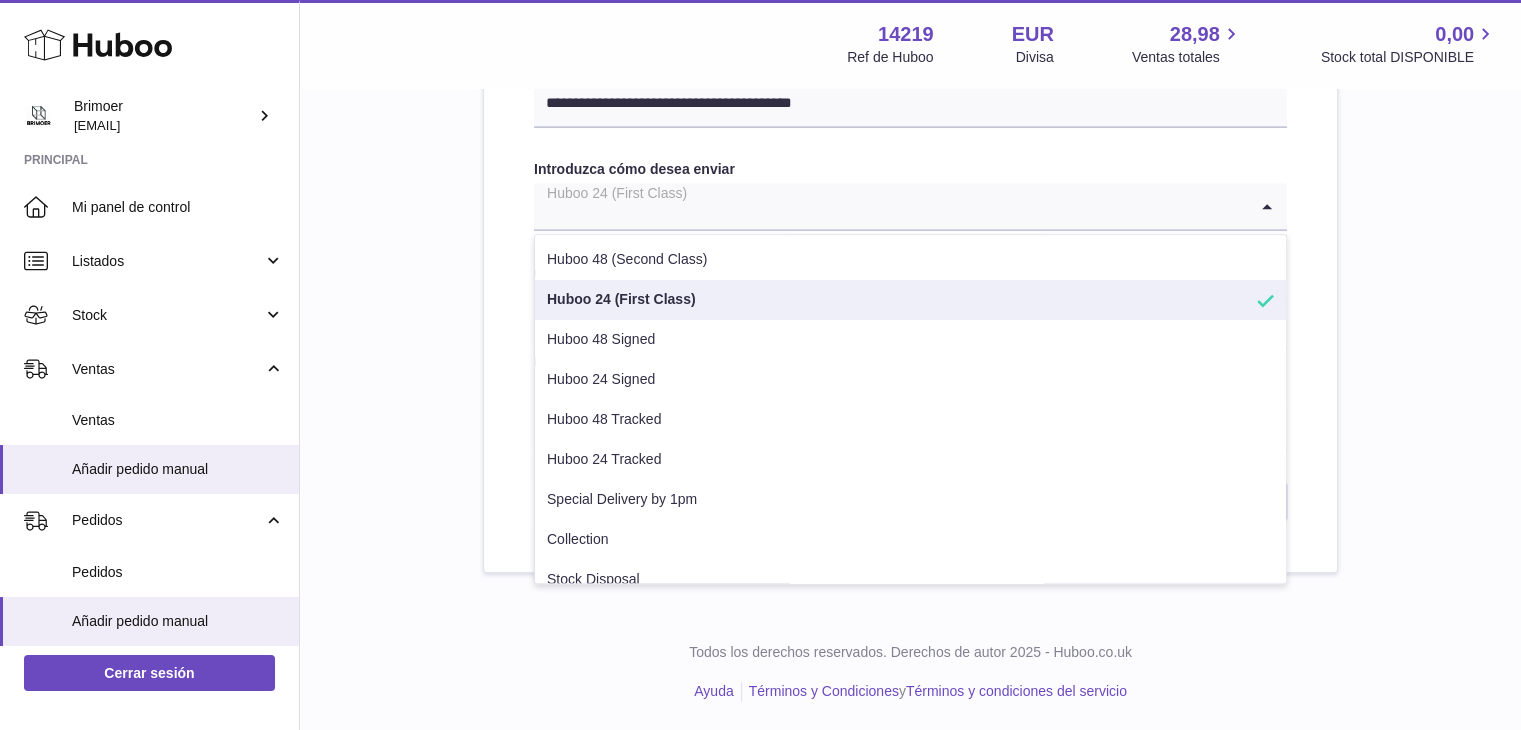 click at bounding box center [890, 206] 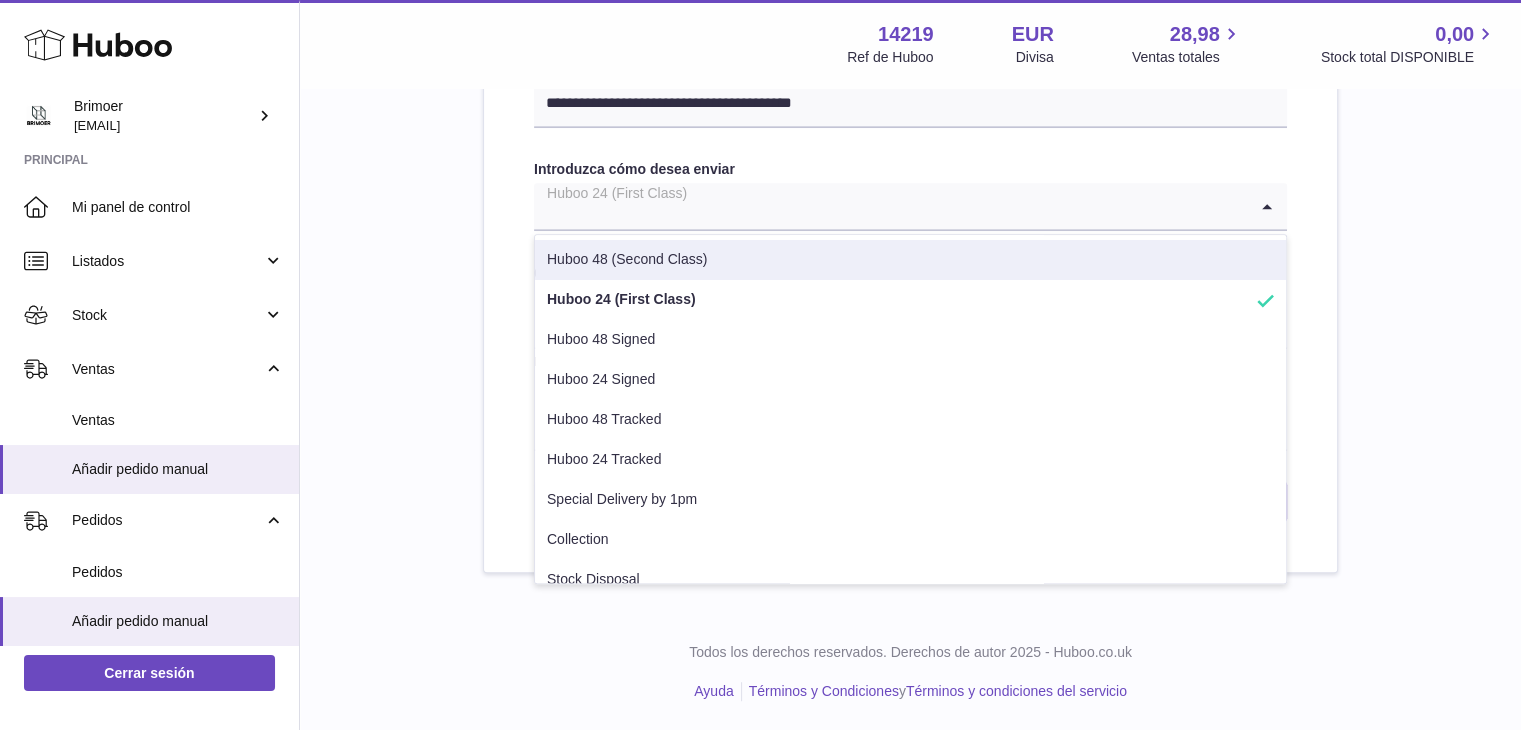 click on "Huboo 48 (Second Class)" at bounding box center [910, 260] 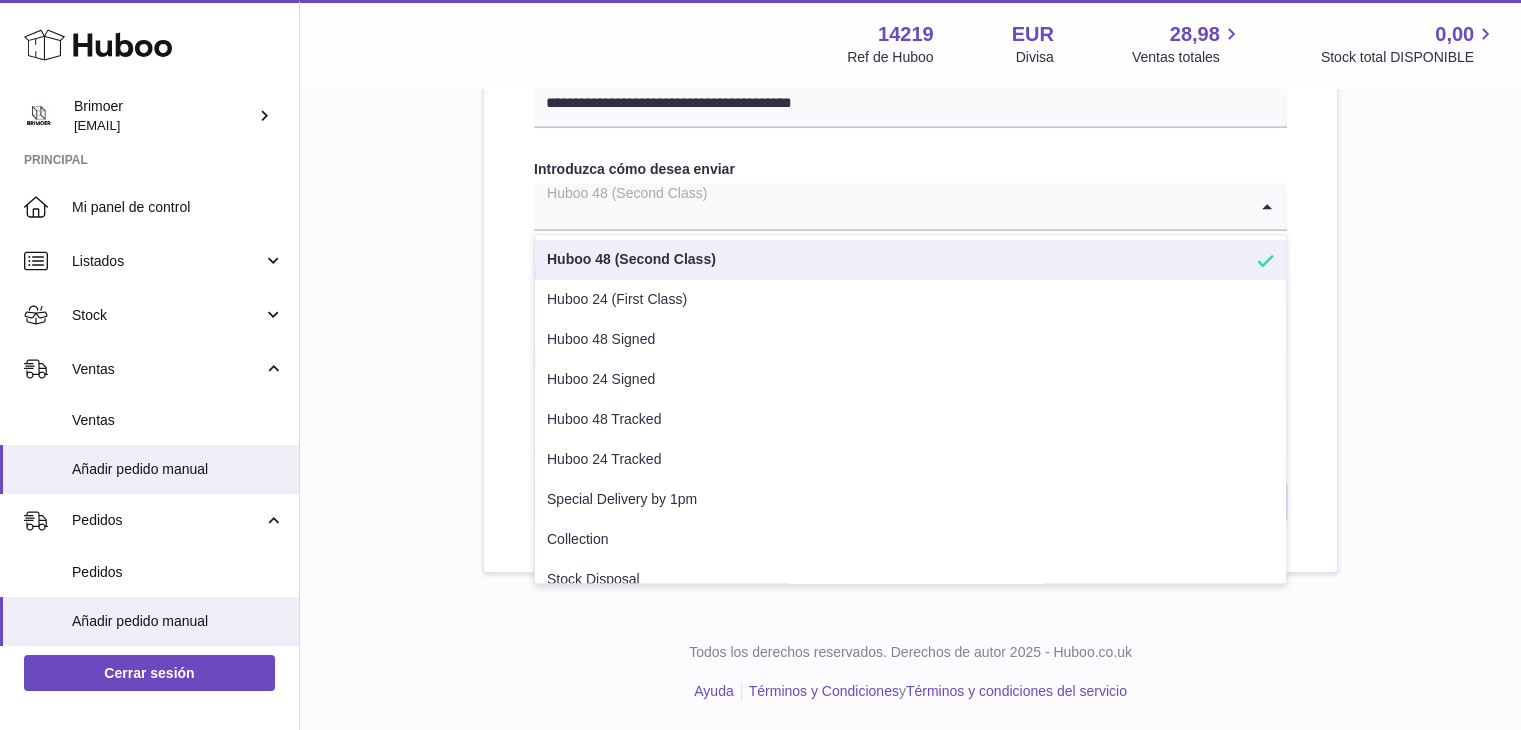 click 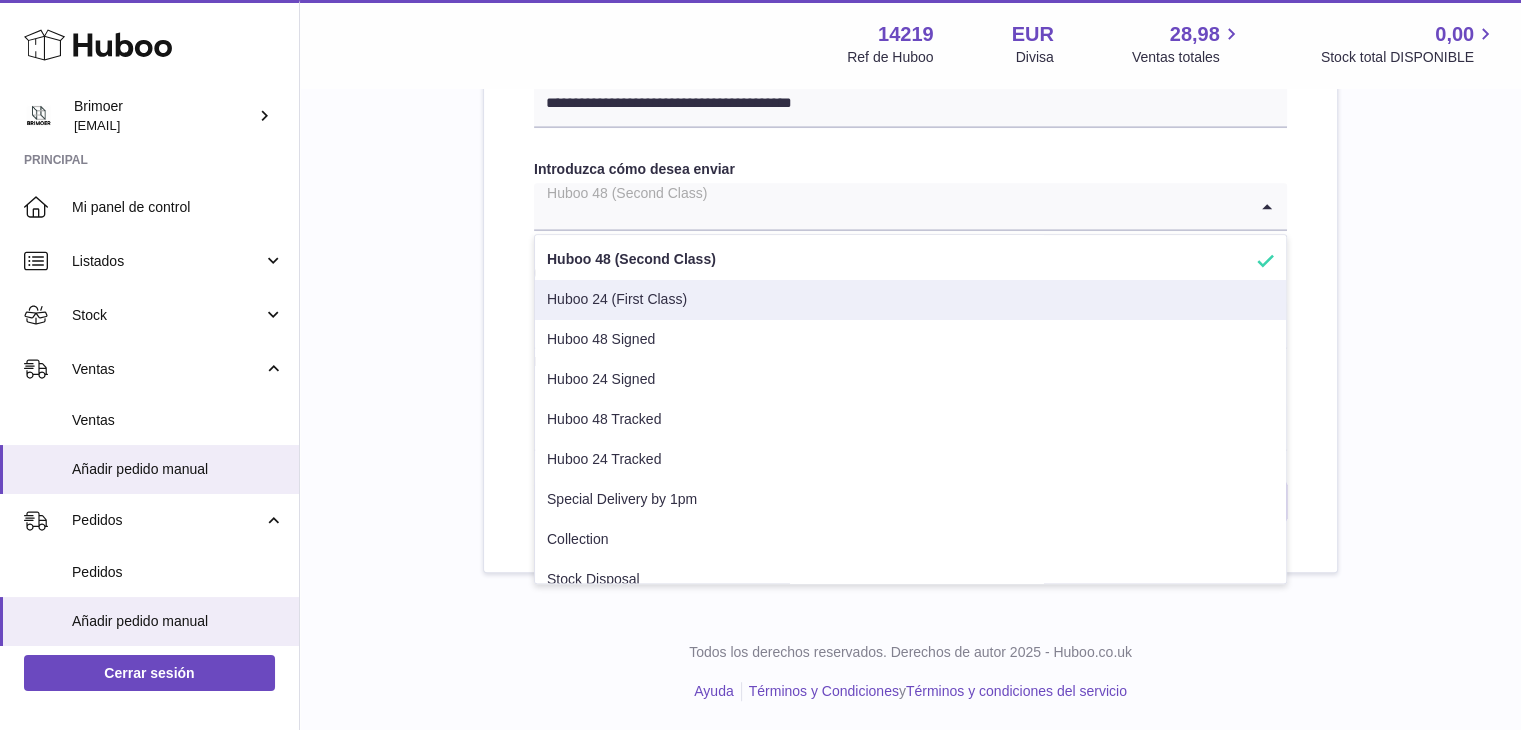 click on "Huboo 24 (First Class)" at bounding box center [910, 300] 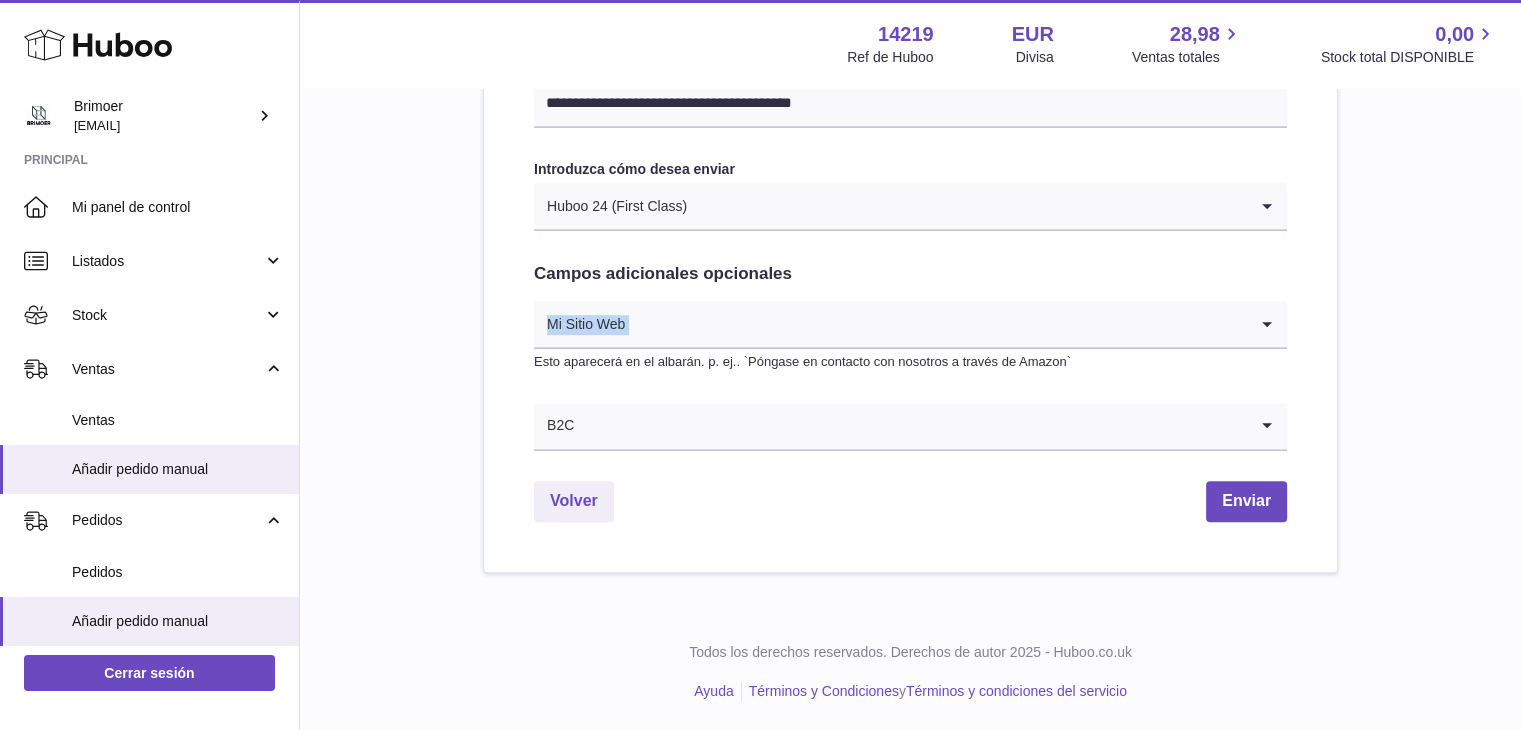 drag, startPoint x: 1314, startPoint y: 259, endPoint x: 1338, endPoint y: 346, distance: 90.24966 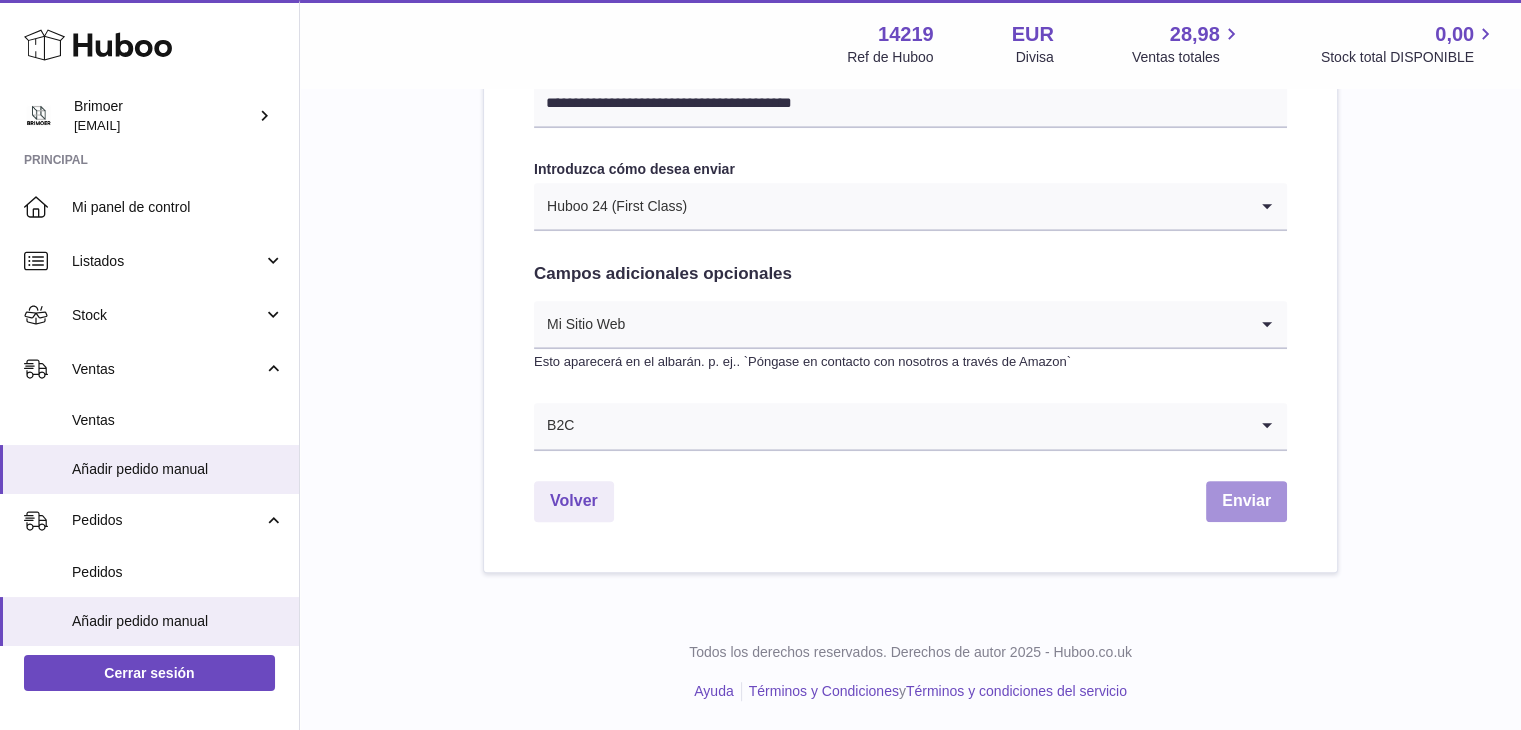 click on "Enviar" at bounding box center [1246, 501] 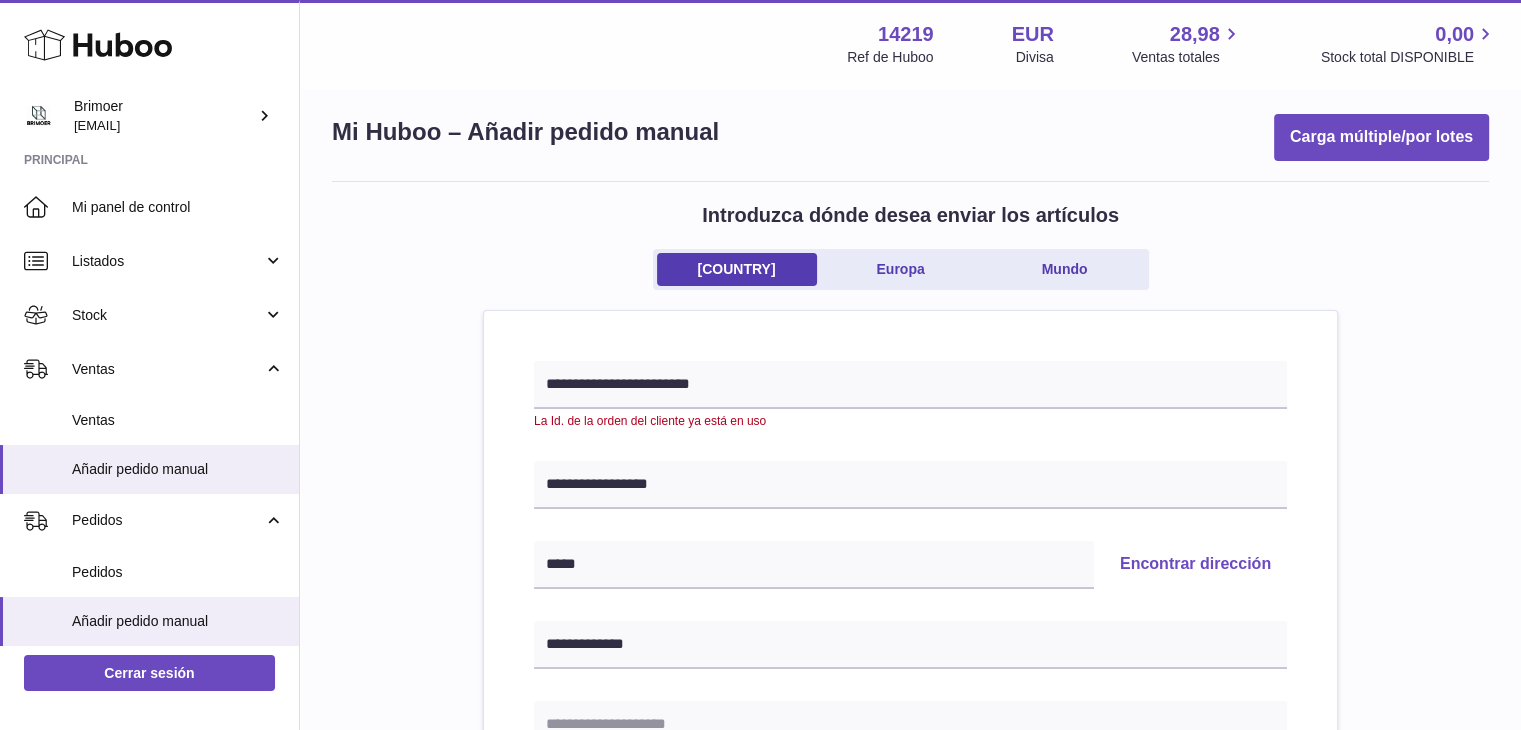 scroll, scrollTop: 0, scrollLeft: 0, axis: both 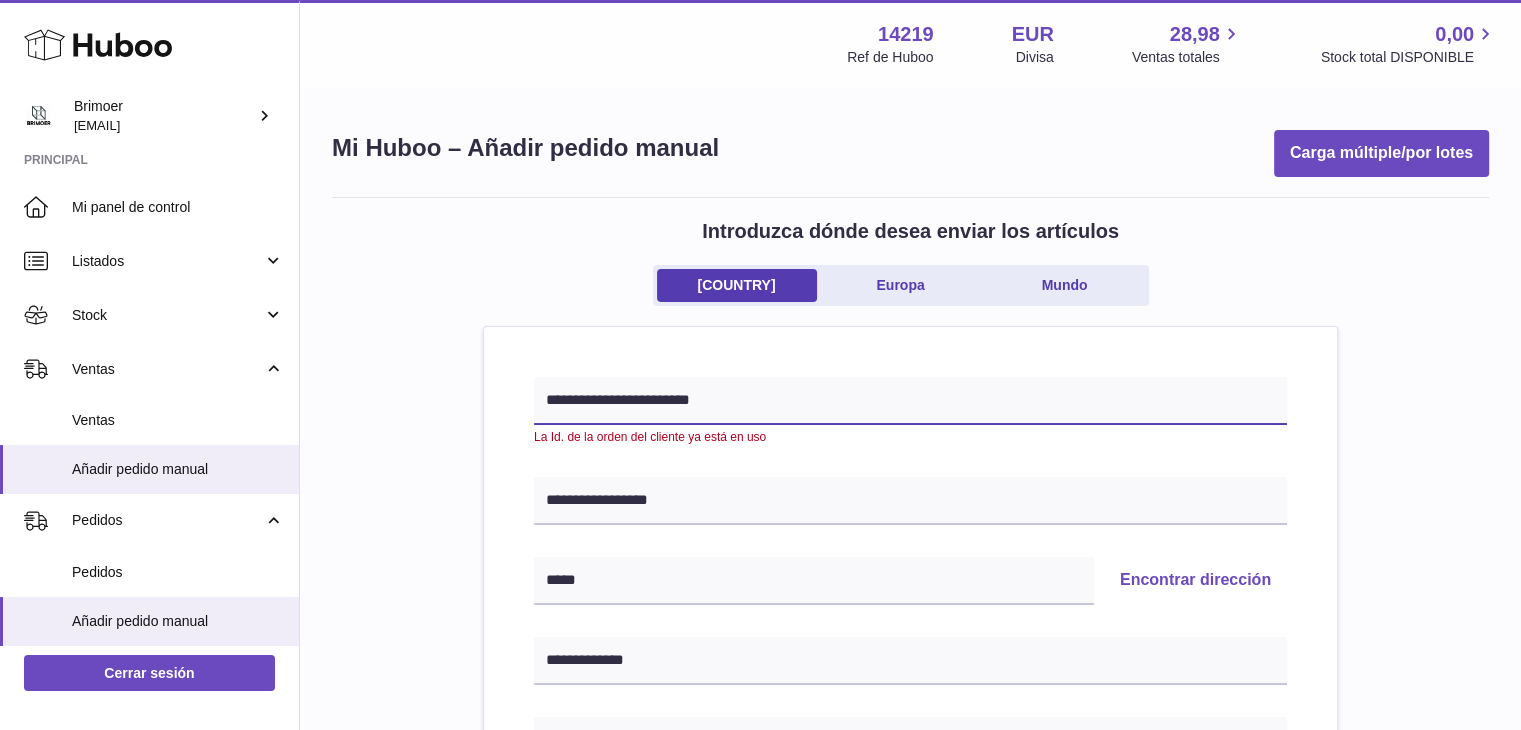 click on "**********" at bounding box center (910, 401) 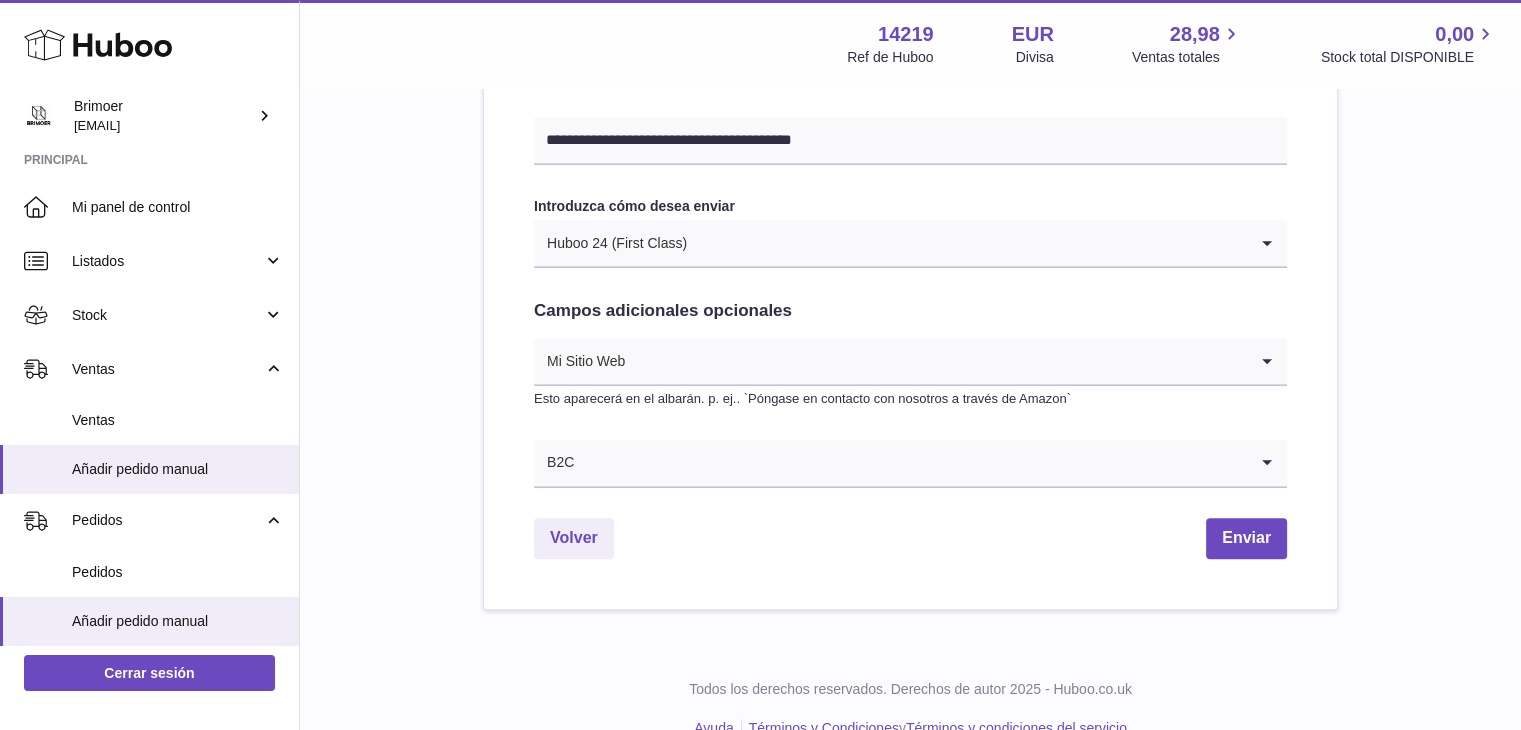 scroll, scrollTop: 1017, scrollLeft: 0, axis: vertical 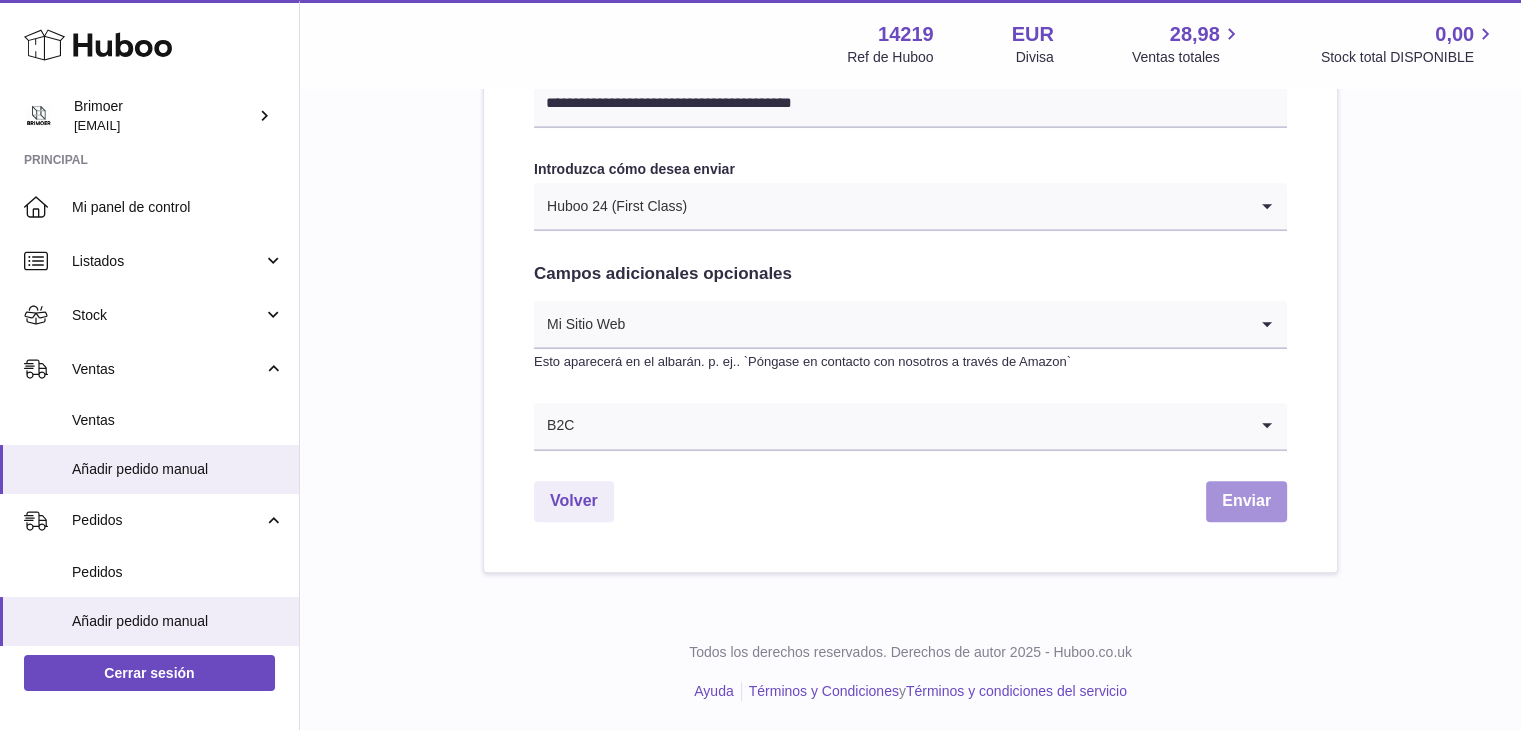 type on "**********" 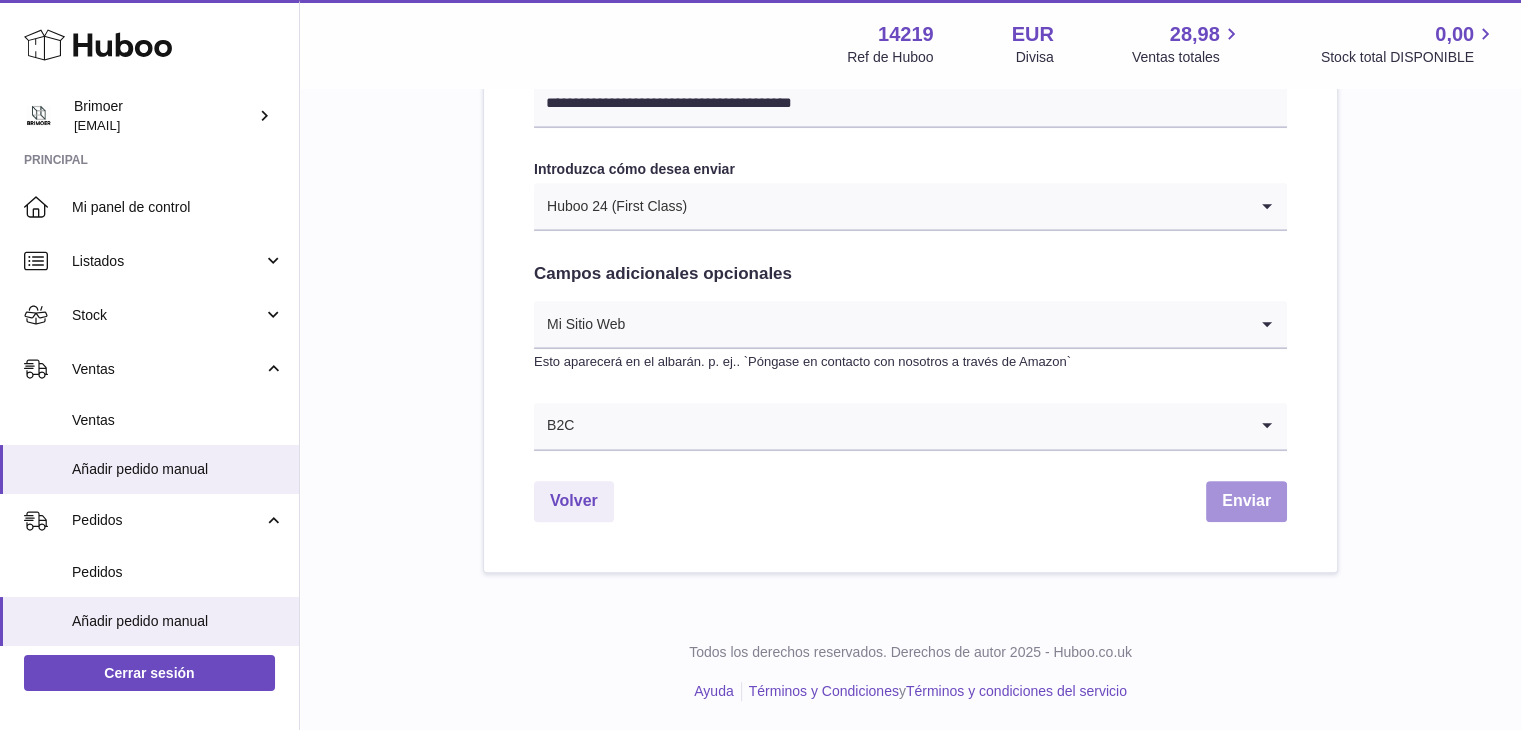 click on "Enviar" at bounding box center (1246, 501) 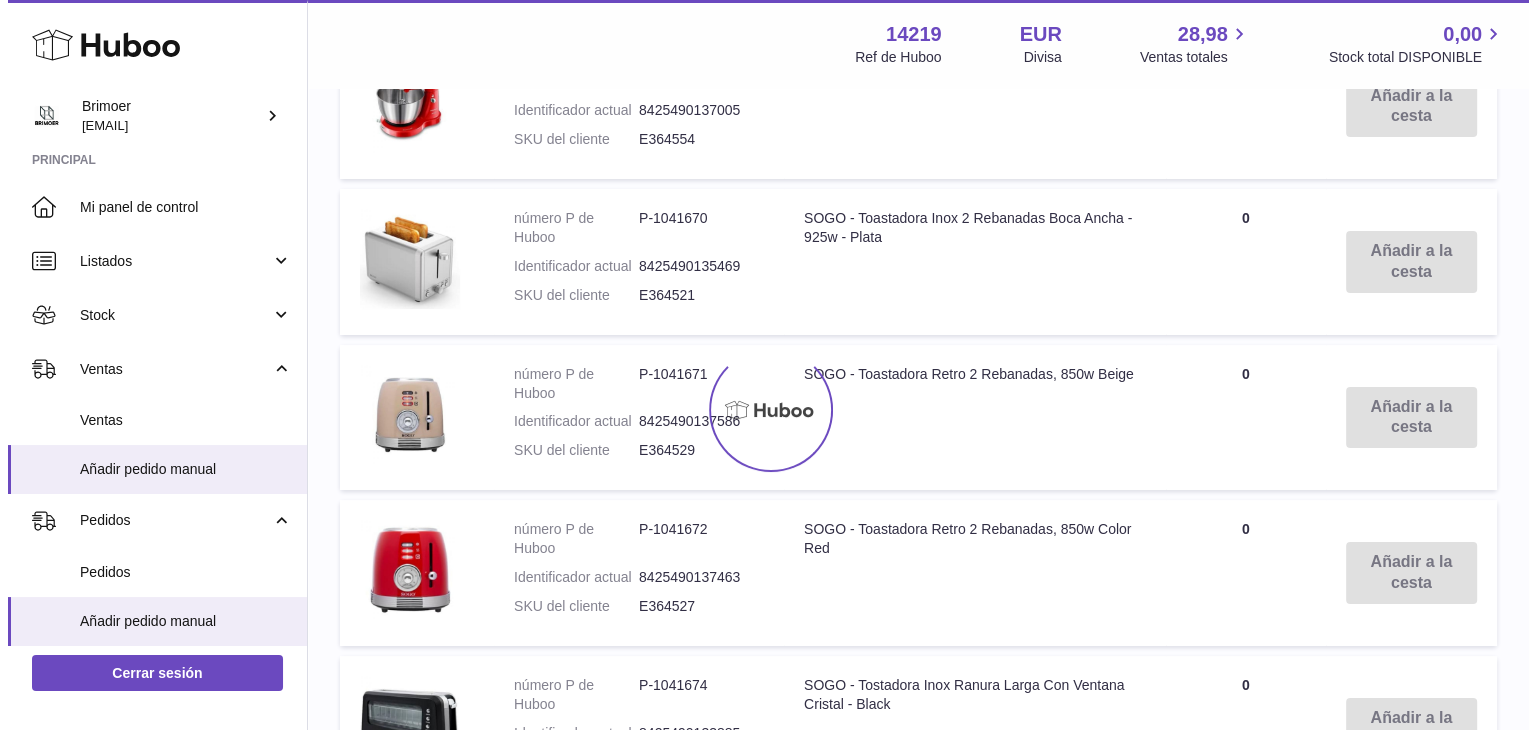 scroll, scrollTop: 0, scrollLeft: 0, axis: both 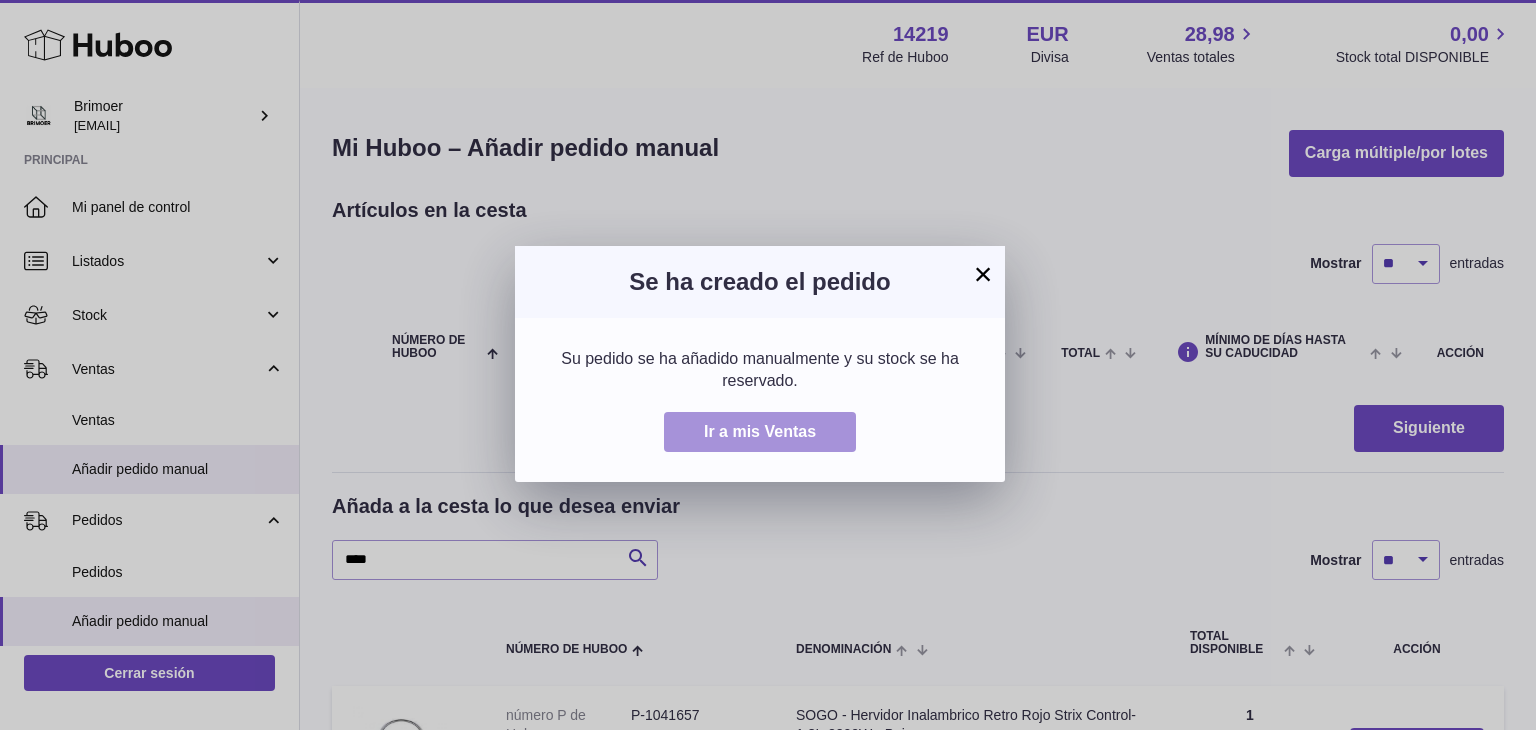 click on "Ir a mis Ventas" at bounding box center (760, 431) 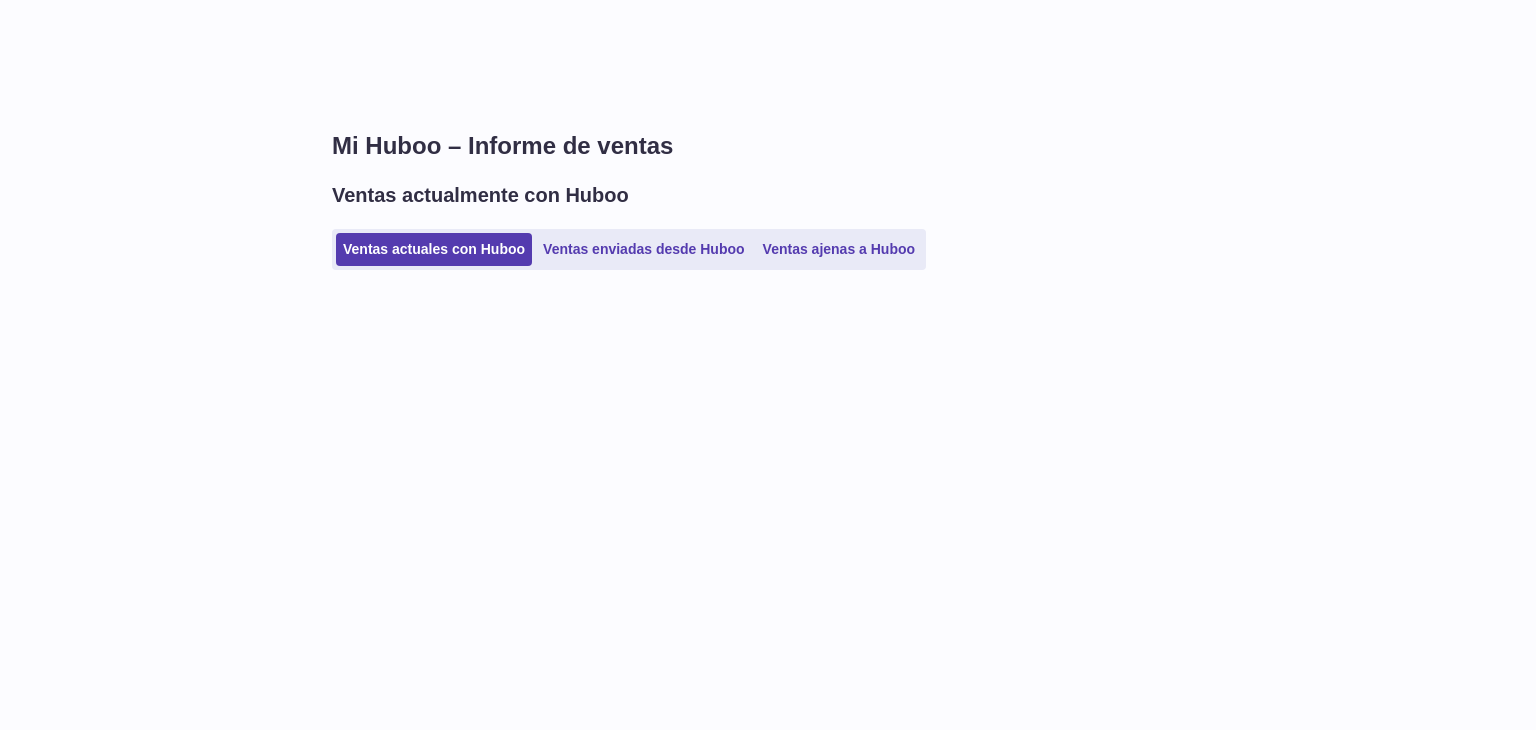 scroll, scrollTop: 0, scrollLeft: 0, axis: both 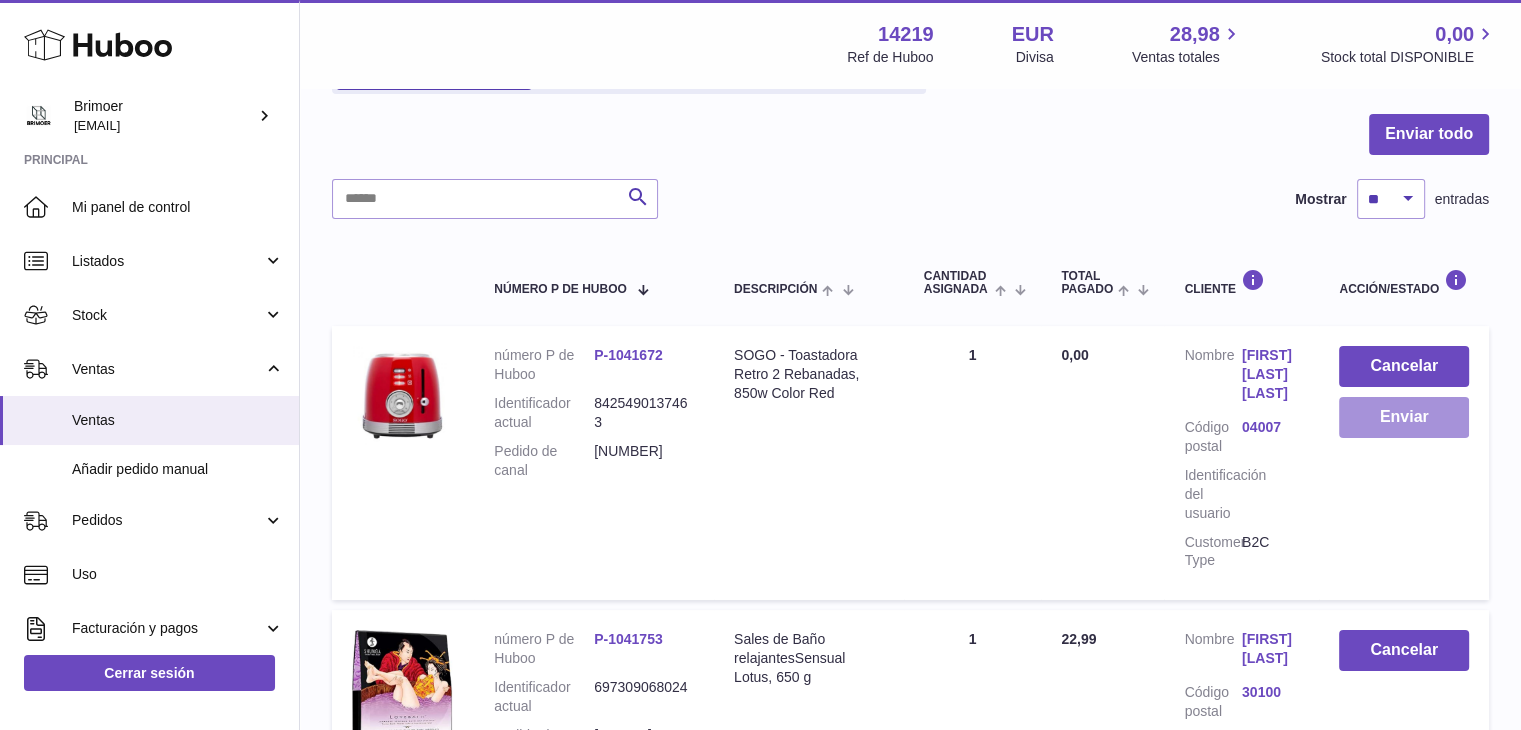 click on "Enviar" at bounding box center (1404, 417) 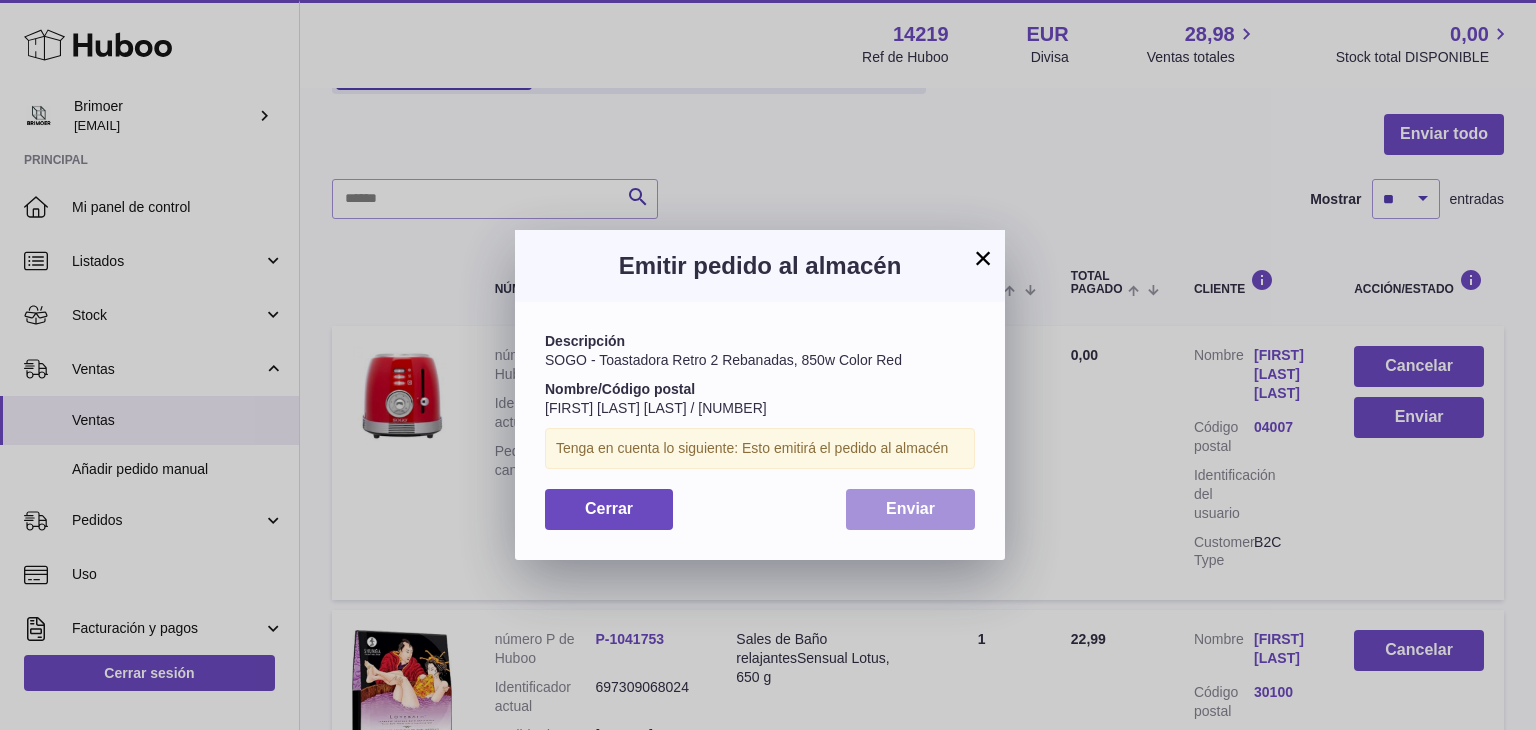 click on "Enviar" at bounding box center [910, 508] 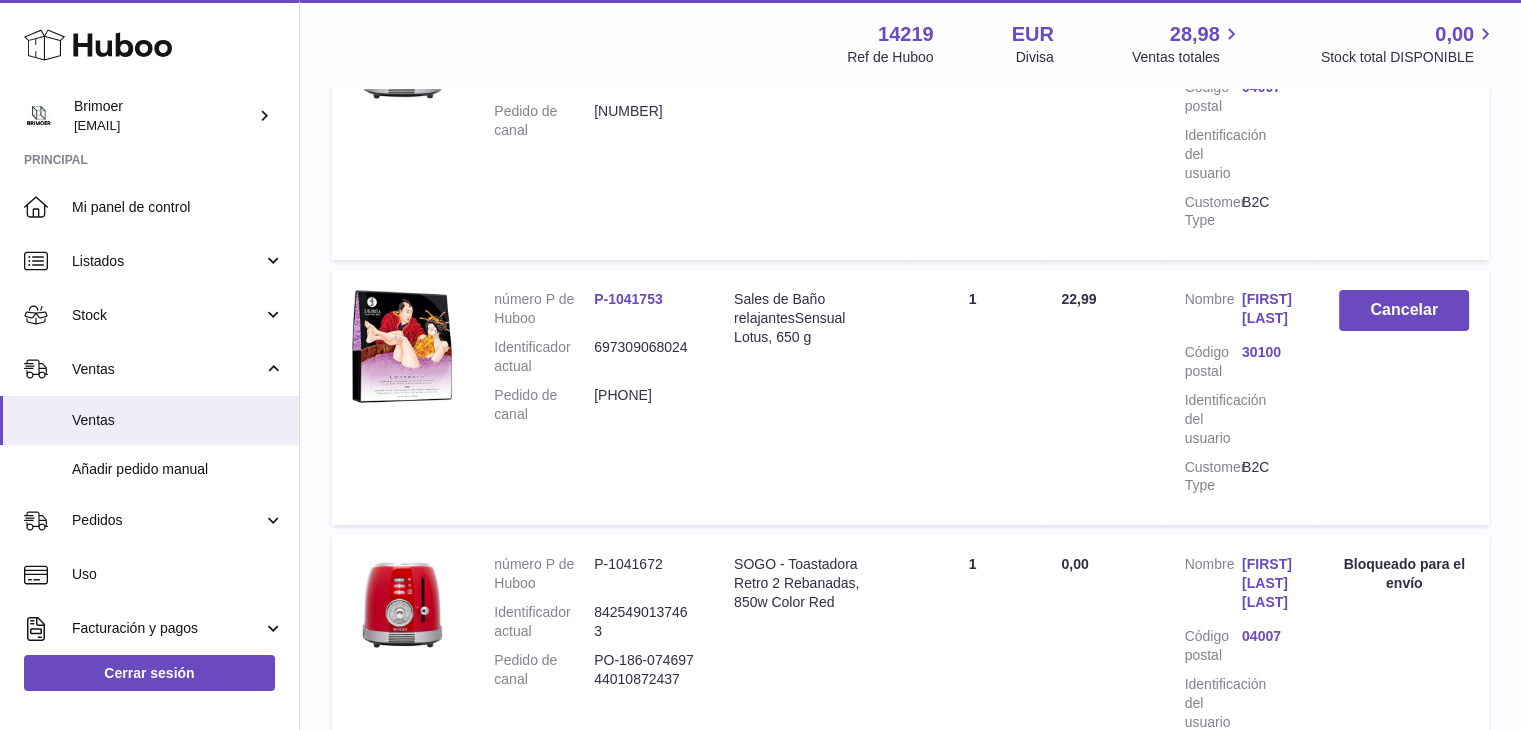 scroll, scrollTop: 286, scrollLeft: 0, axis: vertical 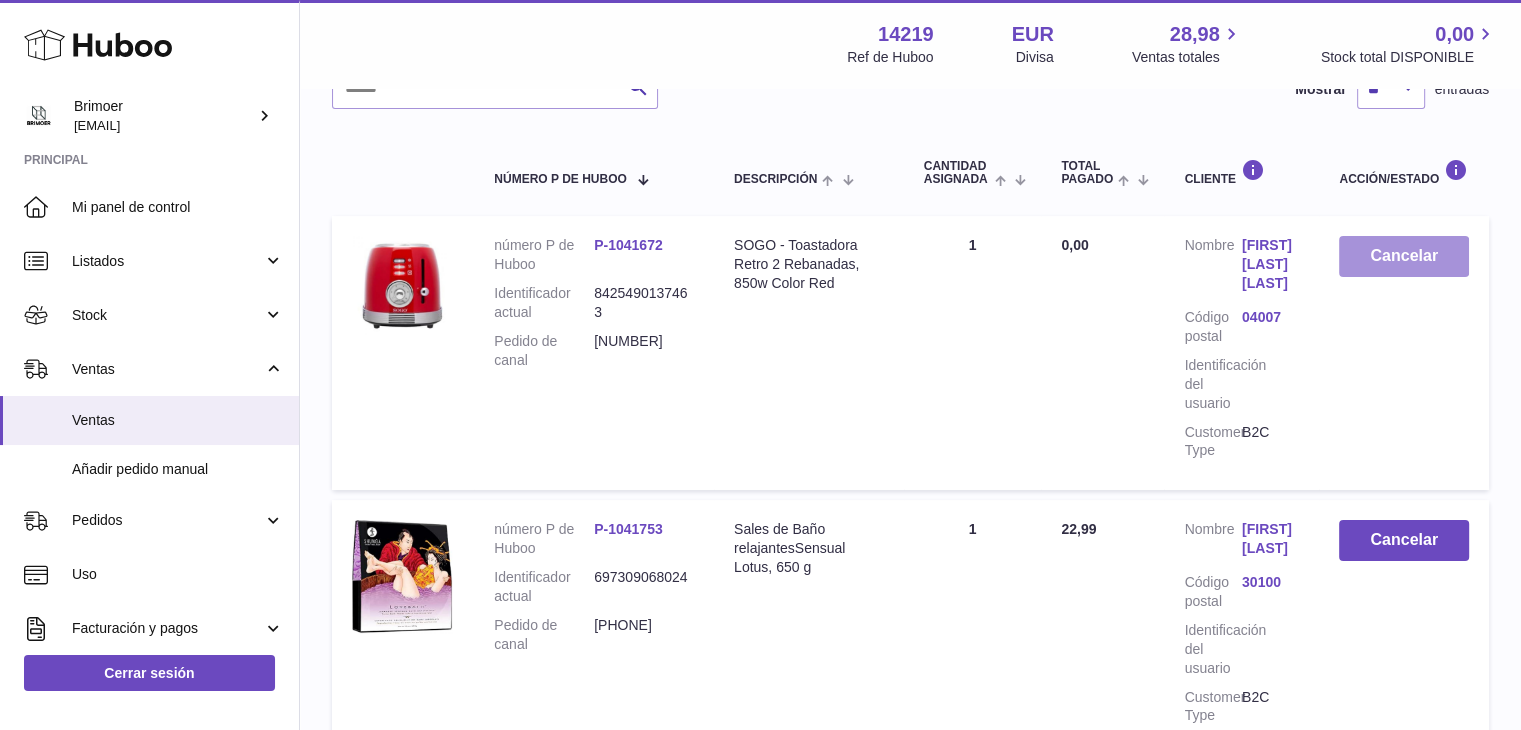 drag, startPoint x: 507, startPoint y: 236, endPoint x: 1360, endPoint y: 254, distance: 853.1899 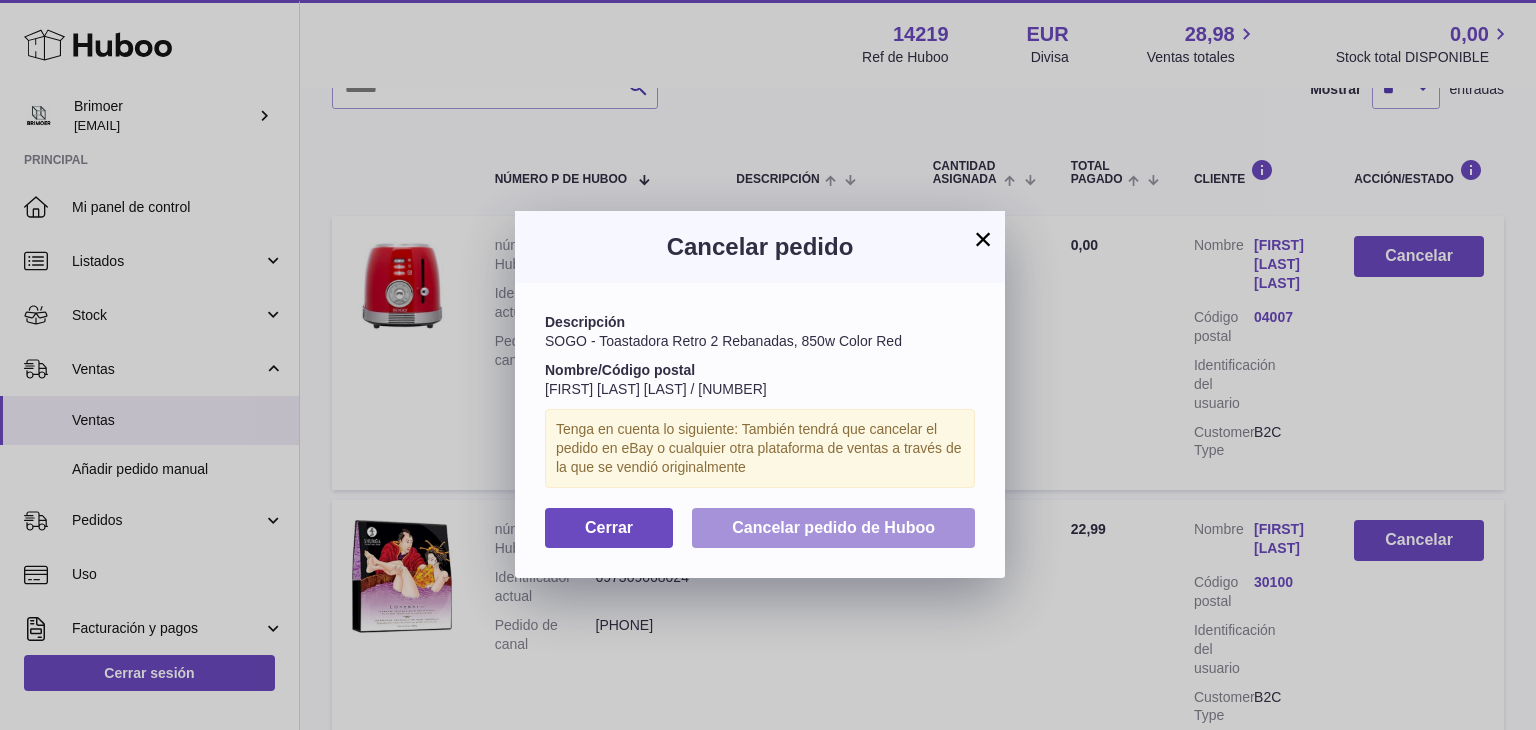click on "Cancelar pedido de Huboo" at bounding box center (833, 528) 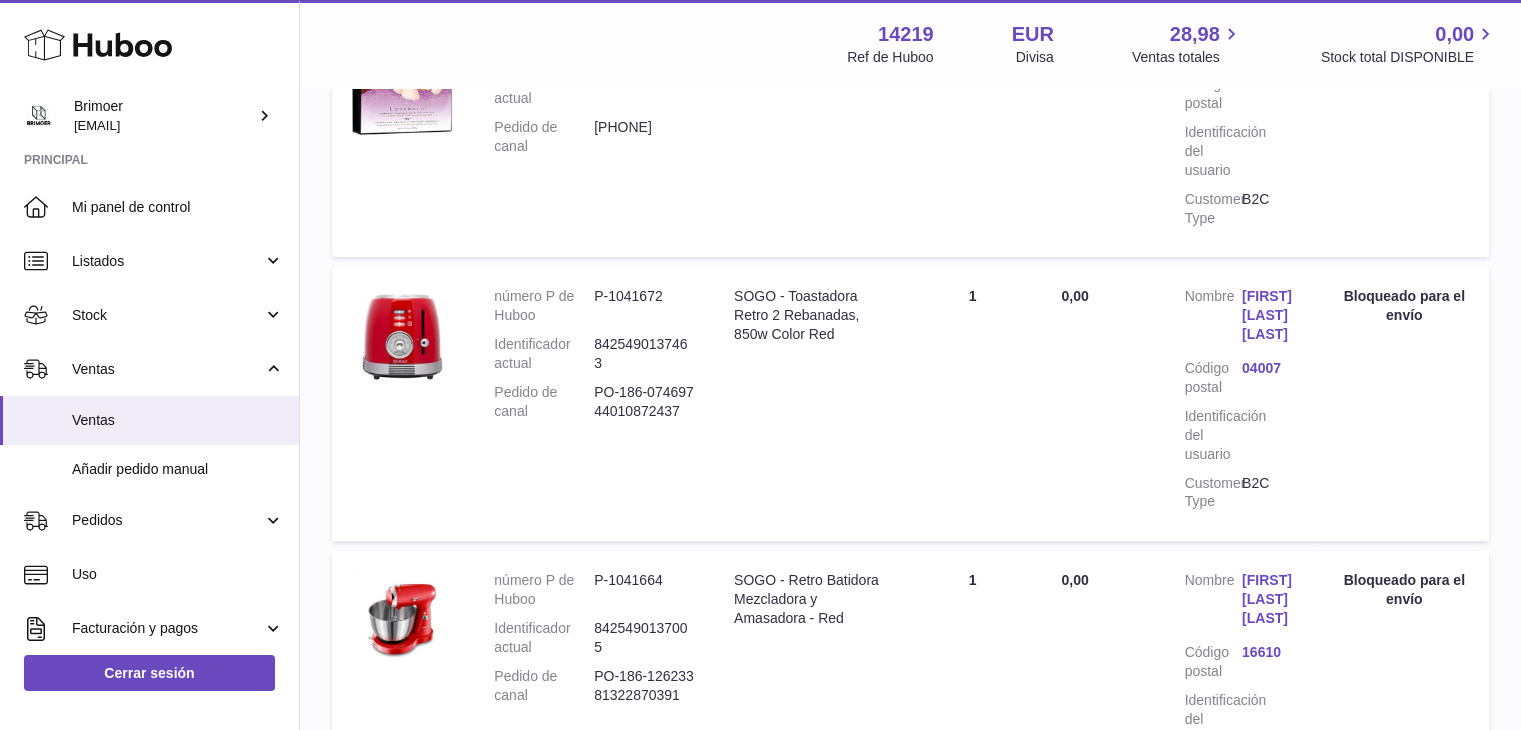 scroll, scrollTop: 38, scrollLeft: 0, axis: vertical 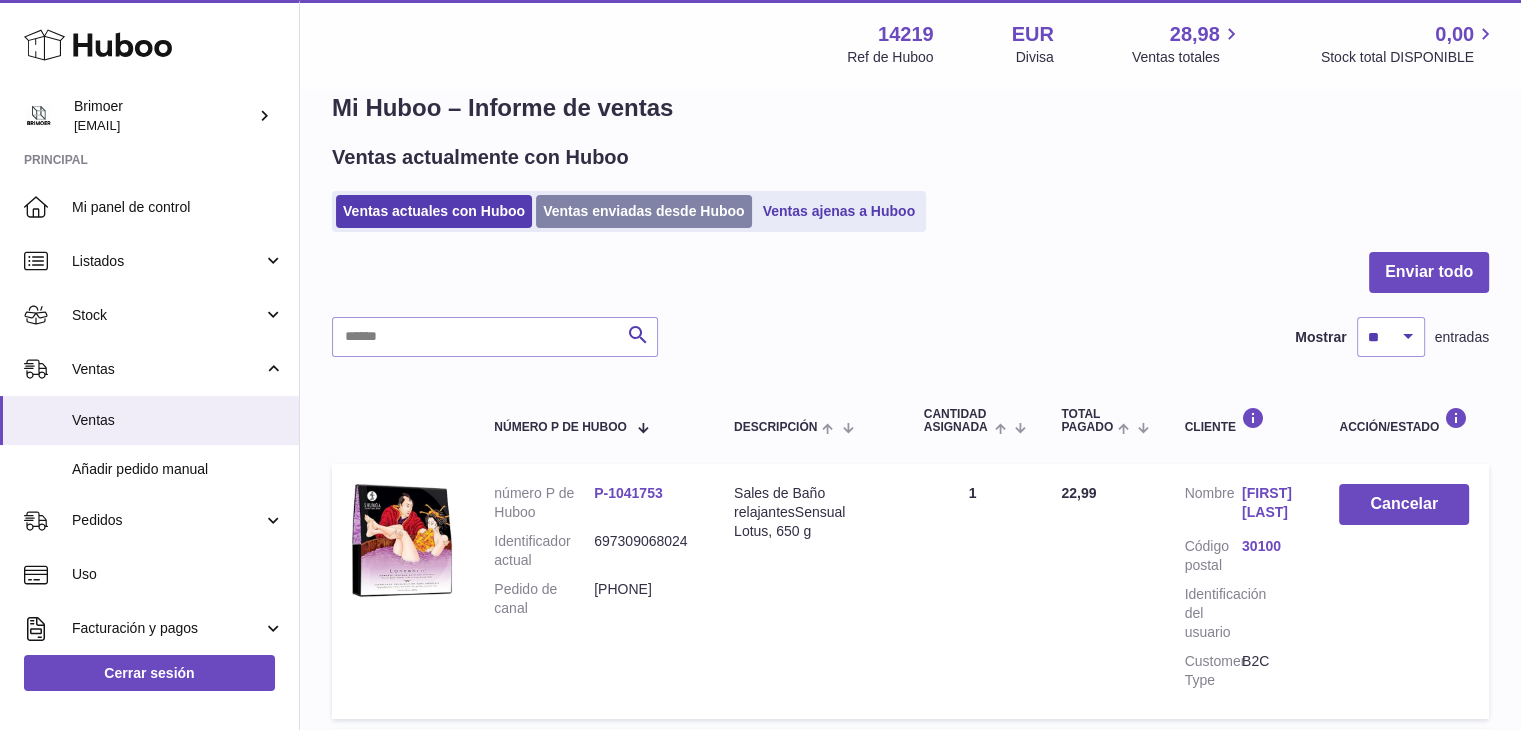 click on "Ventas enviadas desde Huboo" at bounding box center (644, 211) 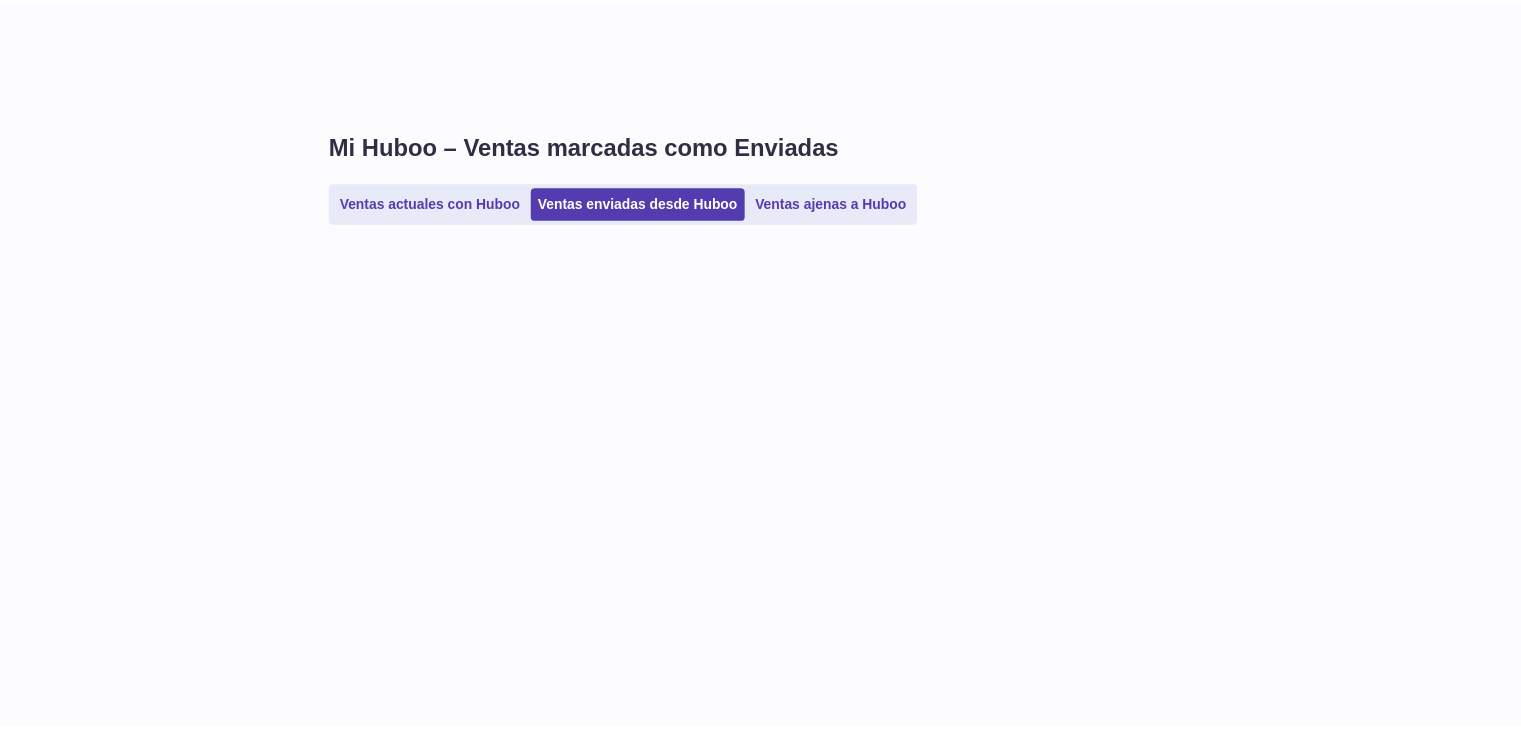 scroll, scrollTop: 0, scrollLeft: 0, axis: both 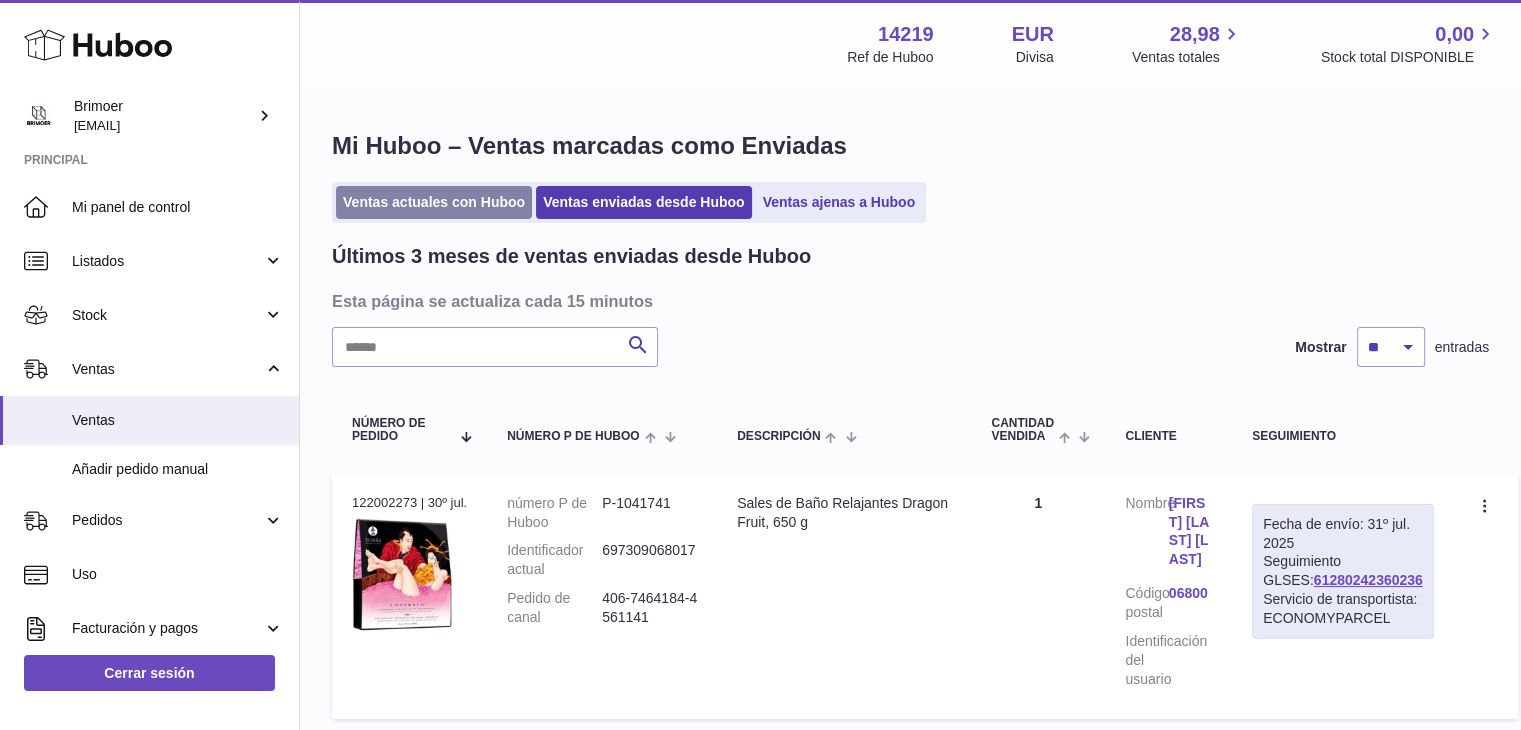 click on "Ventas actuales con Huboo" at bounding box center [434, 202] 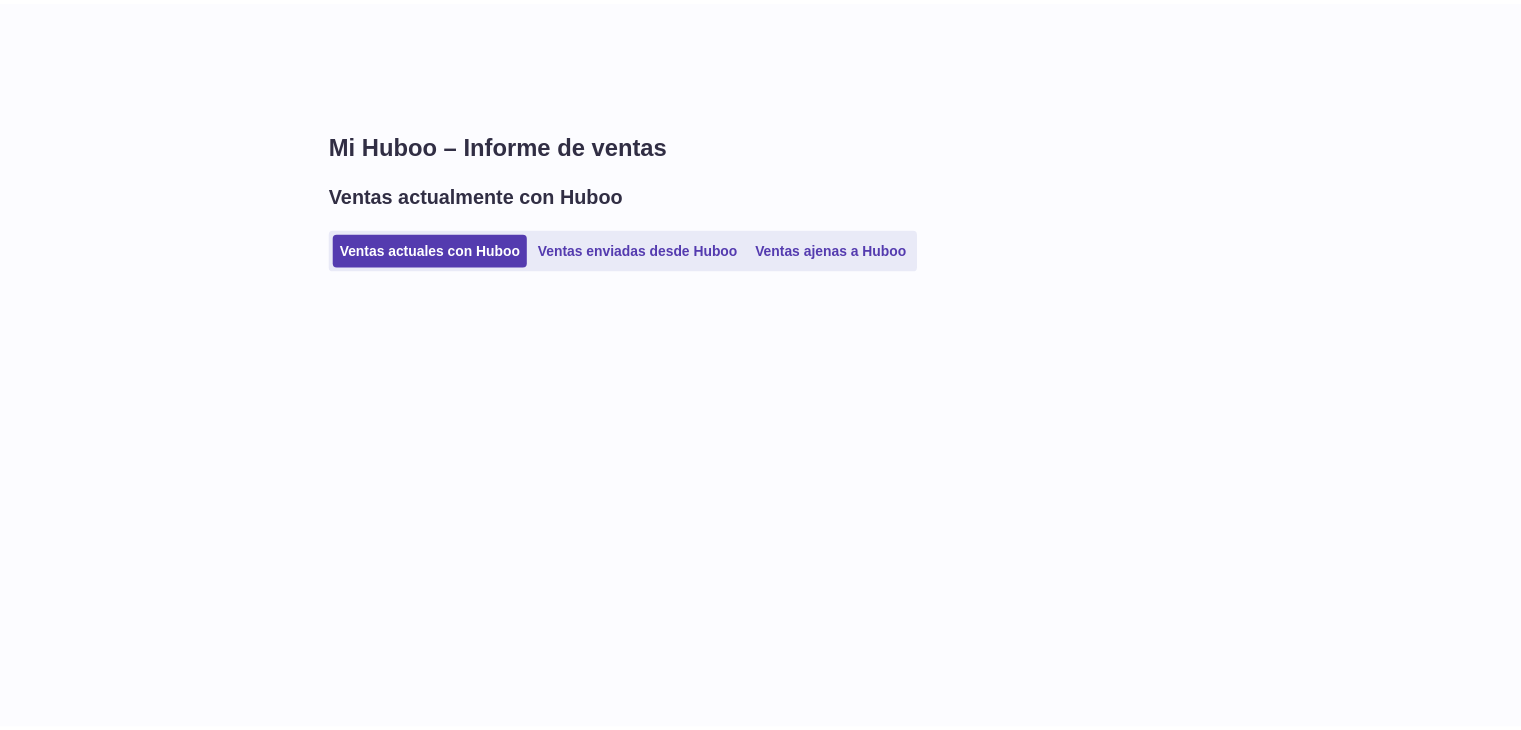 scroll, scrollTop: 0, scrollLeft: 0, axis: both 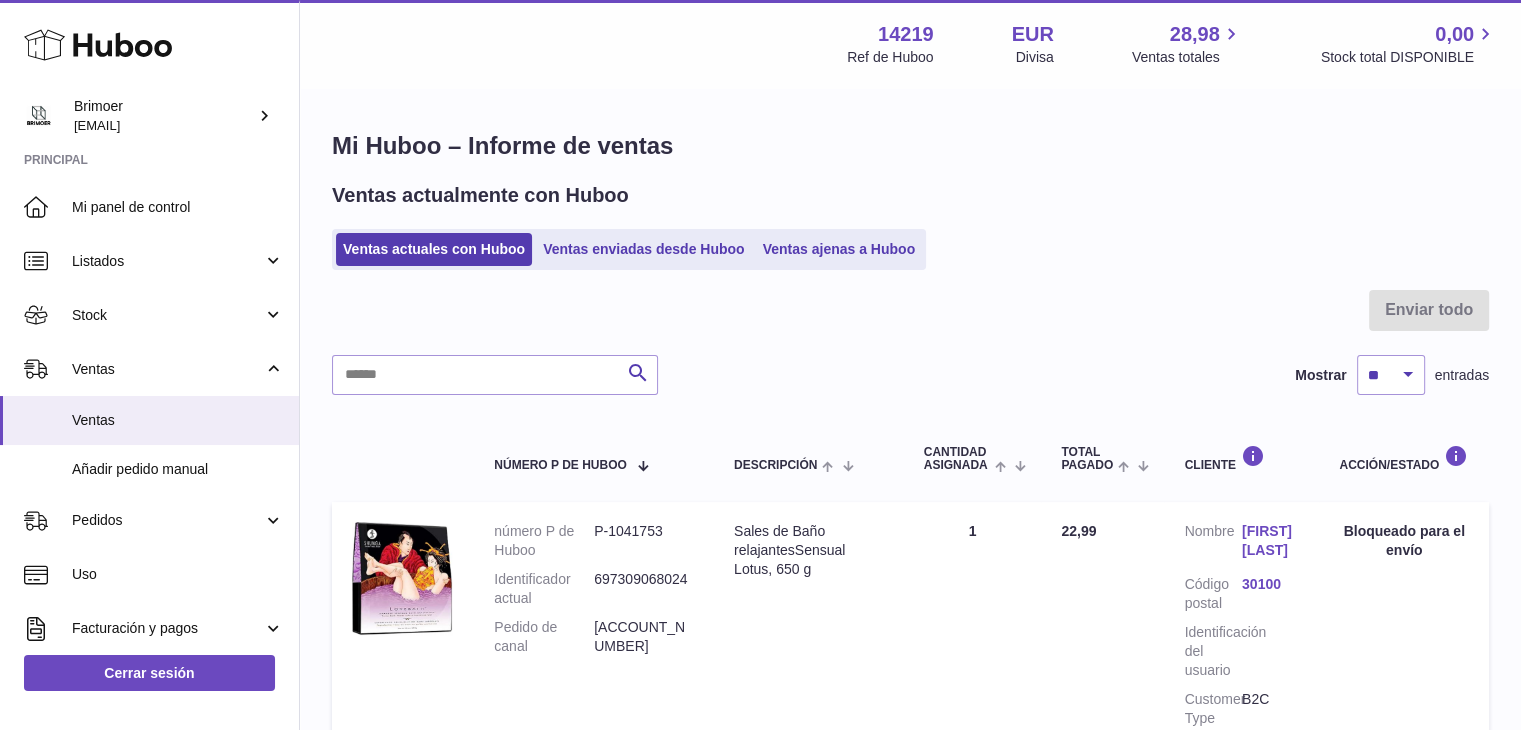 click on "Buscar
Mostrar
** ** ** ***
entradas" at bounding box center [910, 375] 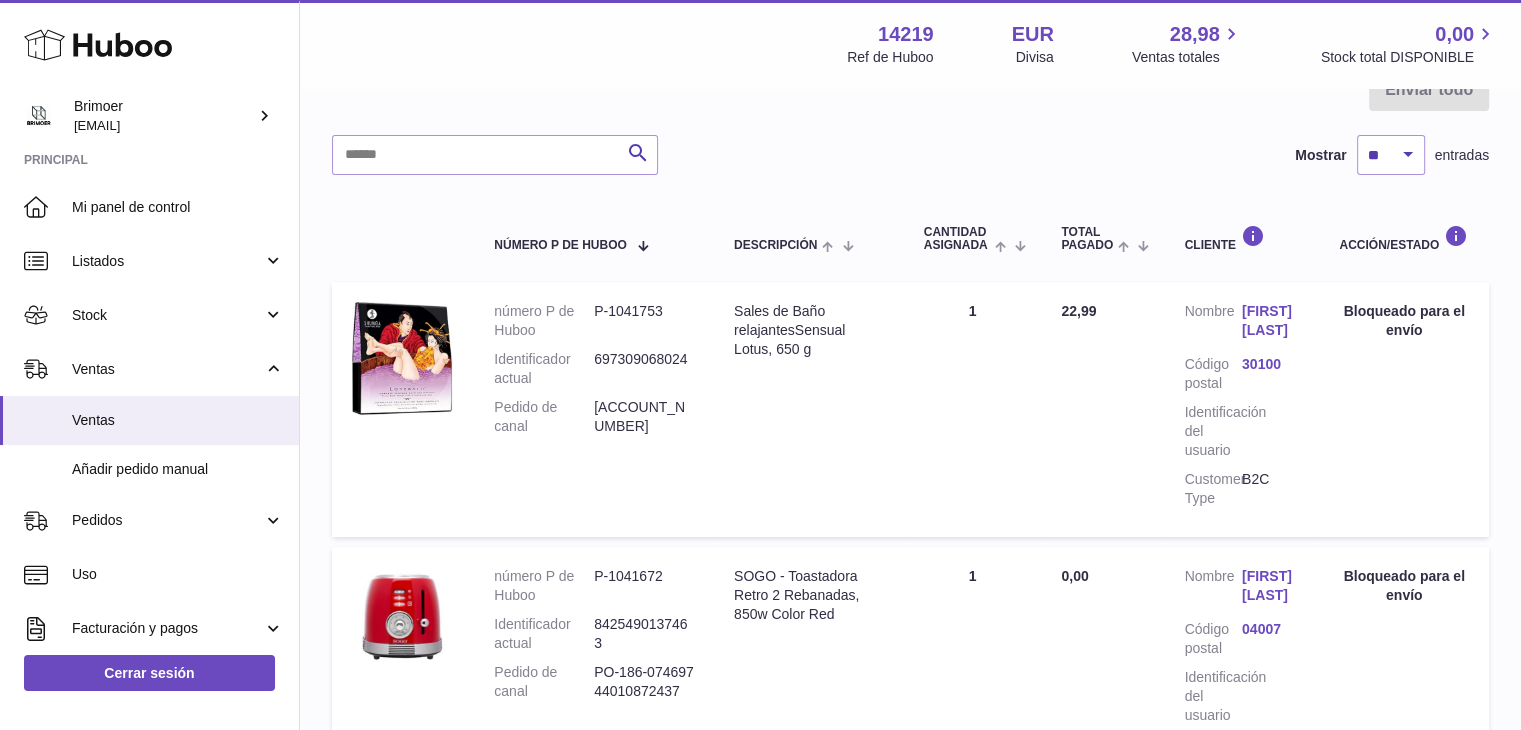 scroll, scrollTop: 0, scrollLeft: 0, axis: both 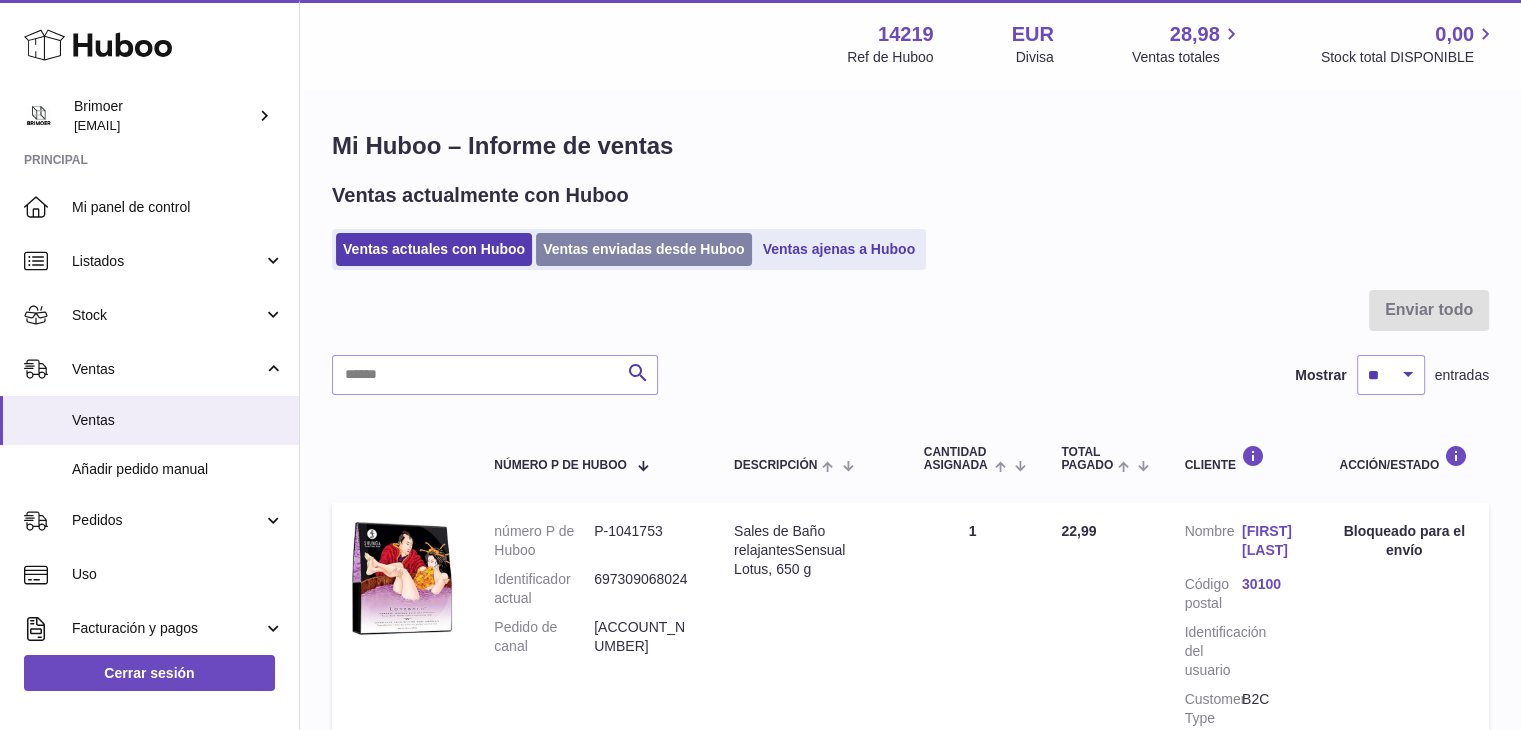 click on "Ventas enviadas desde Huboo" at bounding box center (644, 249) 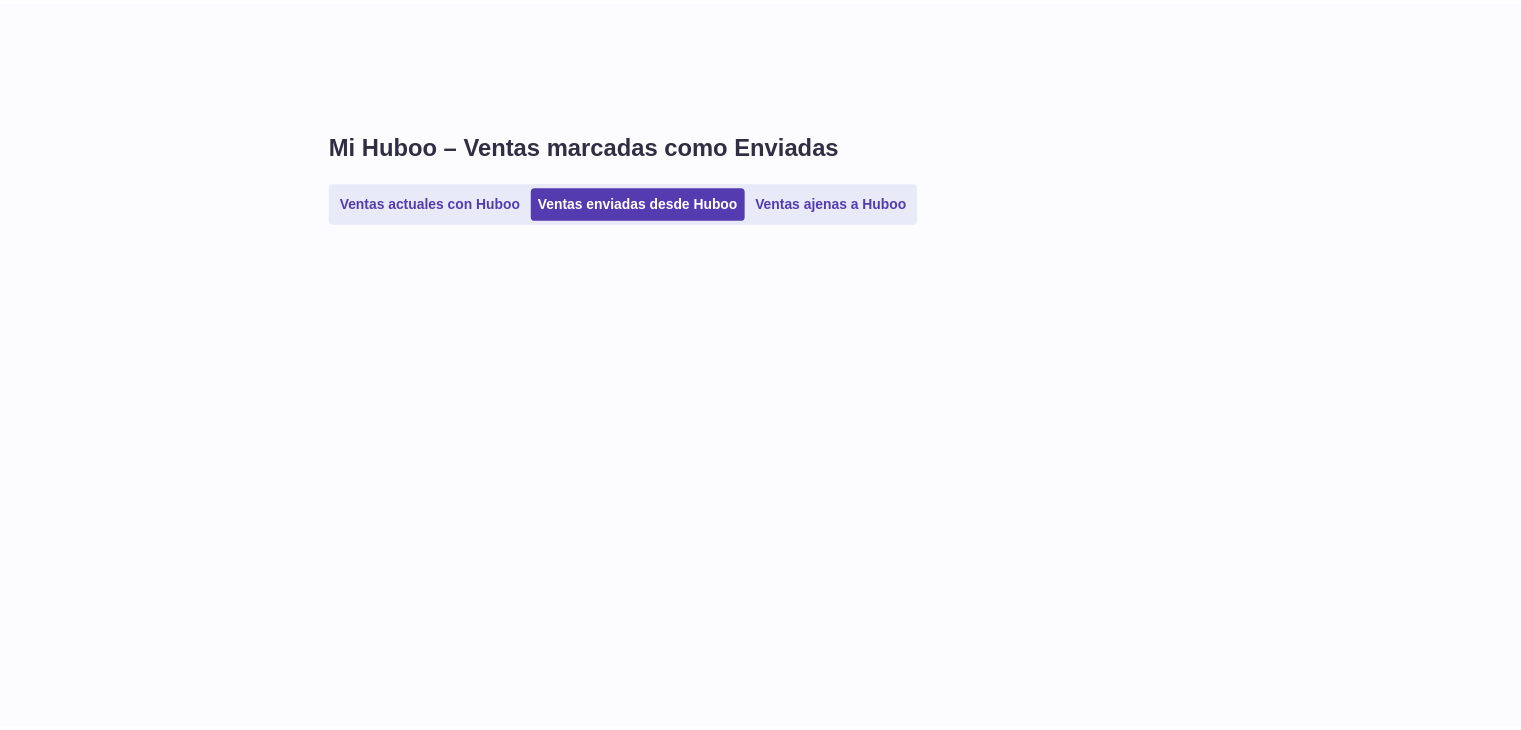 scroll, scrollTop: 0, scrollLeft: 0, axis: both 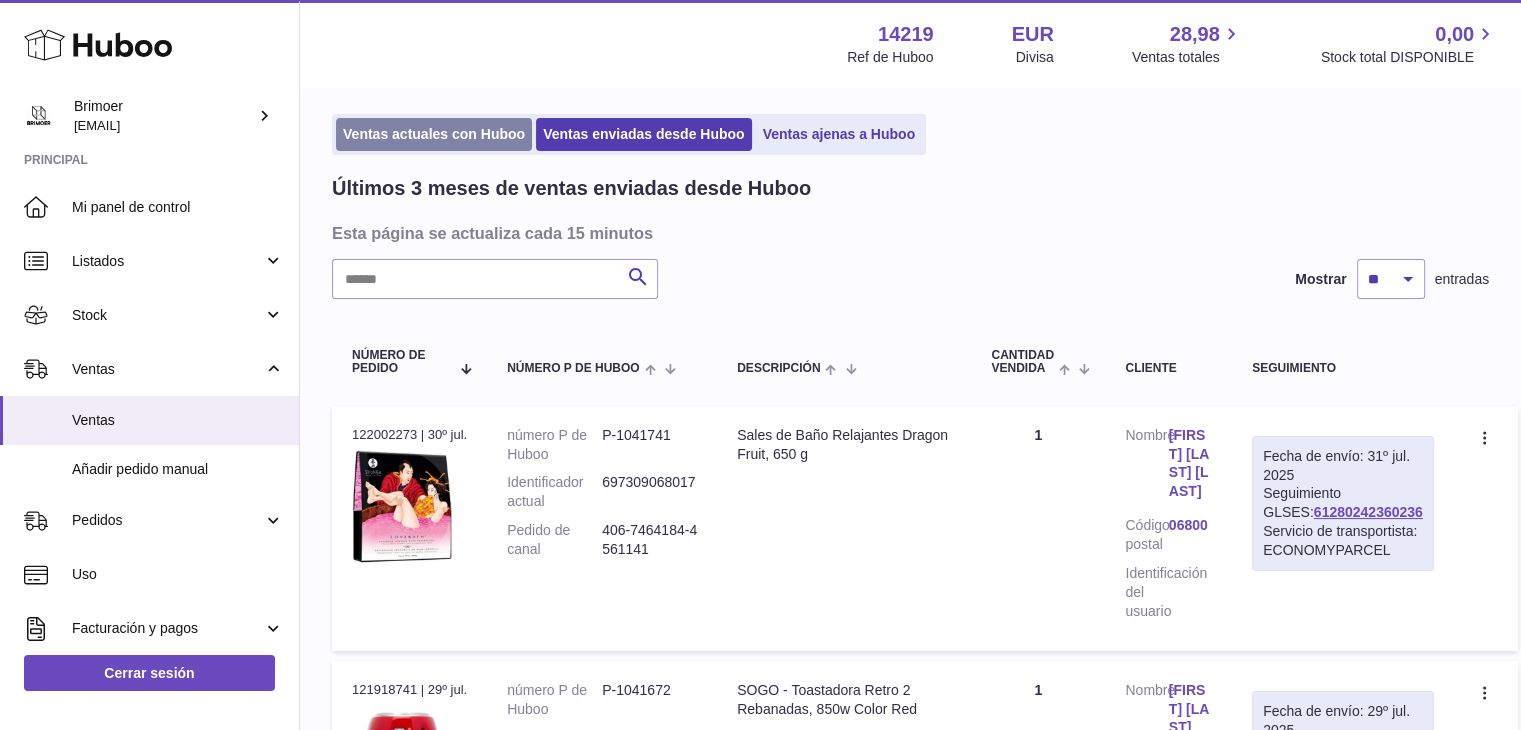 click on "Ventas actuales con Huboo" at bounding box center [434, 134] 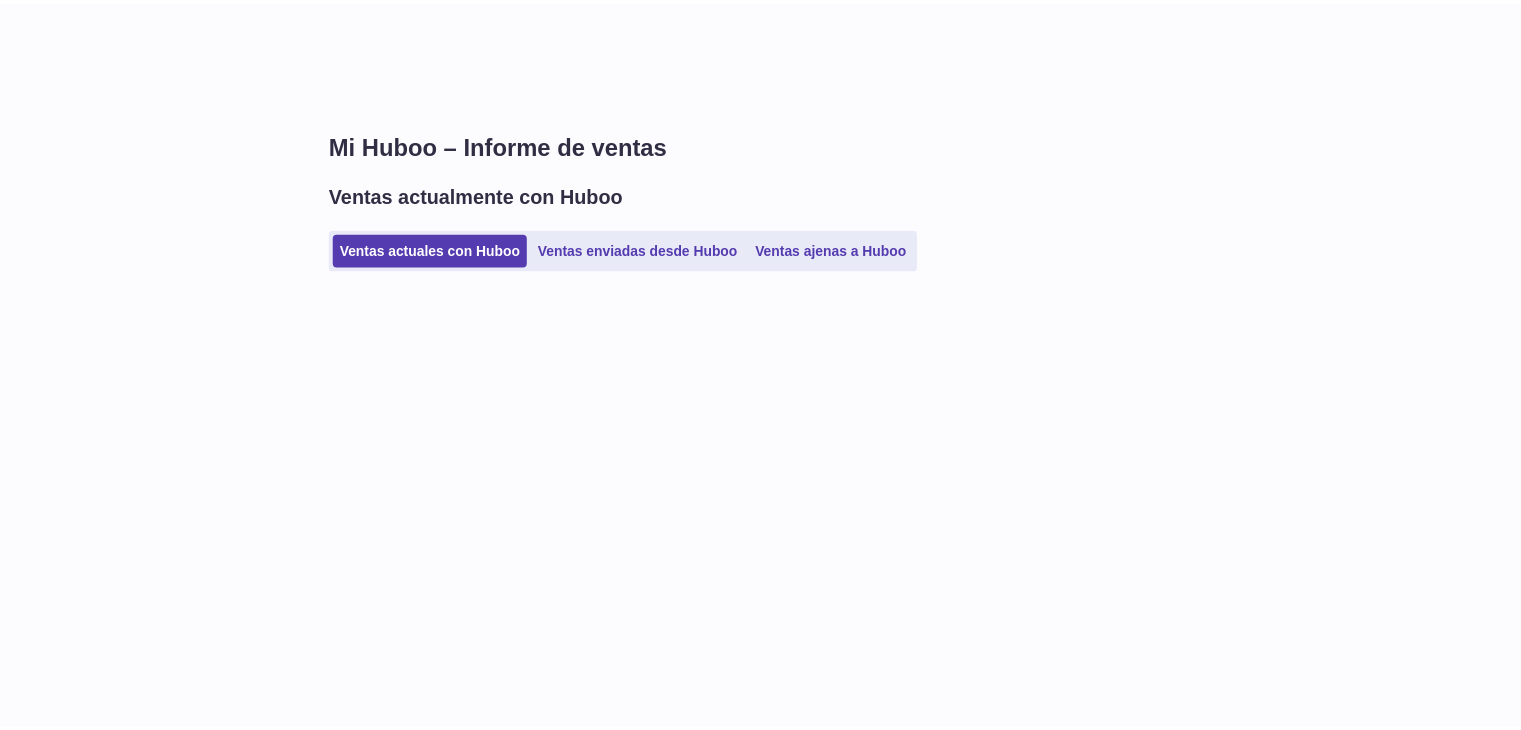 scroll, scrollTop: 0, scrollLeft: 0, axis: both 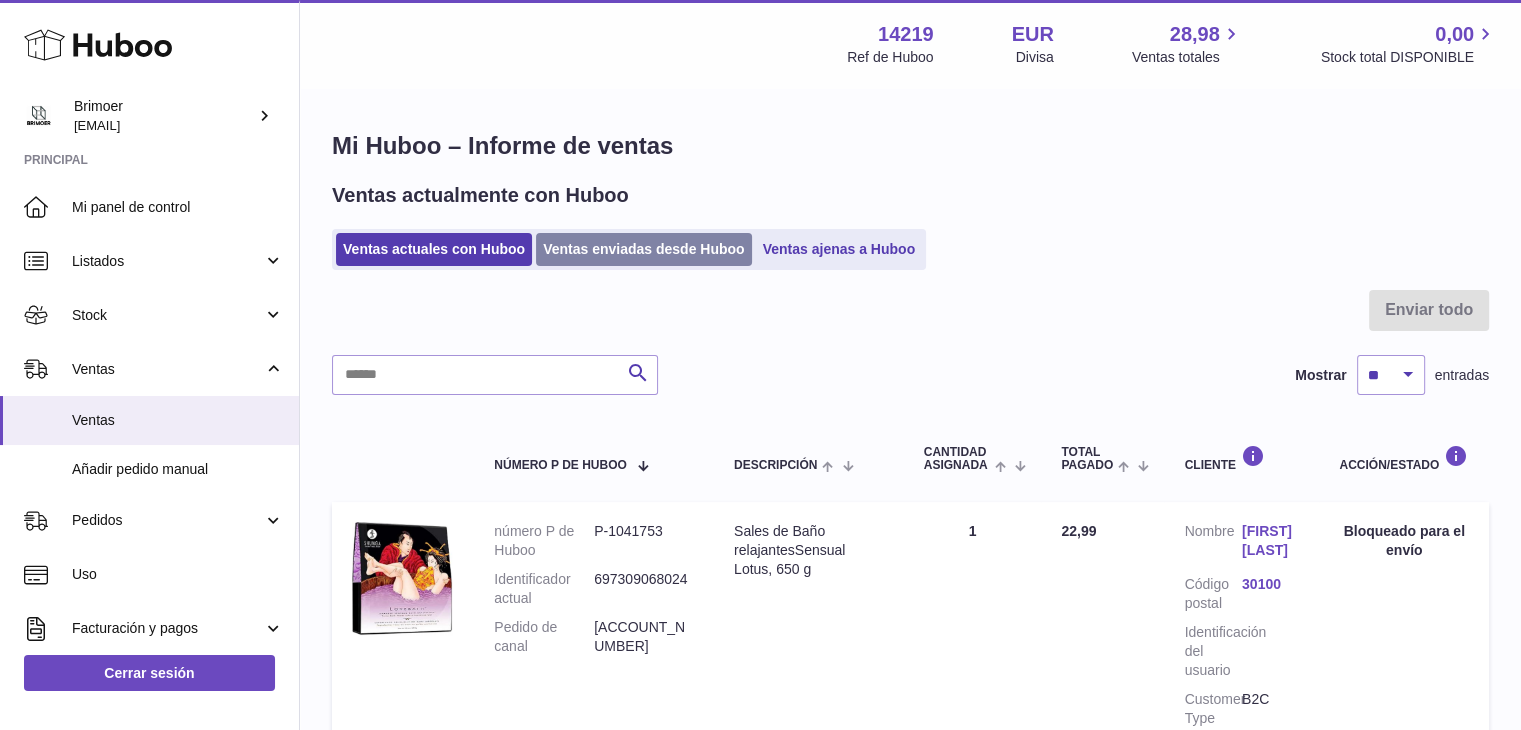 click on "Ventas enviadas desde Huboo" at bounding box center (644, 249) 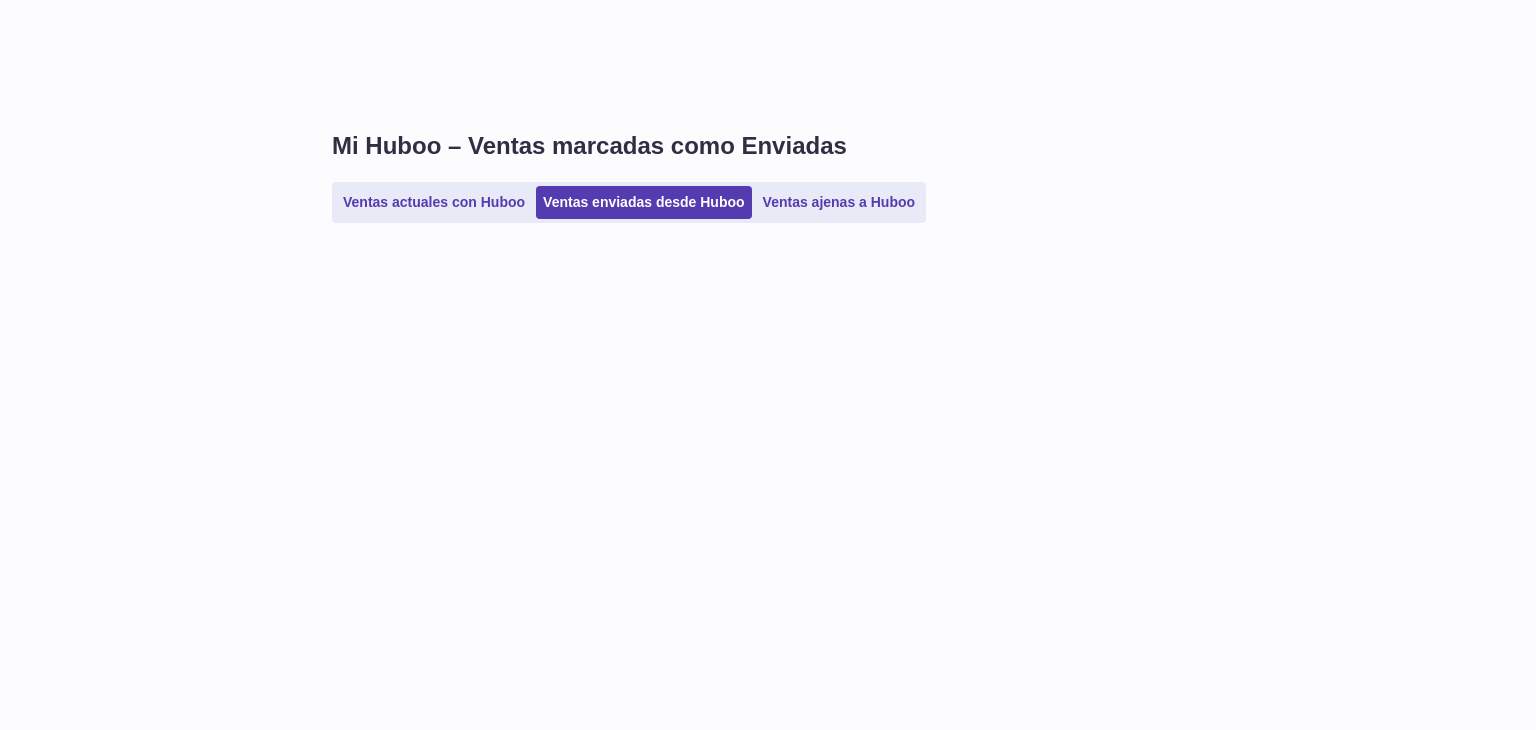scroll, scrollTop: 0, scrollLeft: 0, axis: both 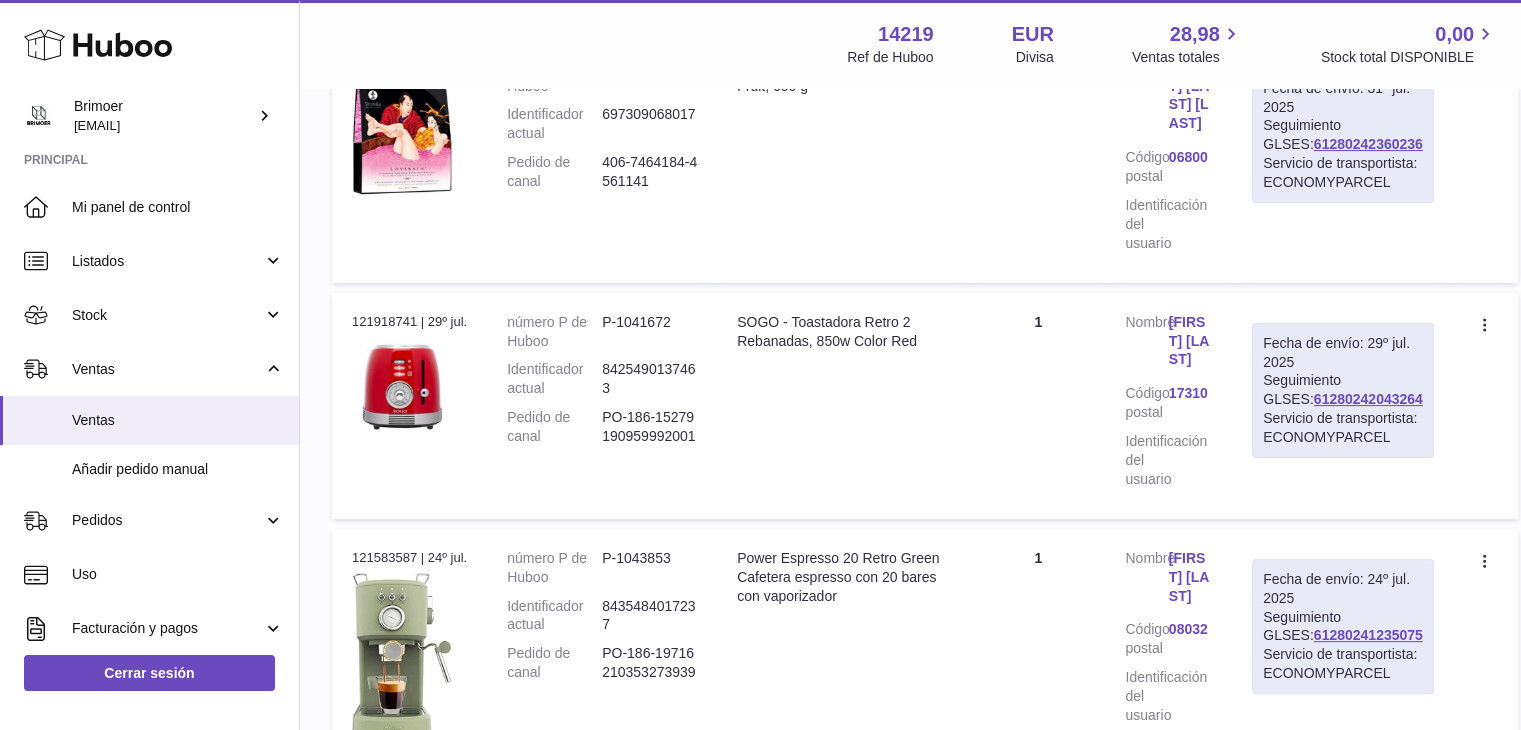 click on "Cantidad
1" at bounding box center (1038, 406) 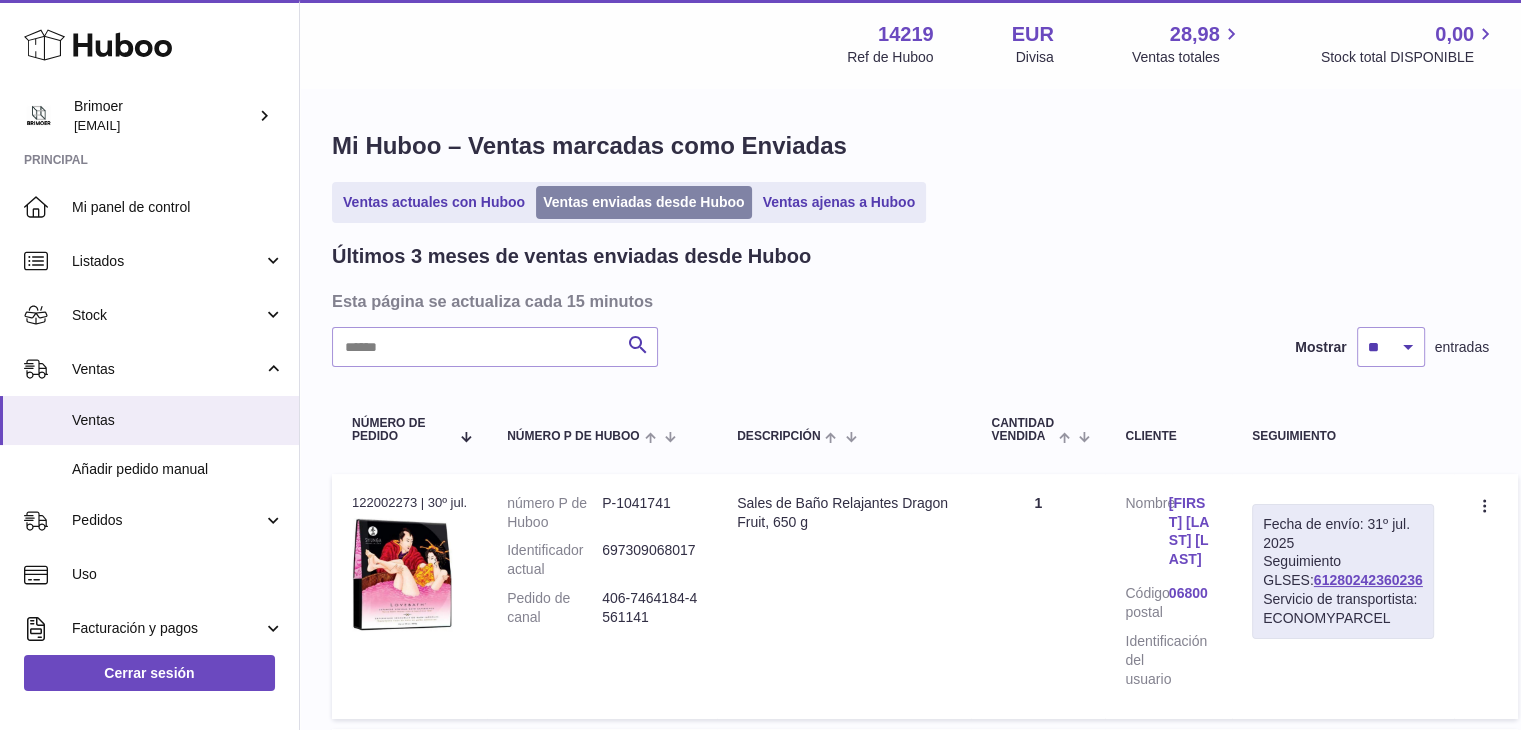 click on "Ventas enviadas desde Huboo" at bounding box center (644, 202) 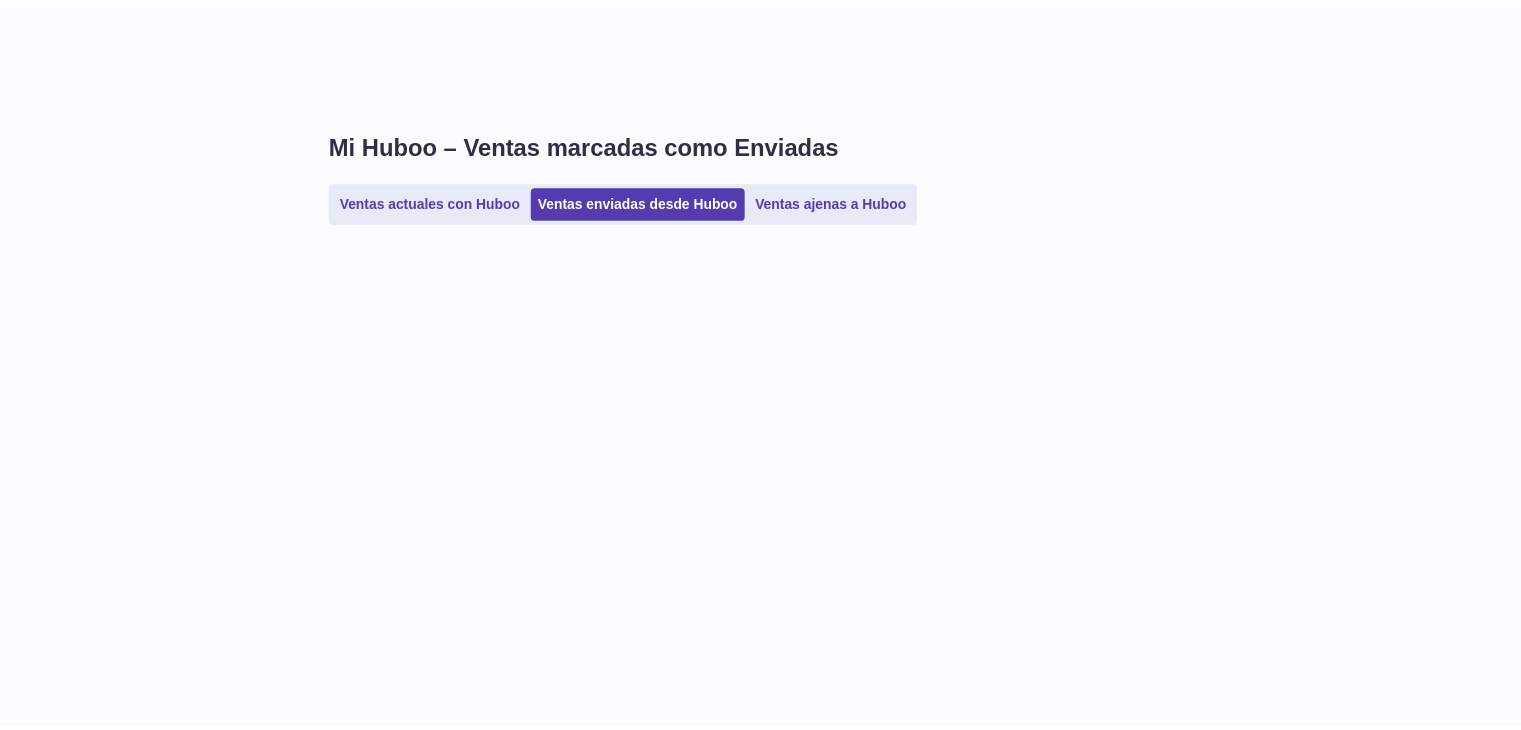 scroll, scrollTop: 0, scrollLeft: 0, axis: both 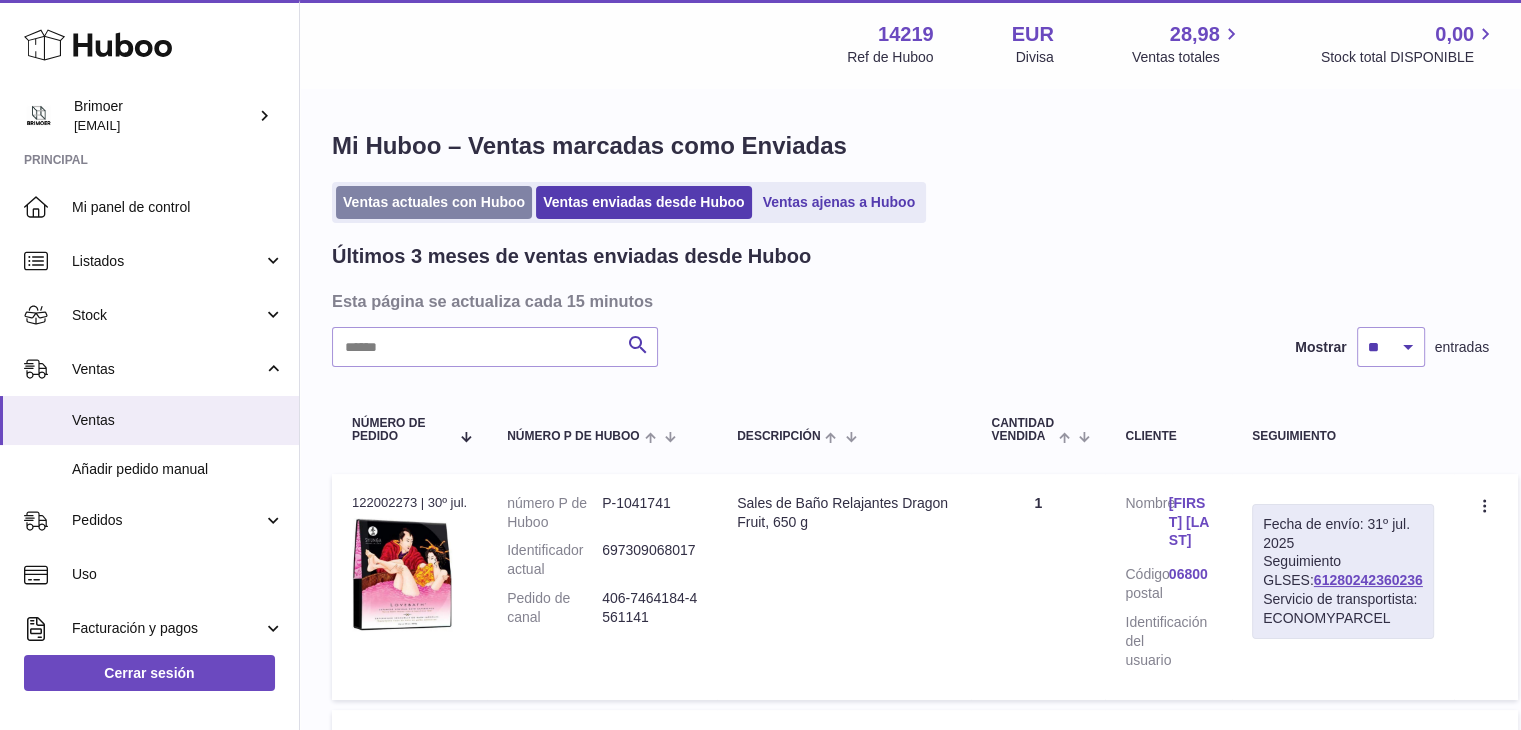 click on "Ventas actuales con Huboo" at bounding box center [434, 202] 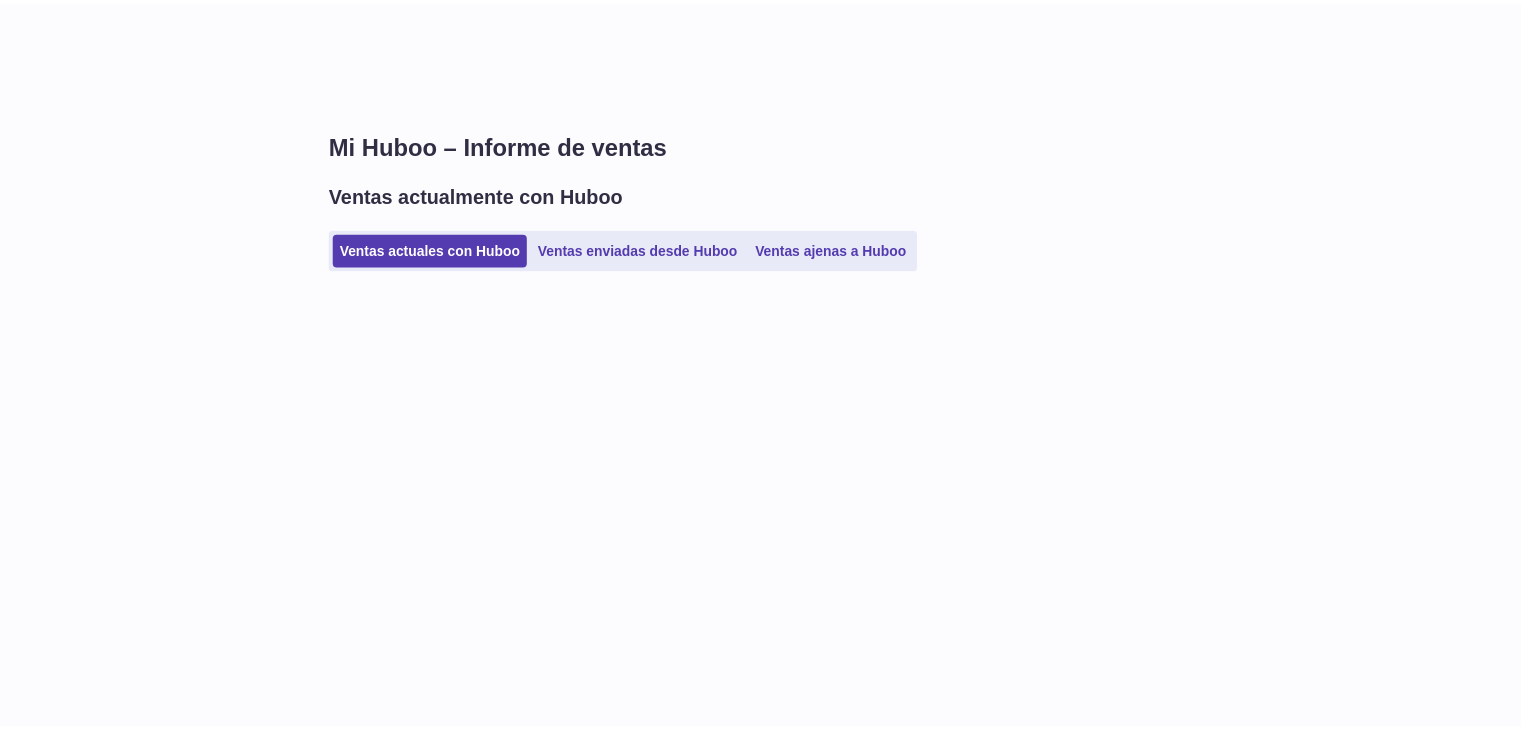 scroll, scrollTop: 0, scrollLeft: 0, axis: both 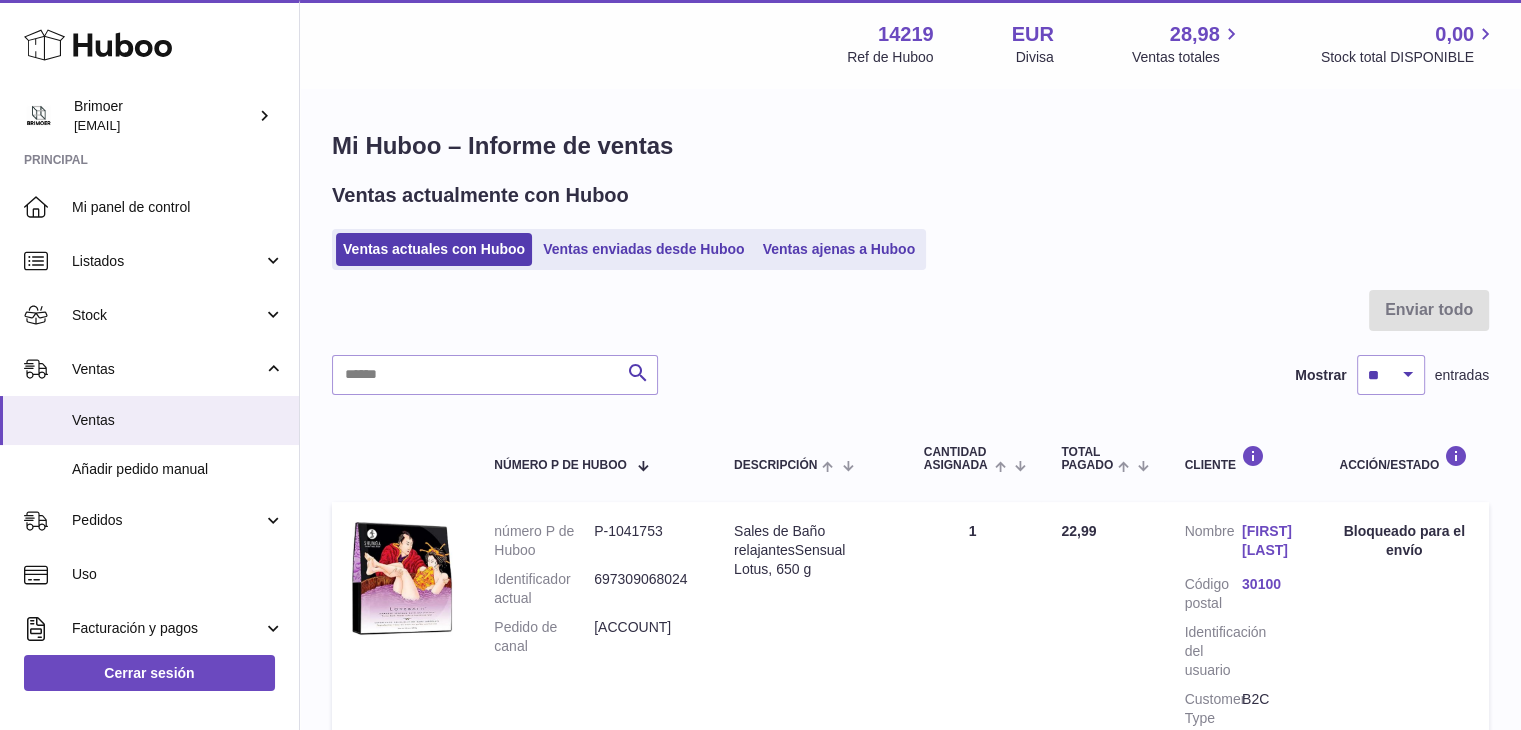 click on "Ventas actuales con Huboo
Ventas enviadas desde Huboo
Ventas ajenas a Huboo" at bounding box center [629, 249] 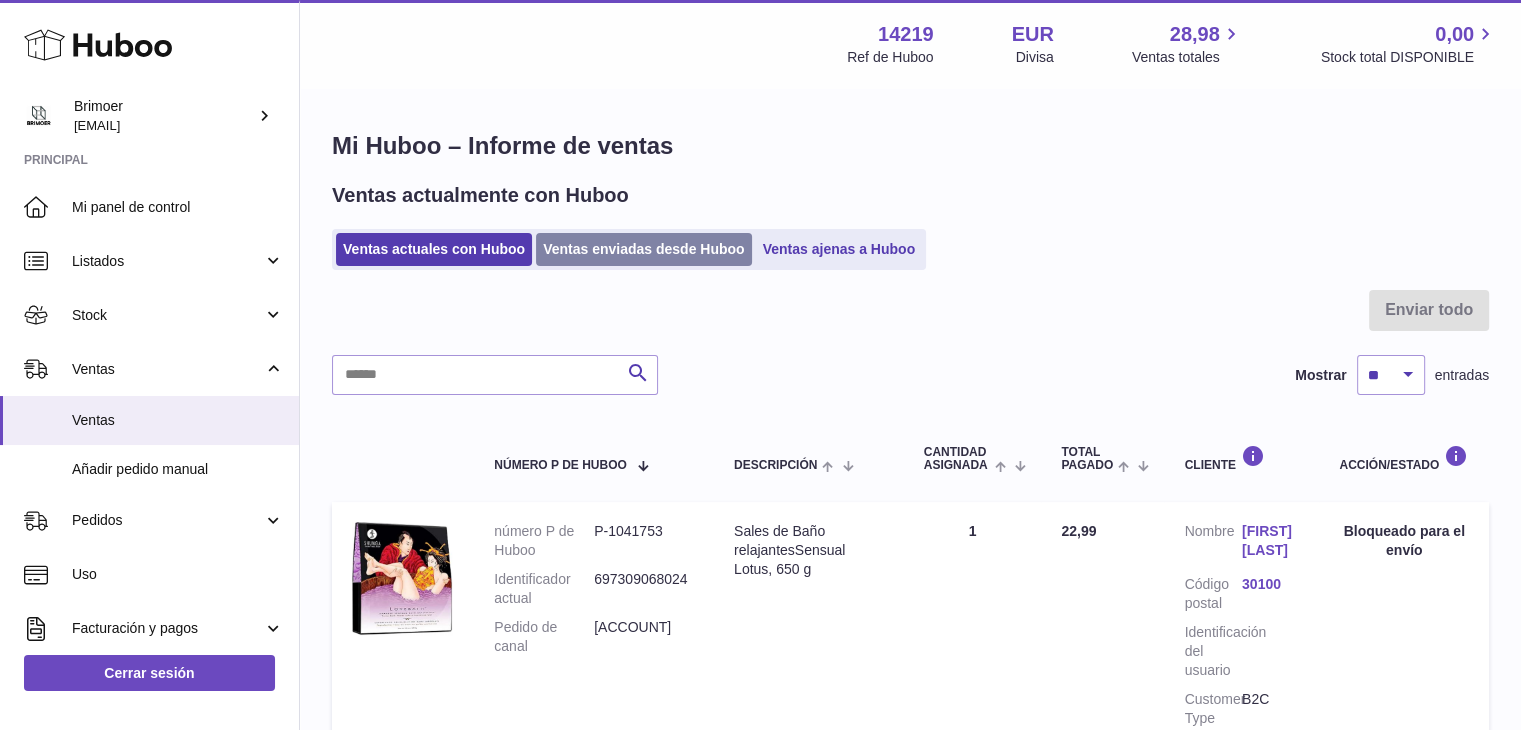 click on "Ventas enviadas desde Huboo" at bounding box center (644, 249) 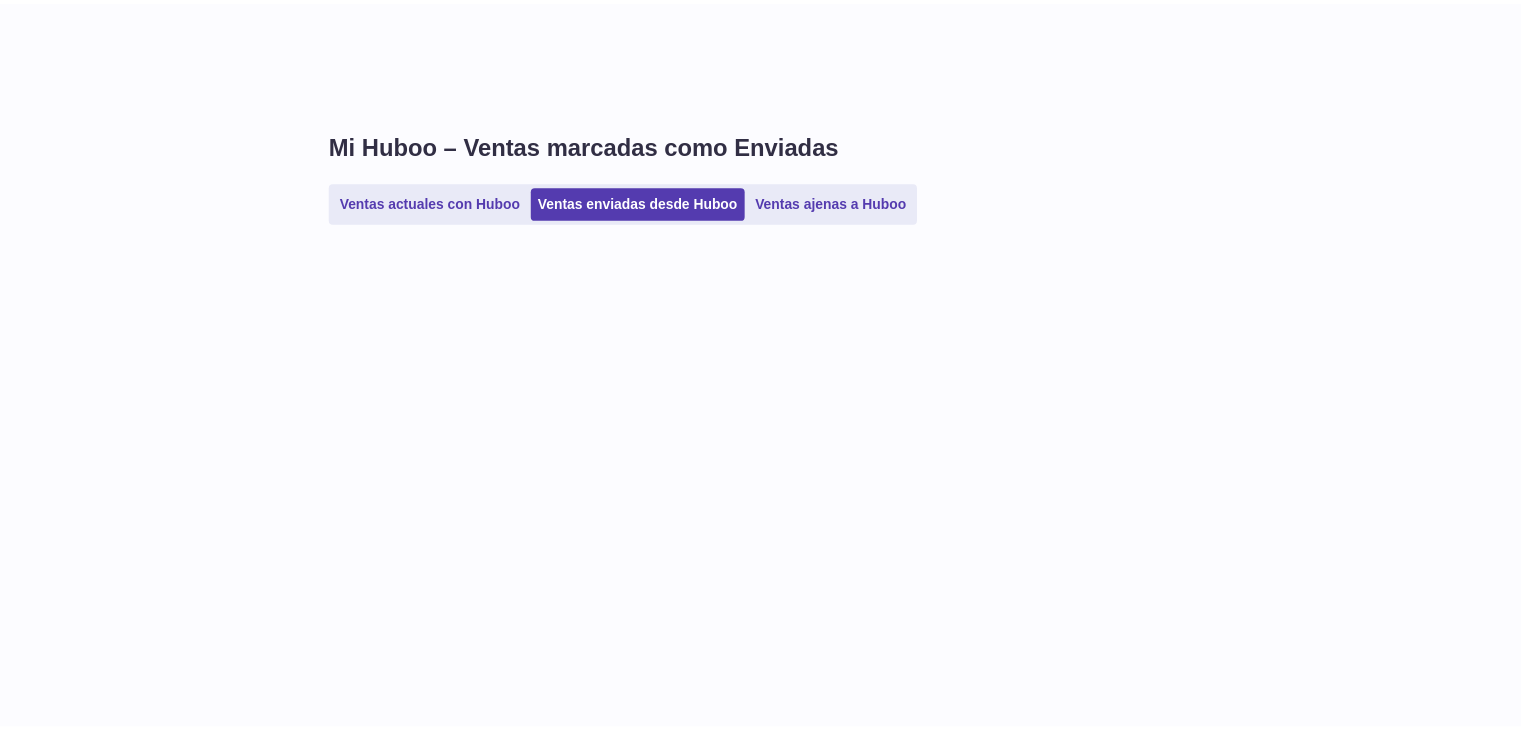scroll, scrollTop: 0, scrollLeft: 0, axis: both 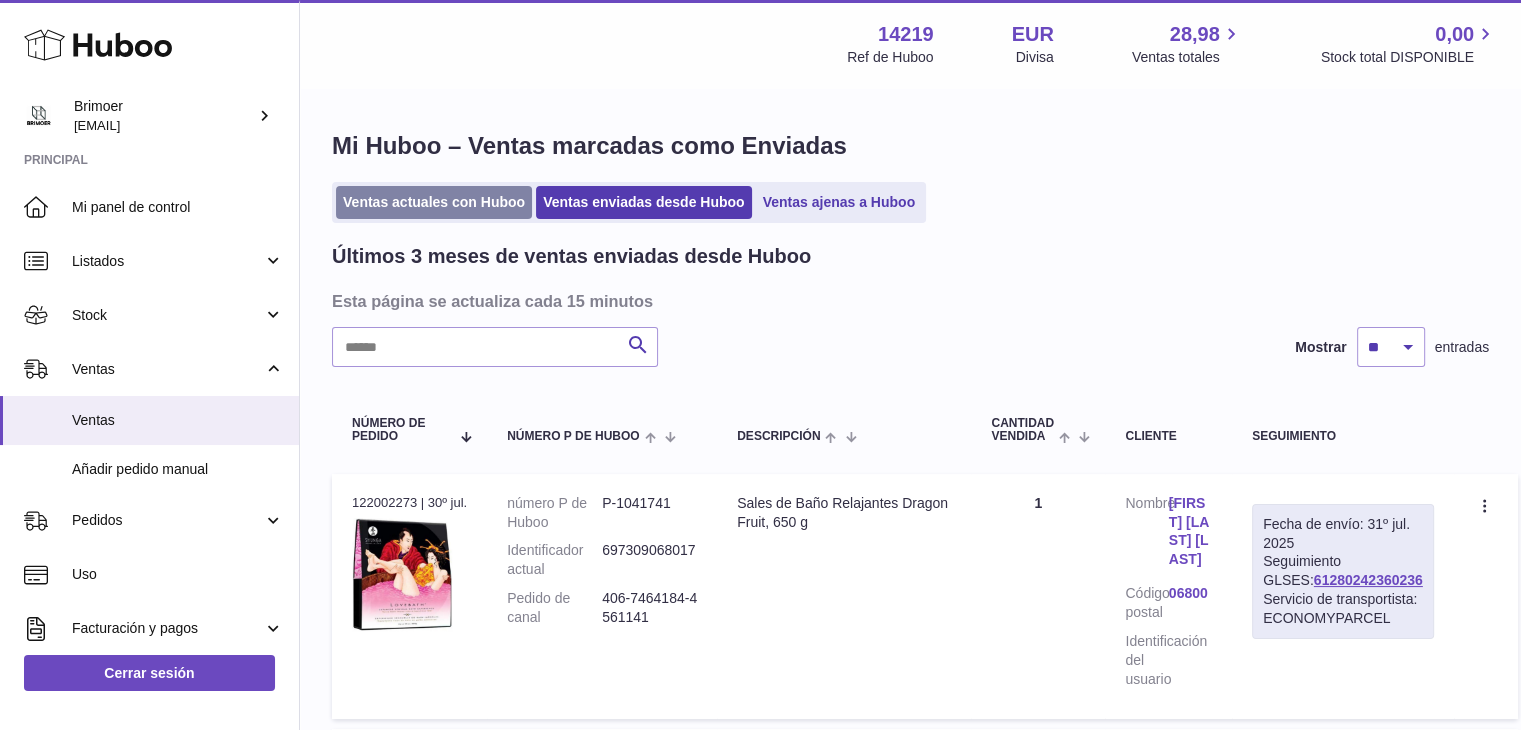 click on "Ventas actuales con Huboo" at bounding box center (434, 202) 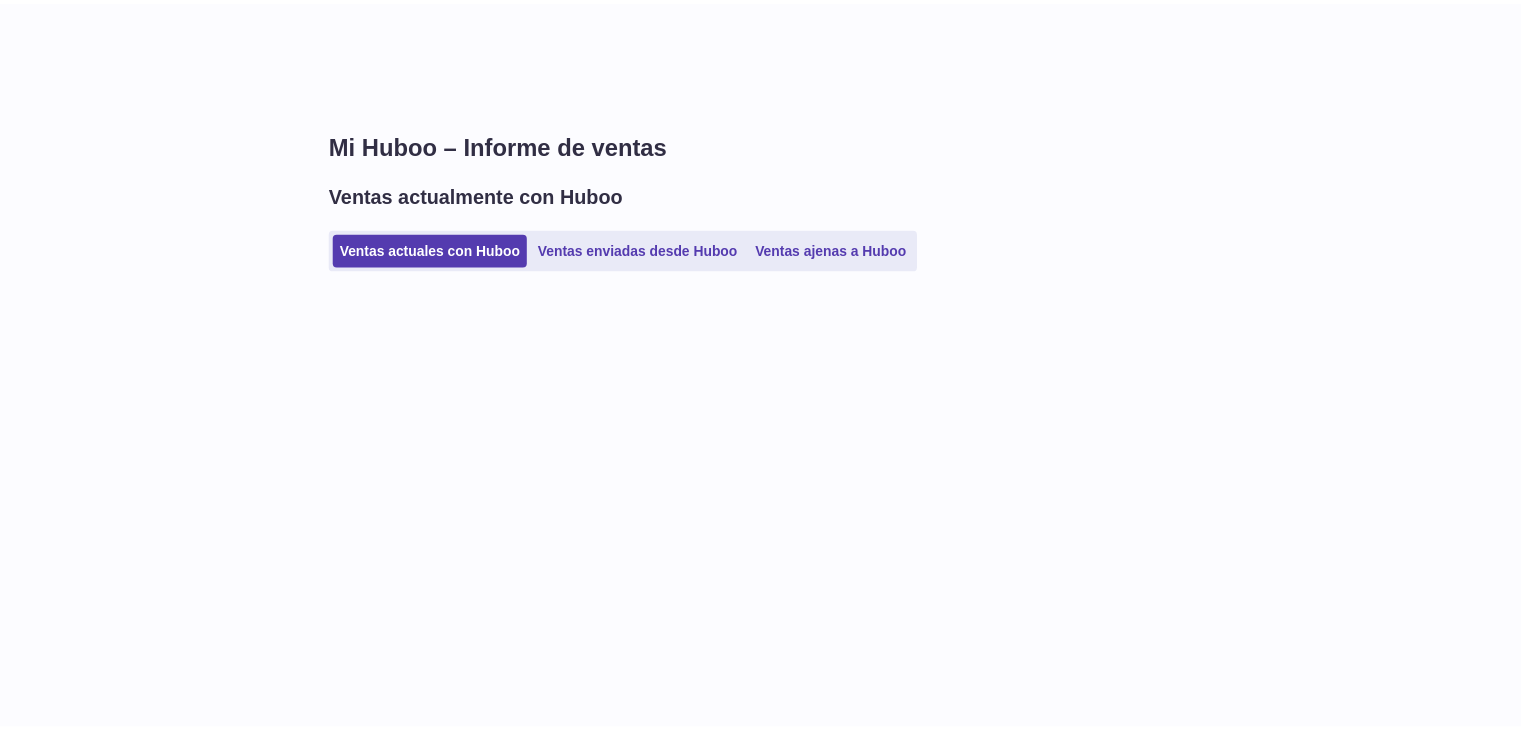 scroll, scrollTop: 0, scrollLeft: 0, axis: both 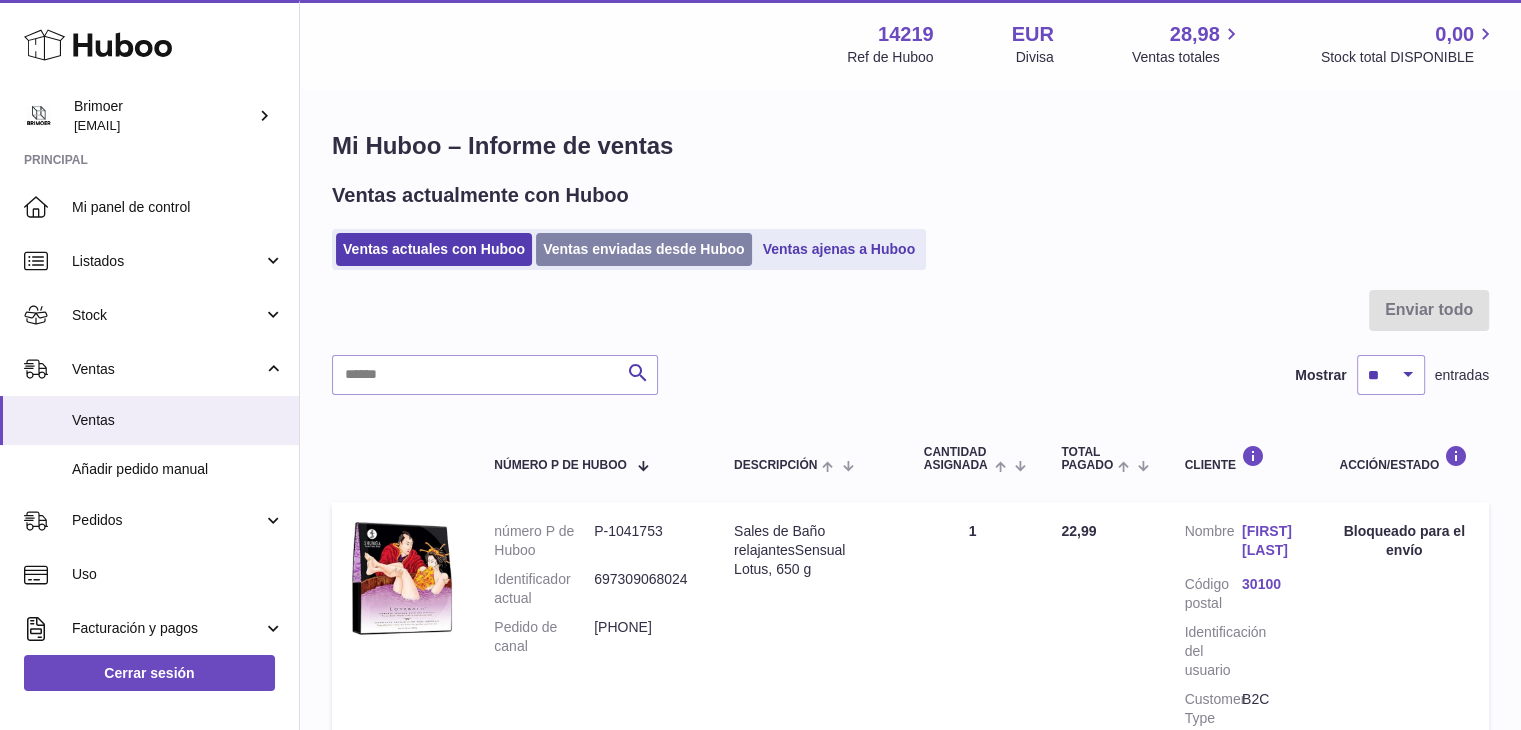 click on "Ventas enviadas desde Huboo" at bounding box center [644, 249] 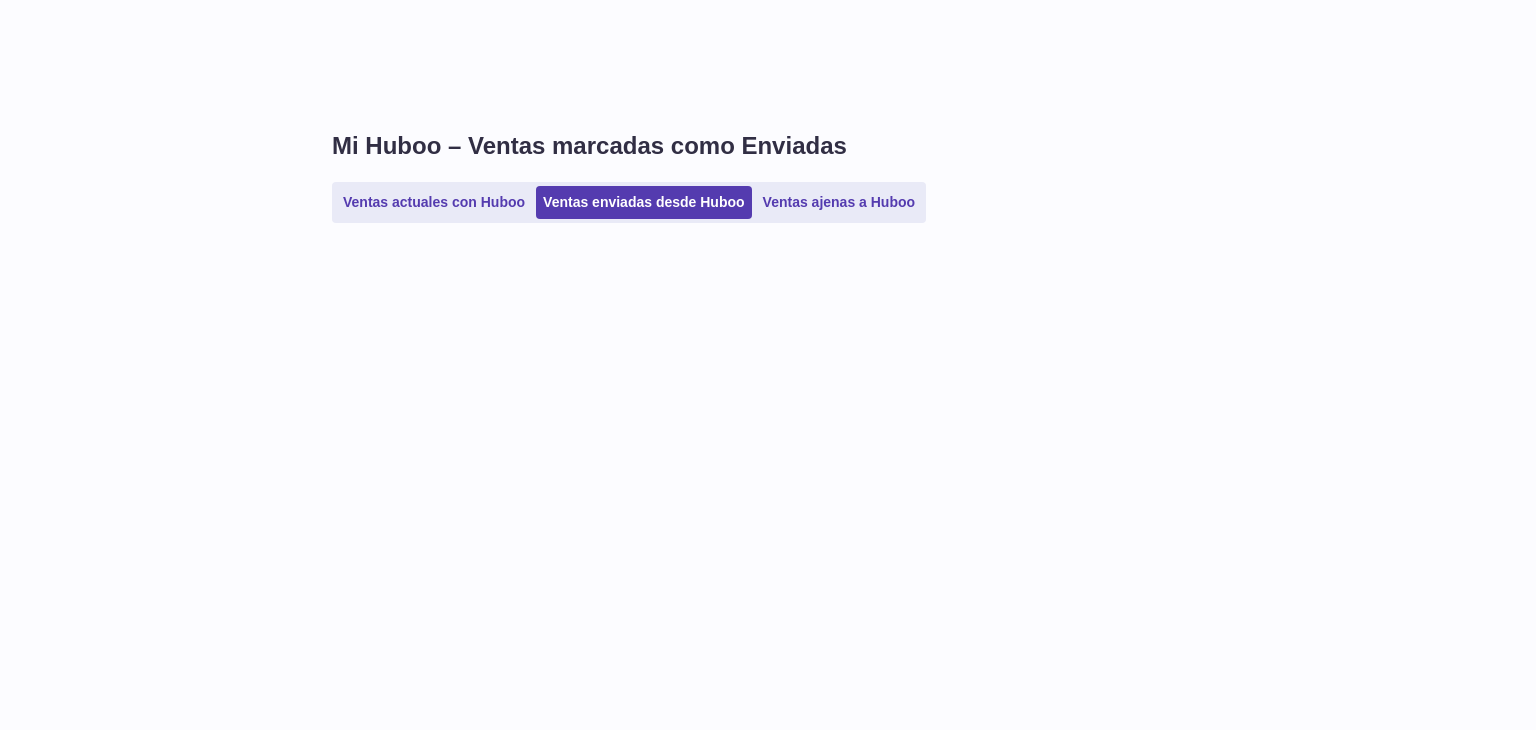 scroll, scrollTop: 0, scrollLeft: 0, axis: both 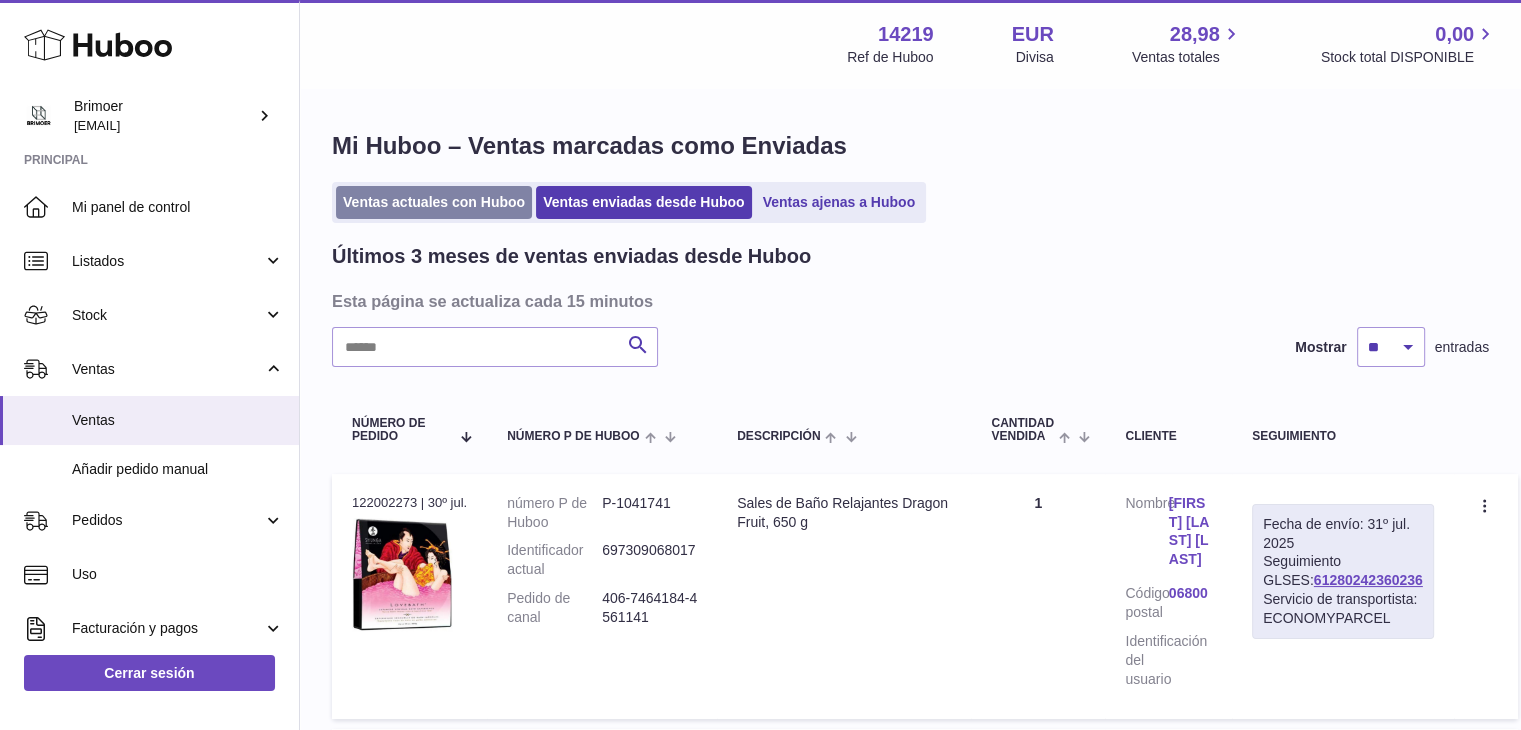 click on "Ventas actuales con Huboo" at bounding box center [434, 202] 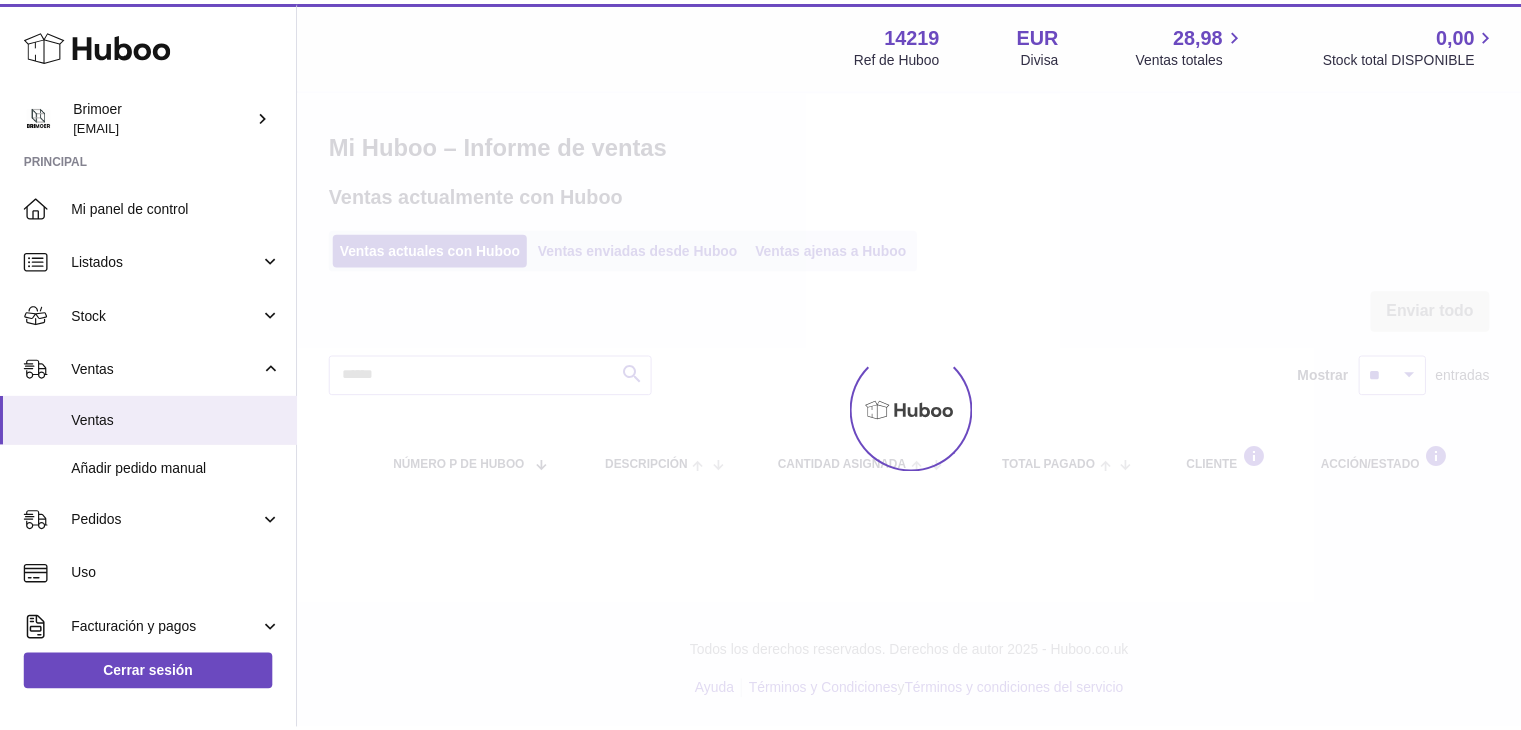 scroll, scrollTop: 0, scrollLeft: 0, axis: both 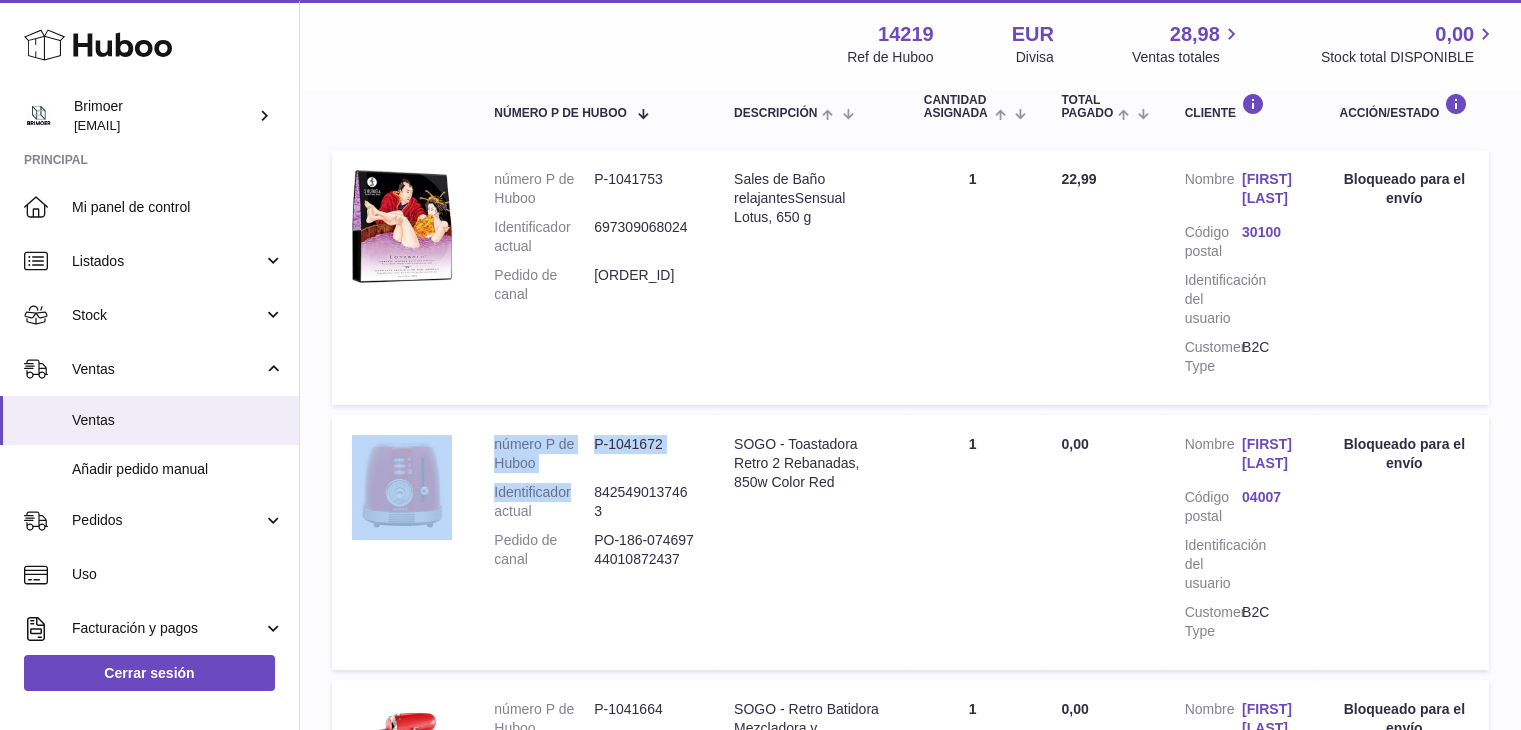 drag, startPoint x: 568, startPoint y: 490, endPoint x: 427, endPoint y: 603, distance: 180.69312 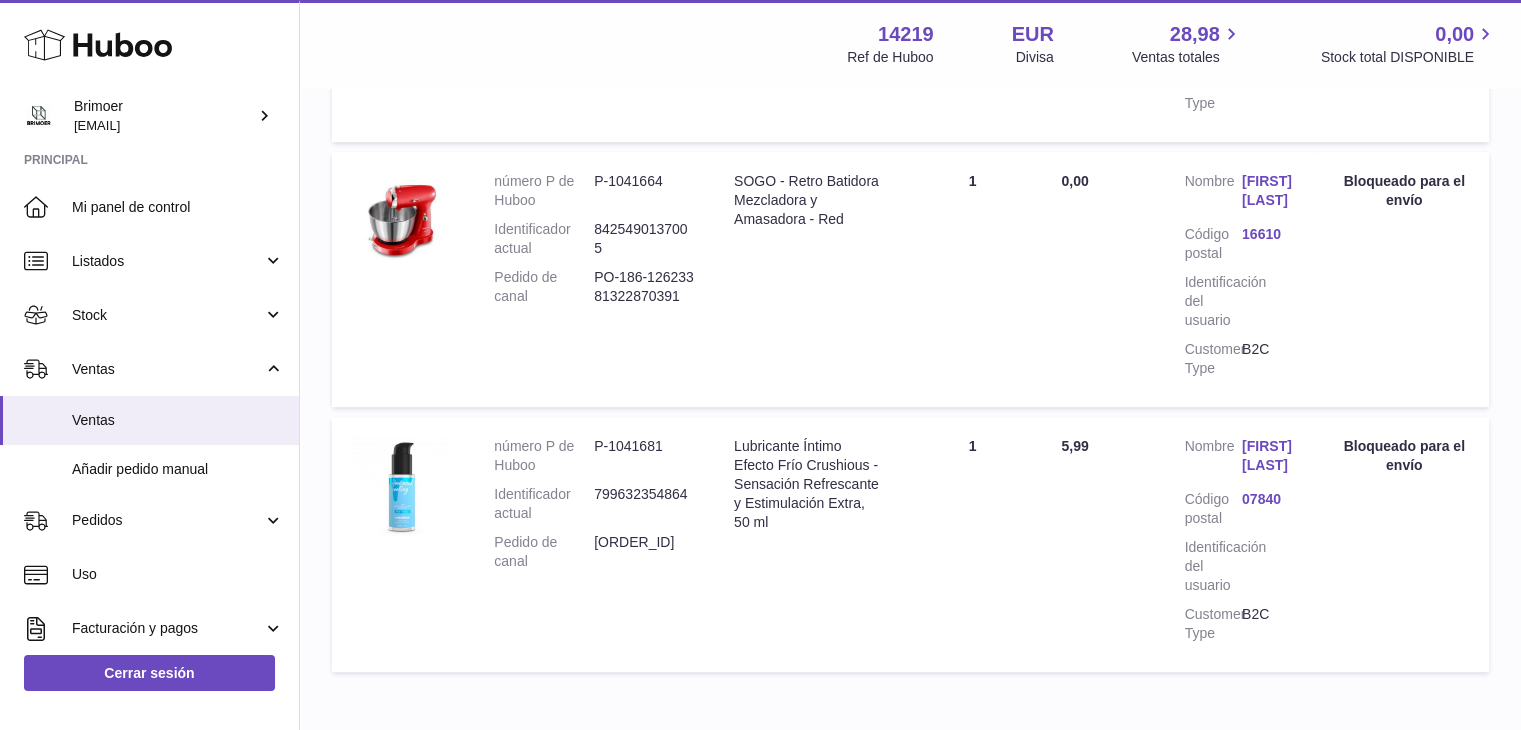 scroll, scrollTop: 882, scrollLeft: 0, axis: vertical 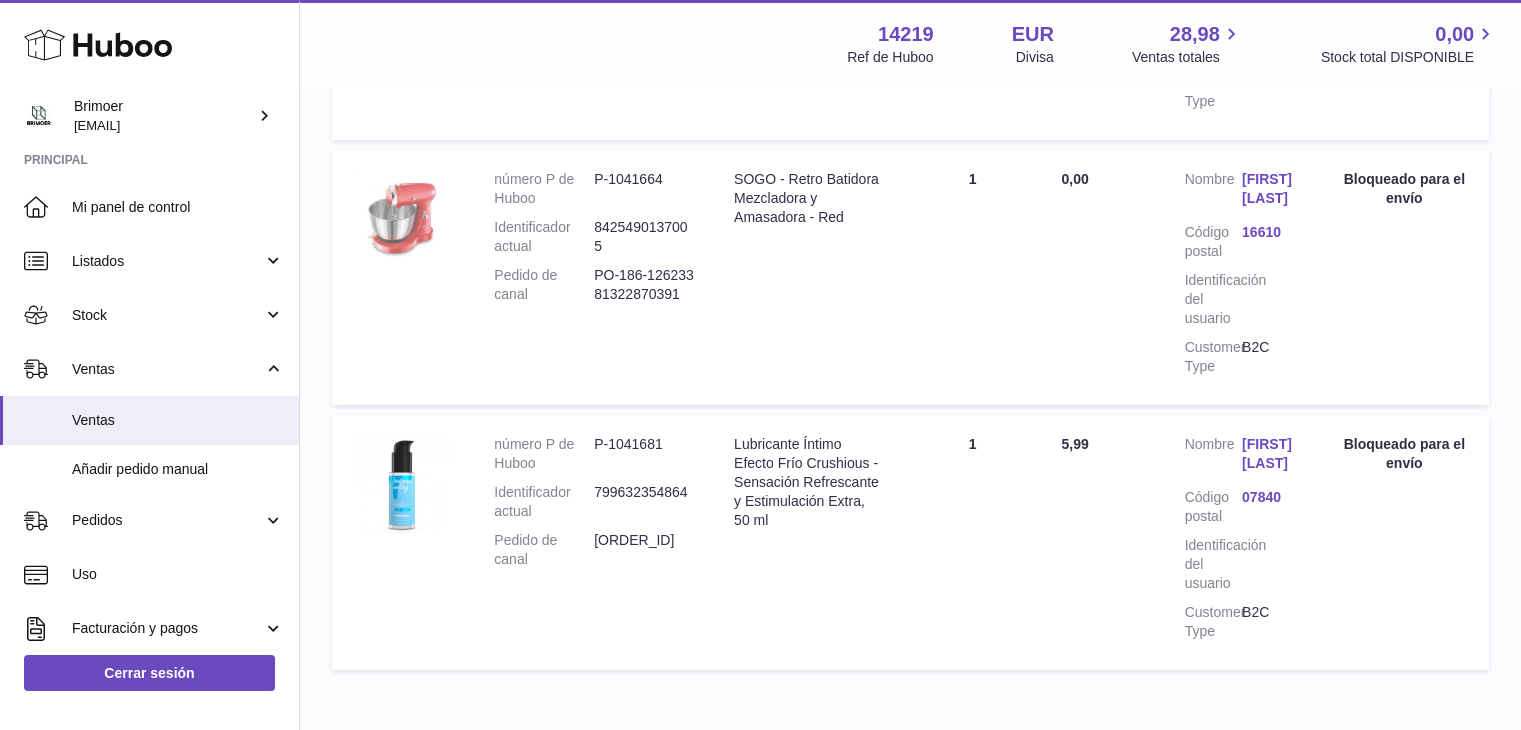 click at bounding box center (402, 220) 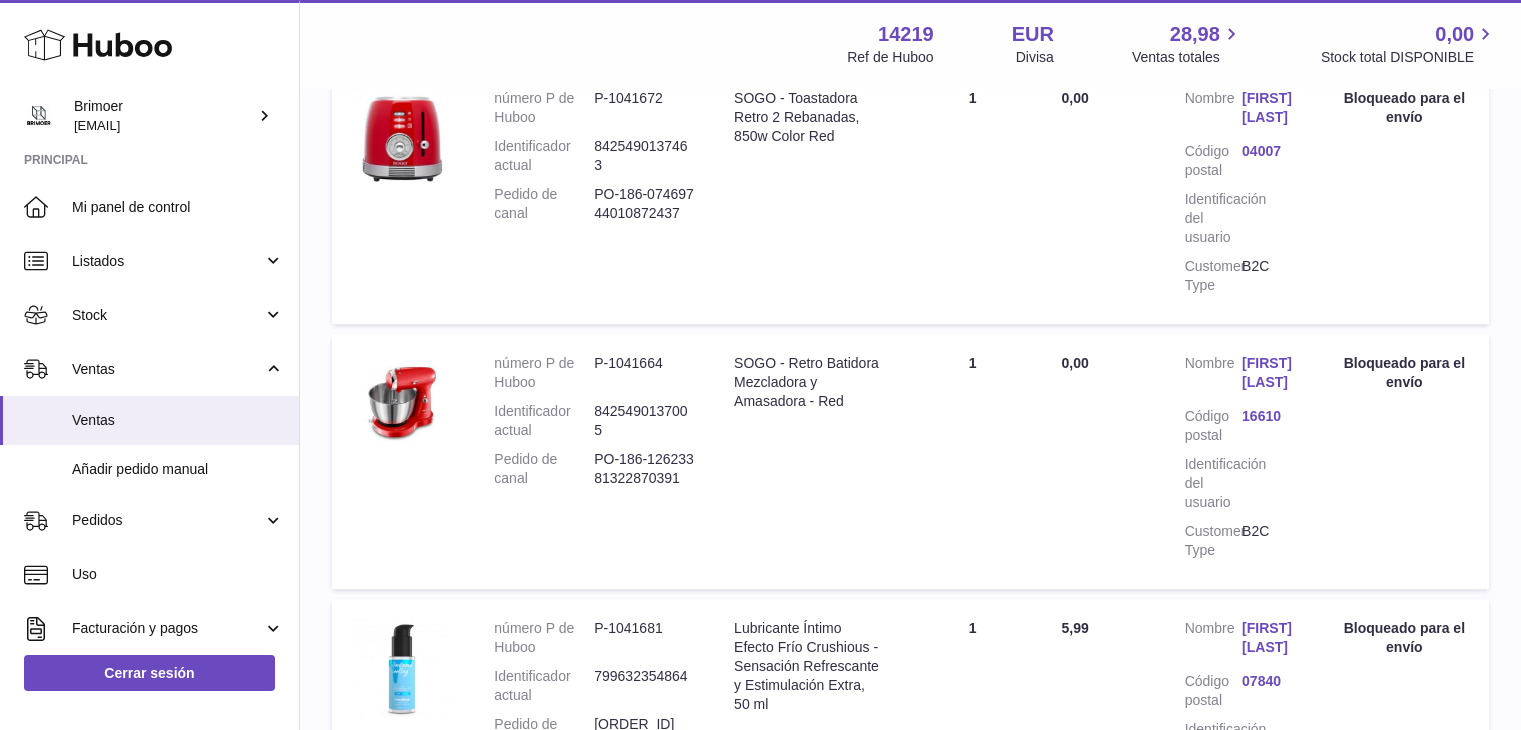 scroll, scrollTop: 654, scrollLeft: 0, axis: vertical 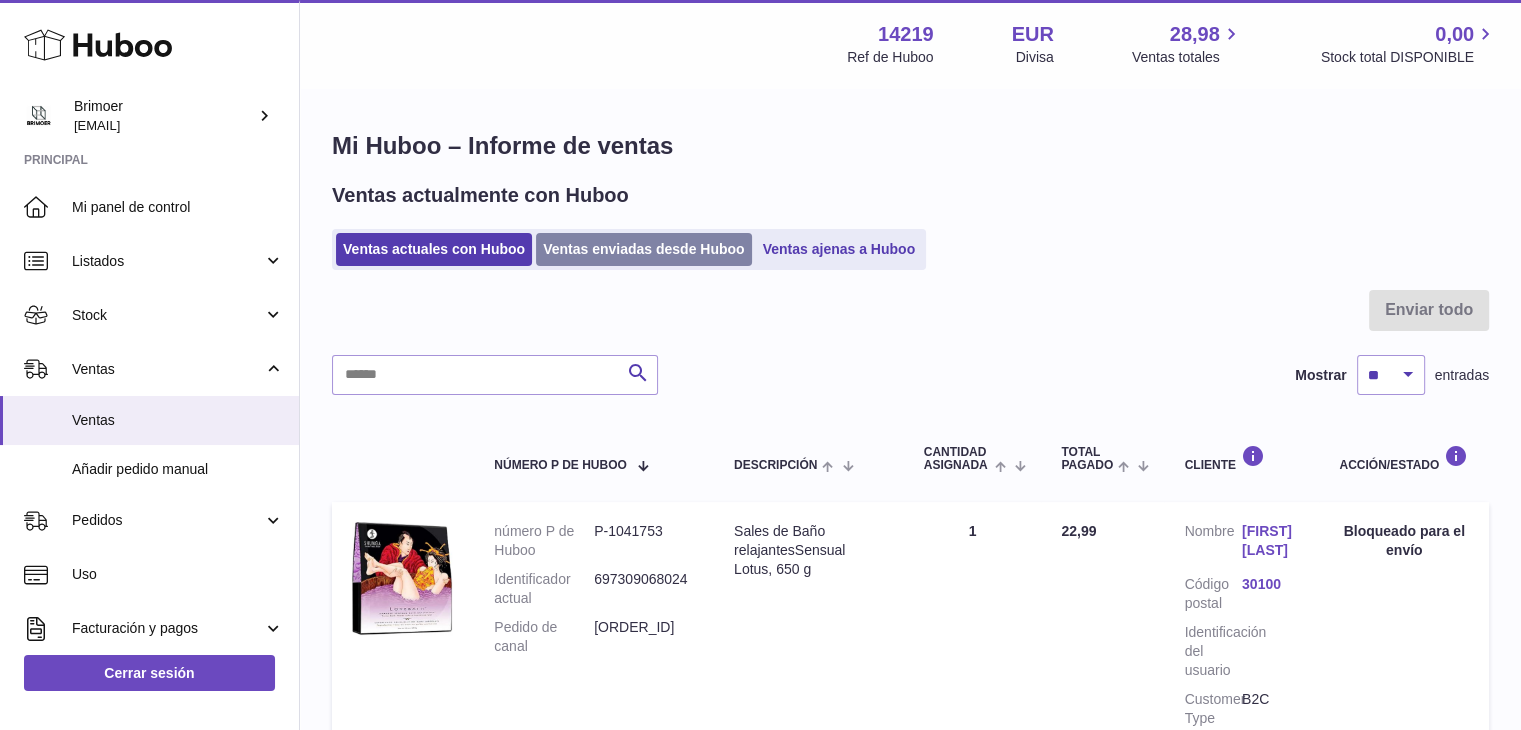 click on "Ventas enviadas desde Huboo" at bounding box center [644, 249] 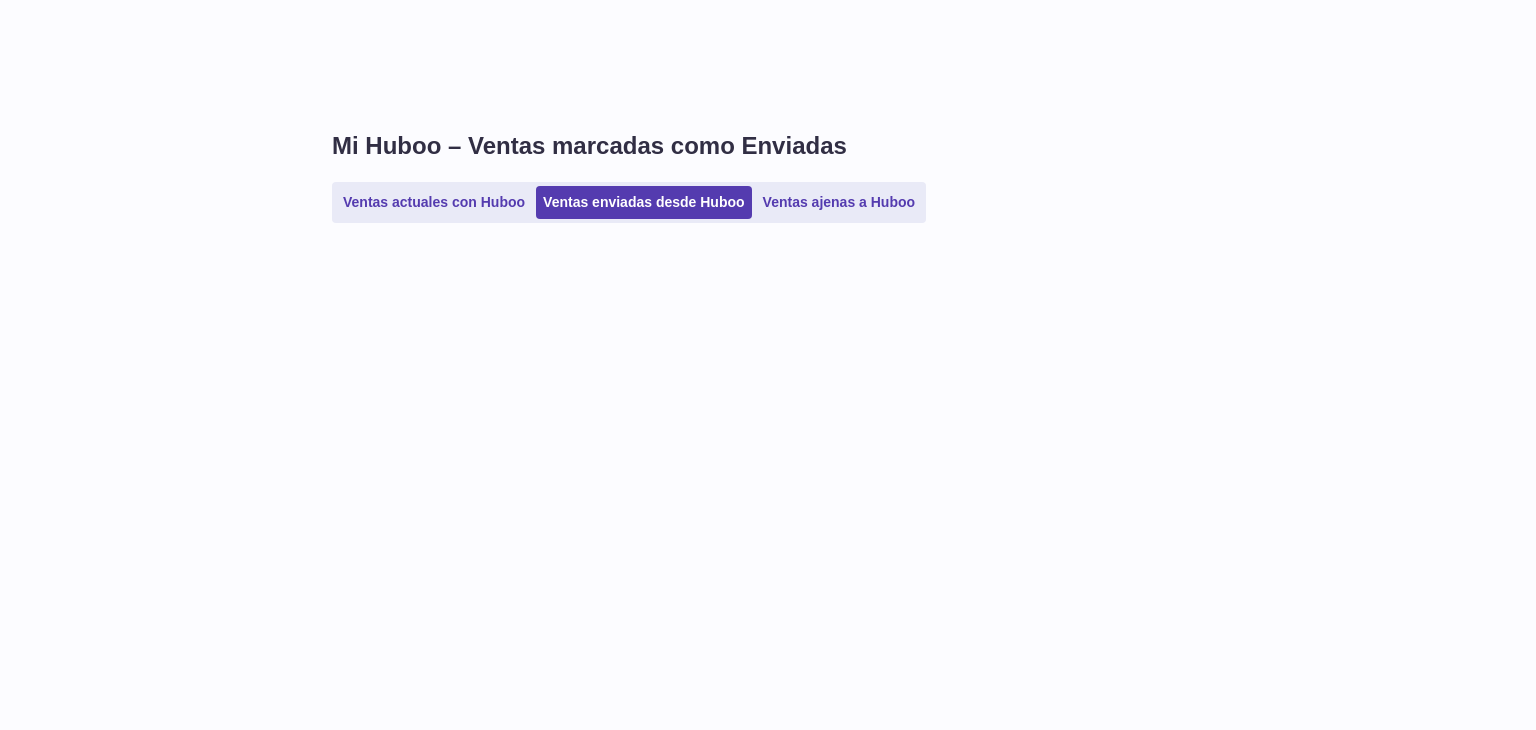 scroll, scrollTop: 0, scrollLeft: 0, axis: both 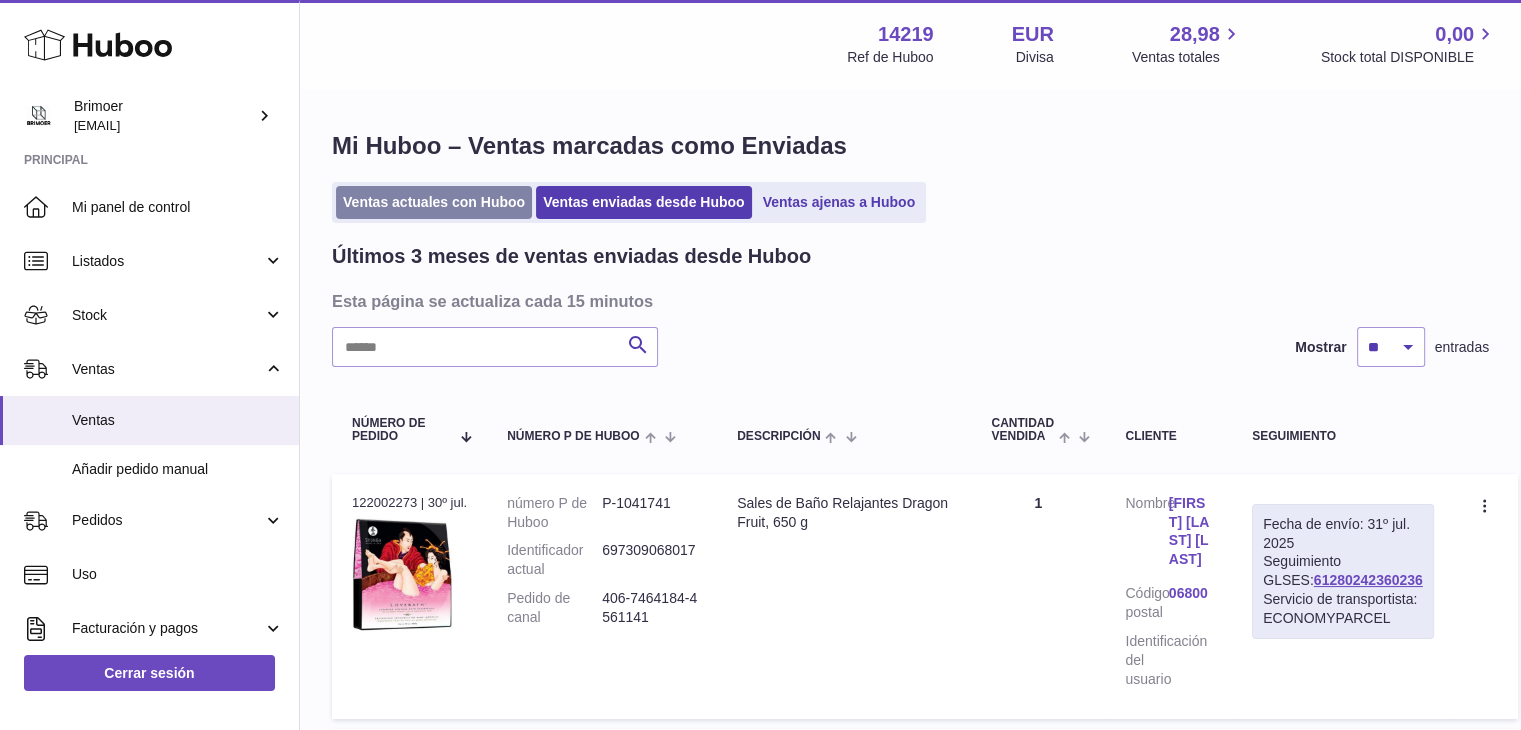 click on "Ventas actuales con Huboo" at bounding box center (434, 202) 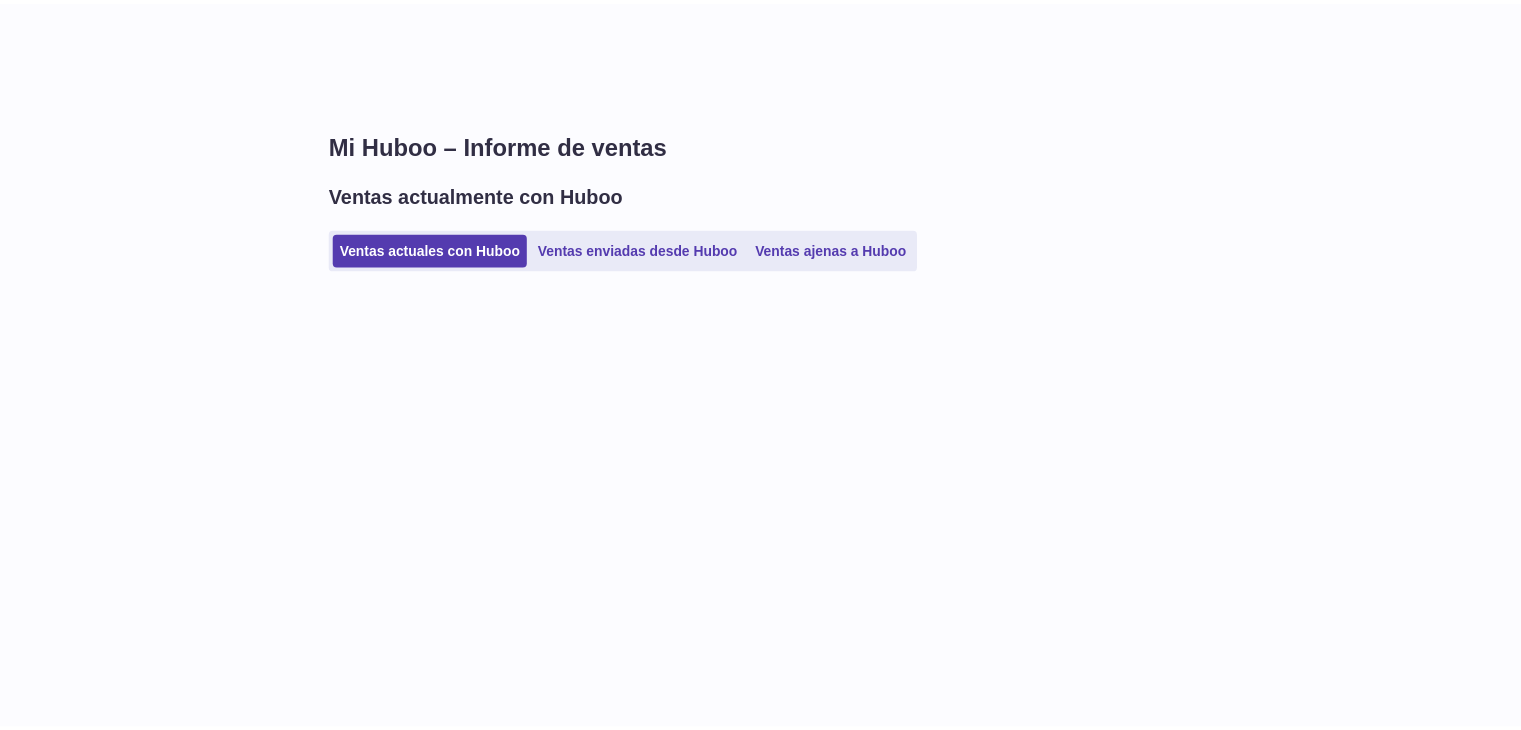 scroll, scrollTop: 0, scrollLeft: 0, axis: both 